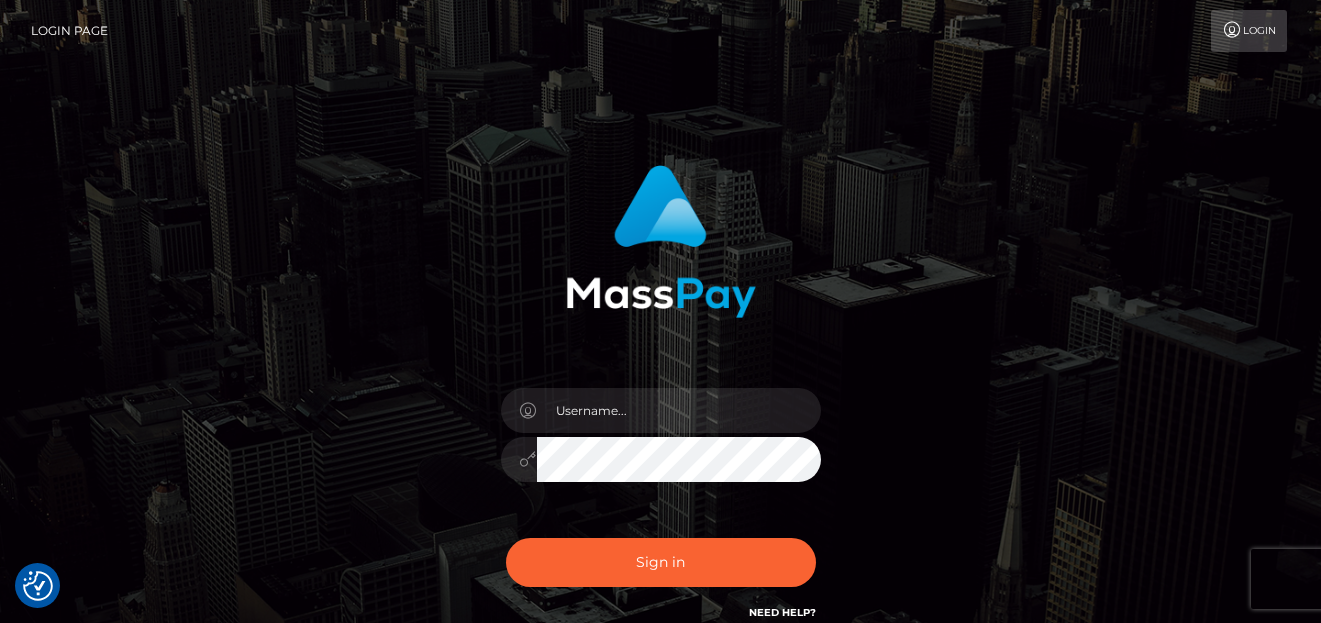 scroll, scrollTop: 0, scrollLeft: 0, axis: both 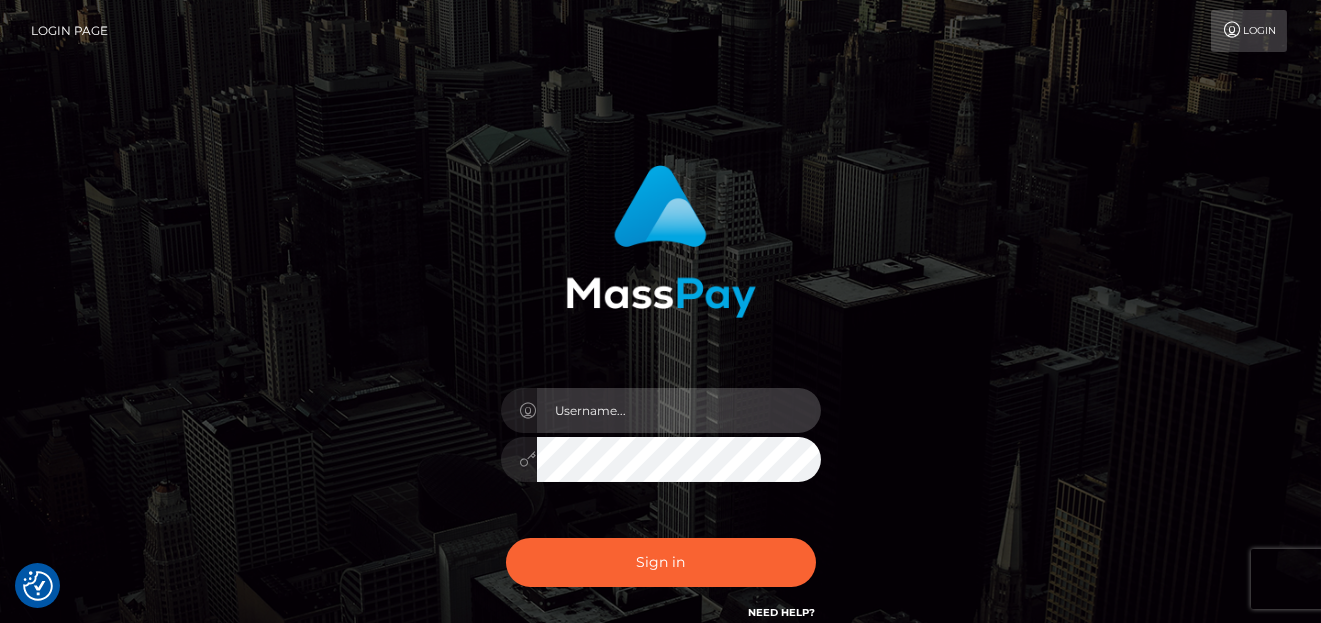type on "denise" 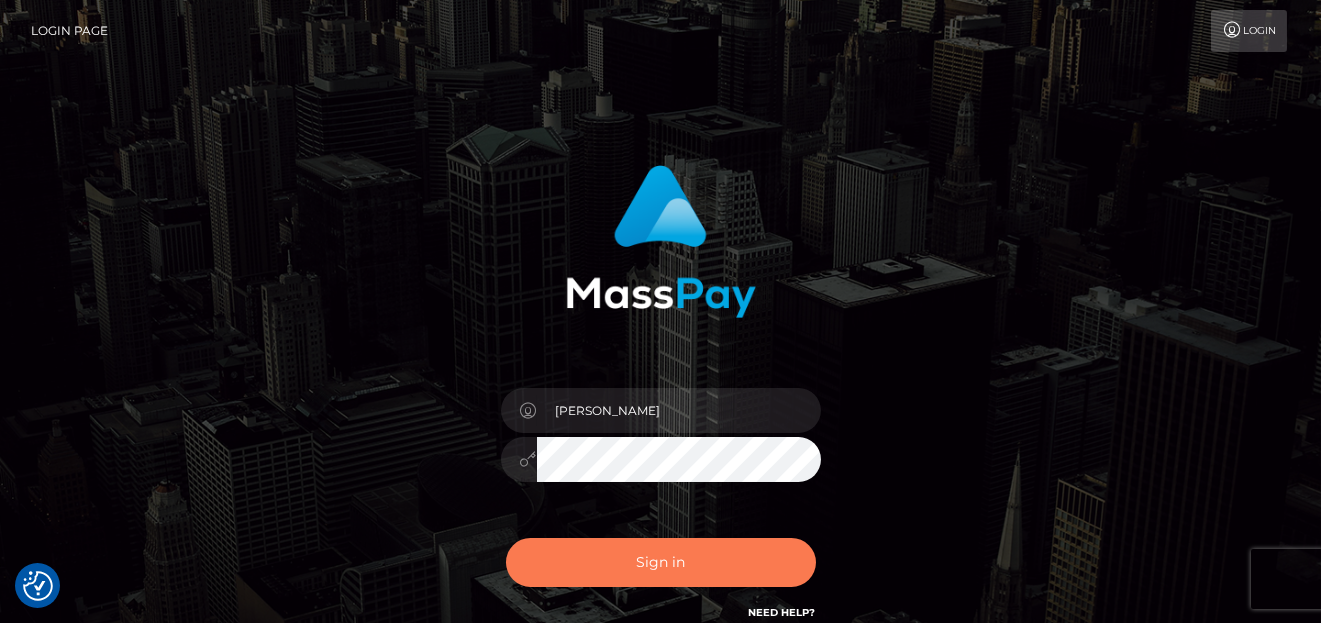 drag, startPoint x: 0, startPoint y: 0, endPoint x: 672, endPoint y: 566, distance: 878.60114 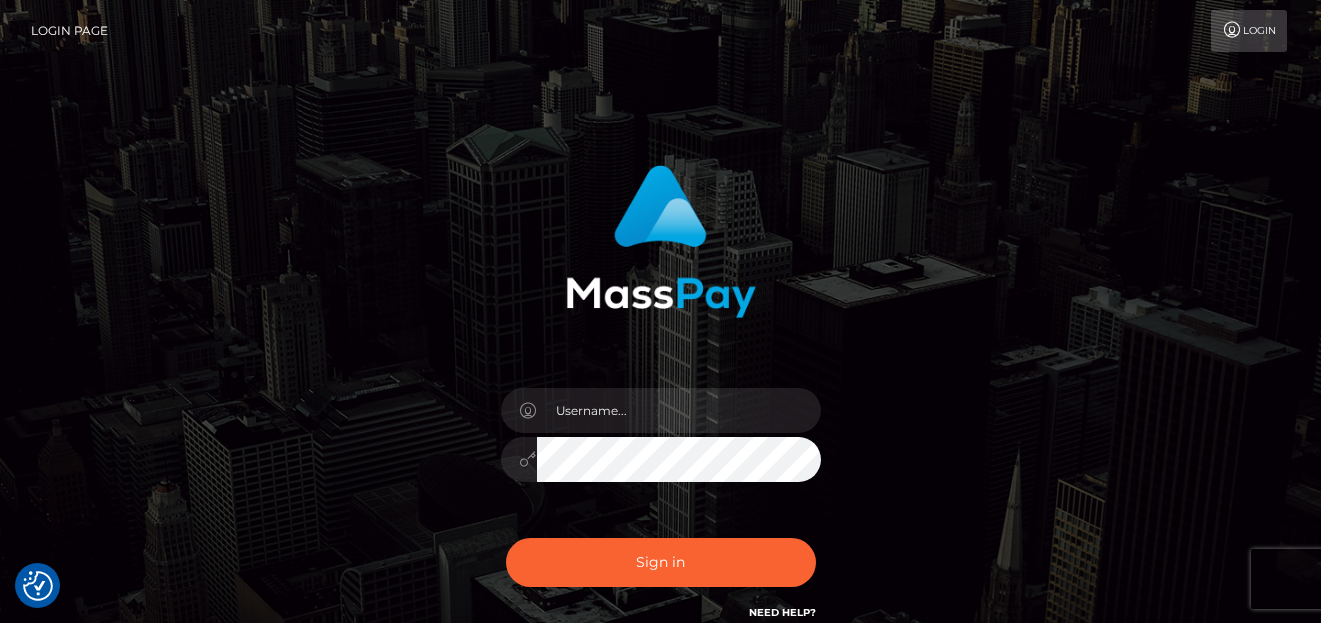 scroll, scrollTop: 0, scrollLeft: 0, axis: both 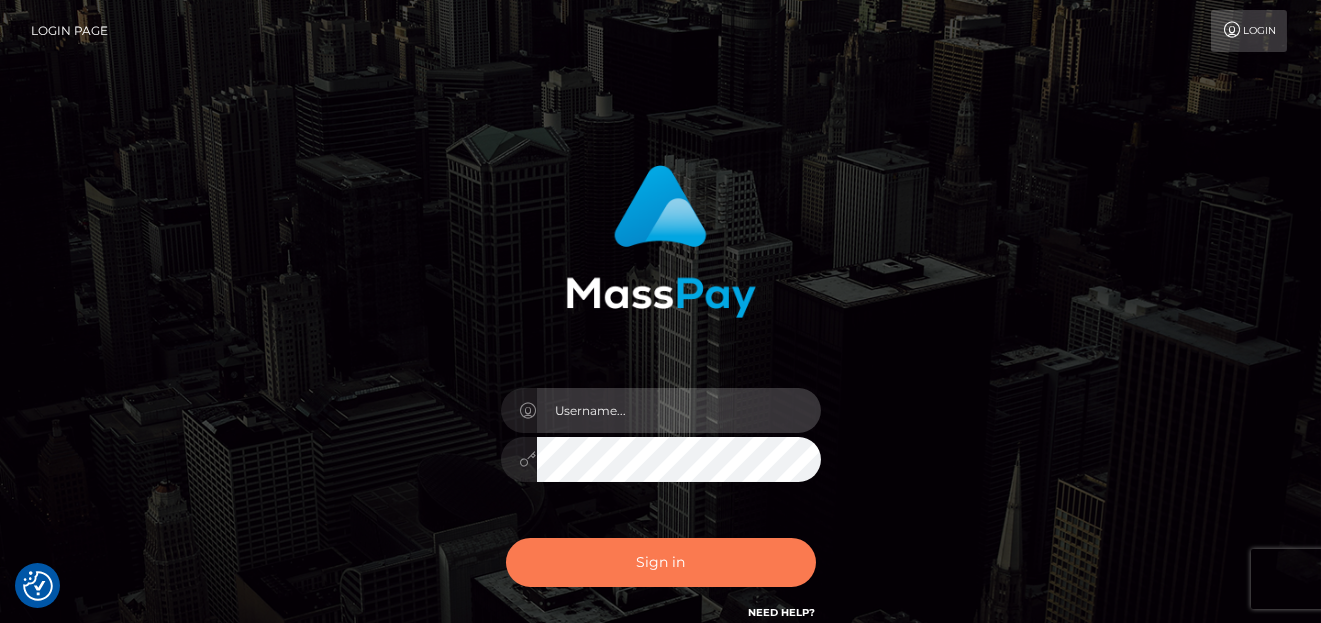 type on "denise" 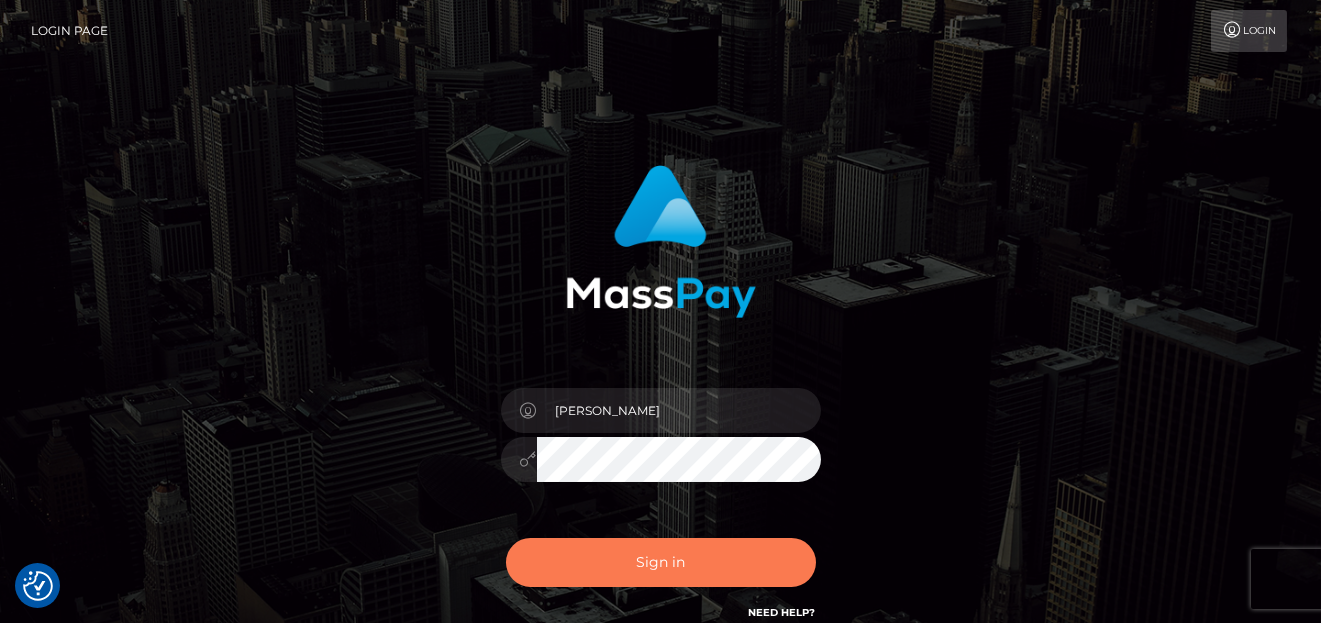 click on "Sign in" at bounding box center [661, 562] 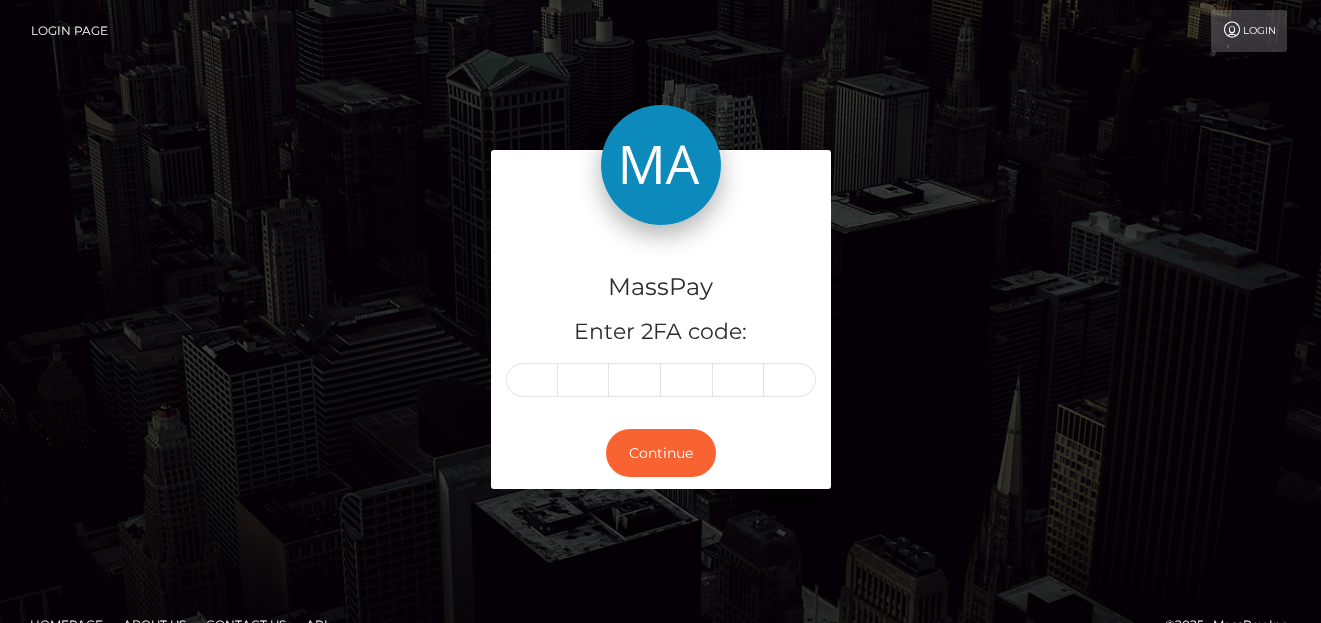scroll, scrollTop: 0, scrollLeft: 0, axis: both 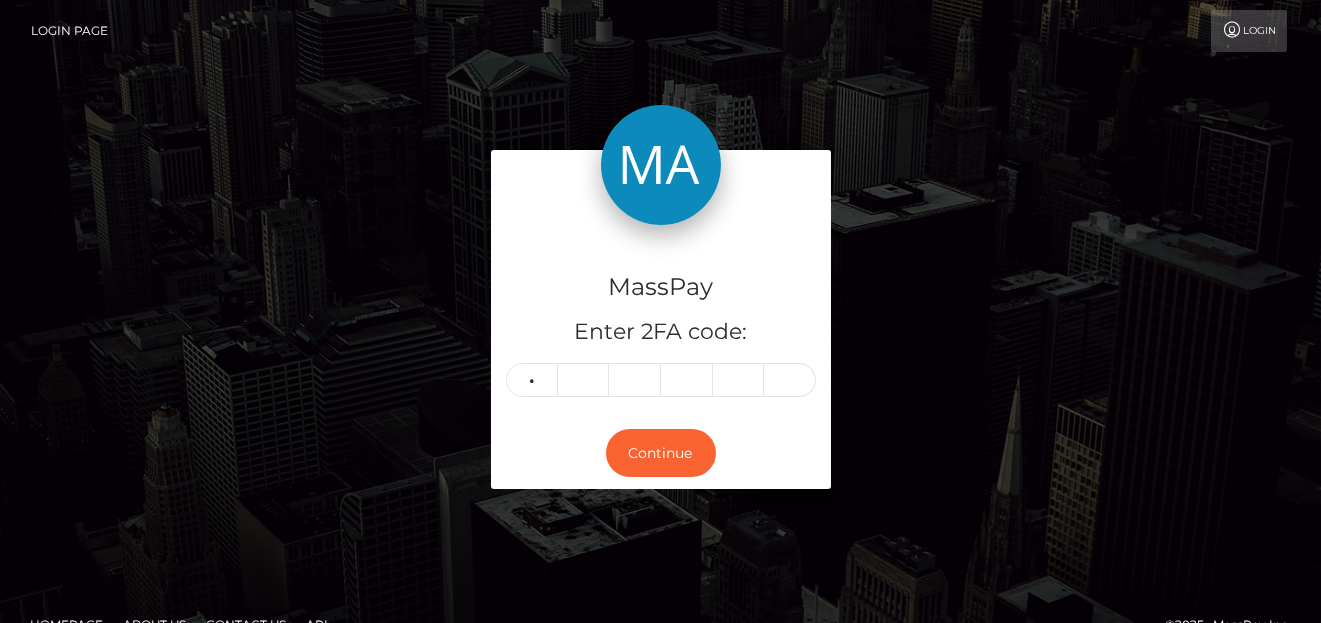 type on "0" 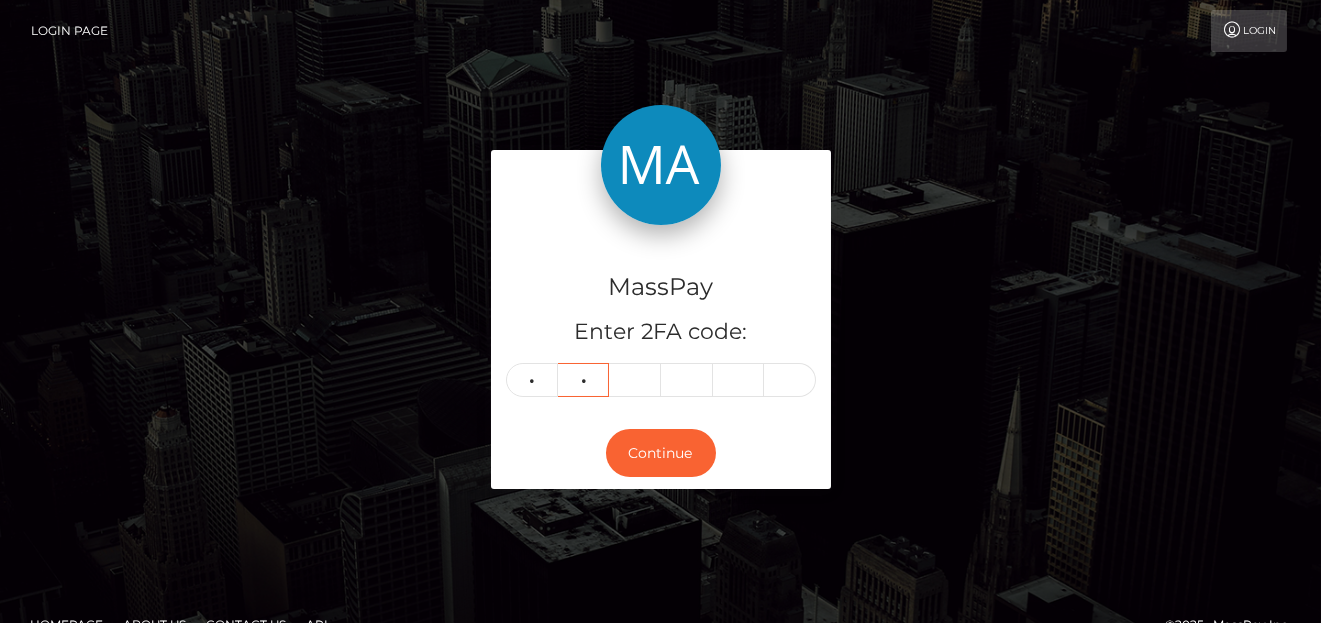 type on "7" 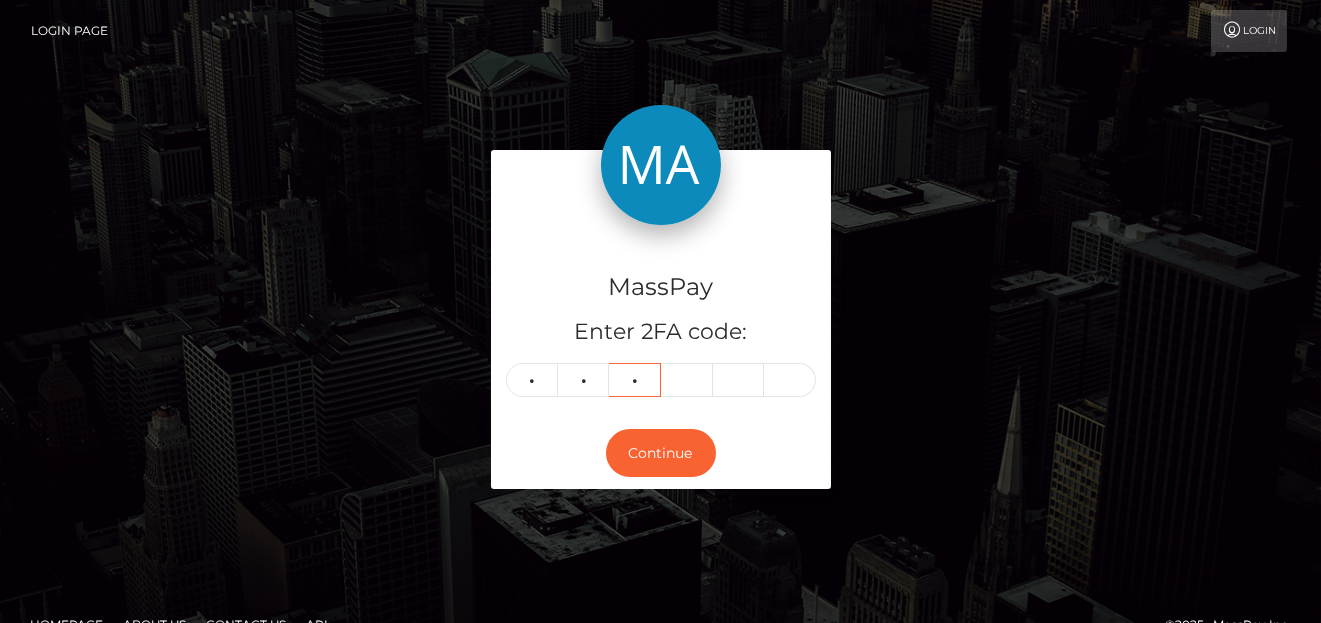 type on "9" 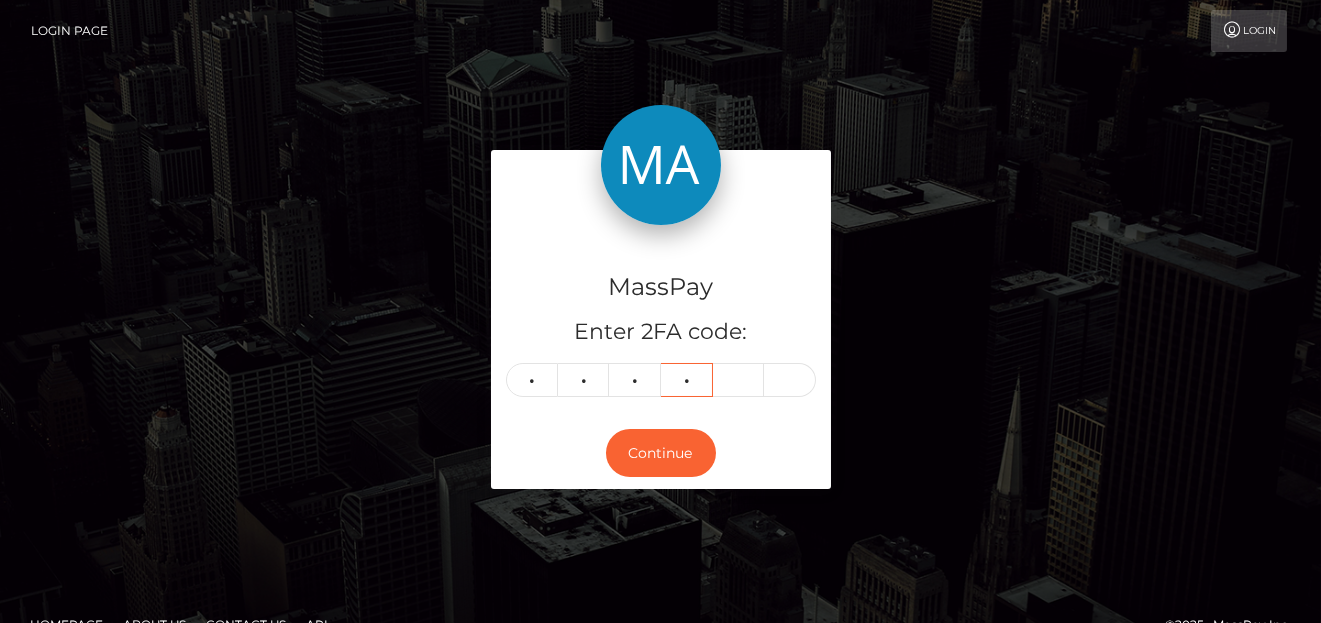 type on "8" 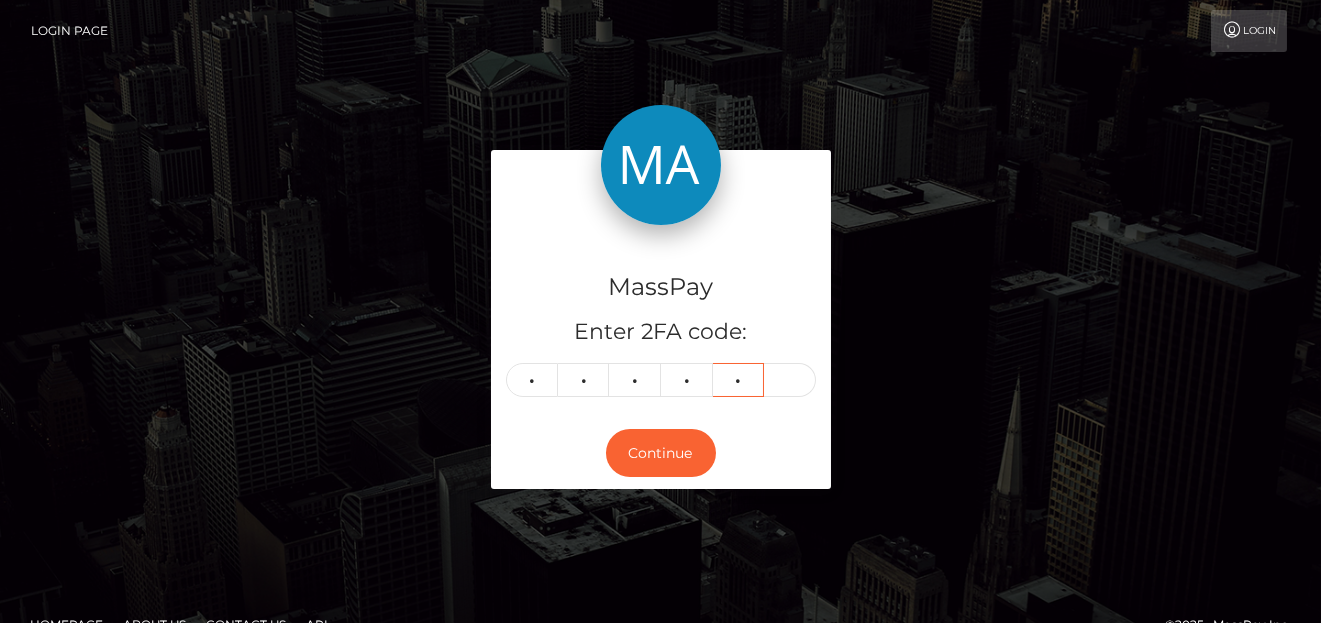 type on "1" 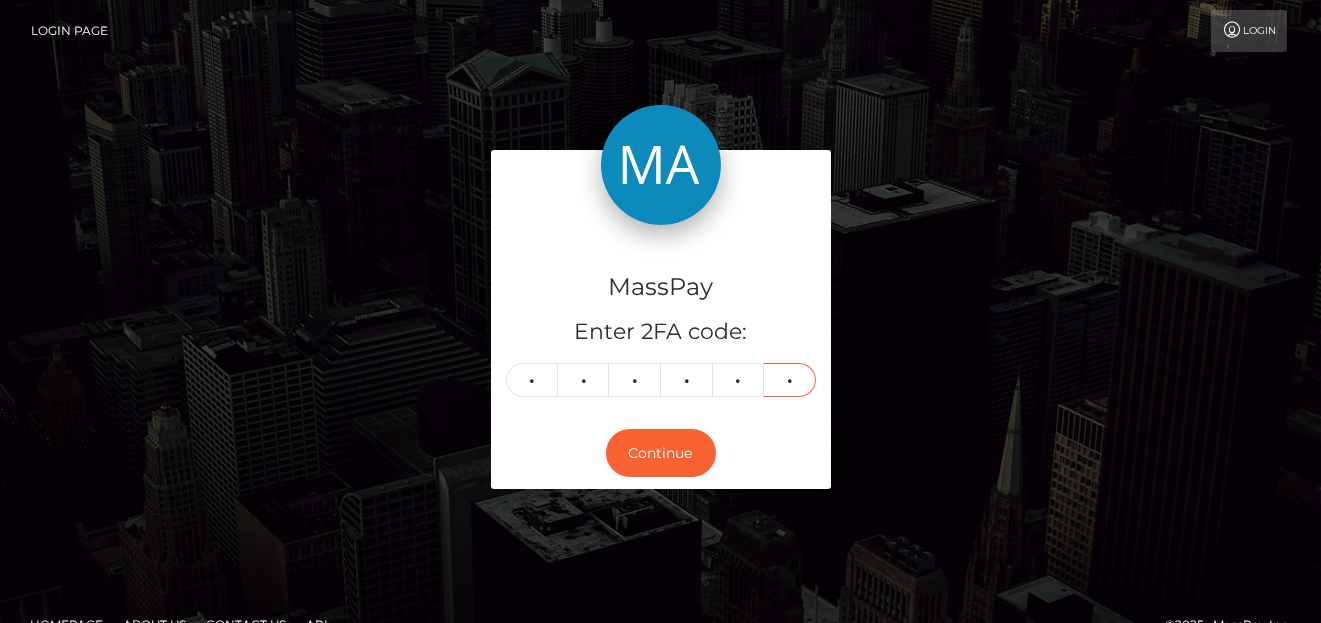 type on "2" 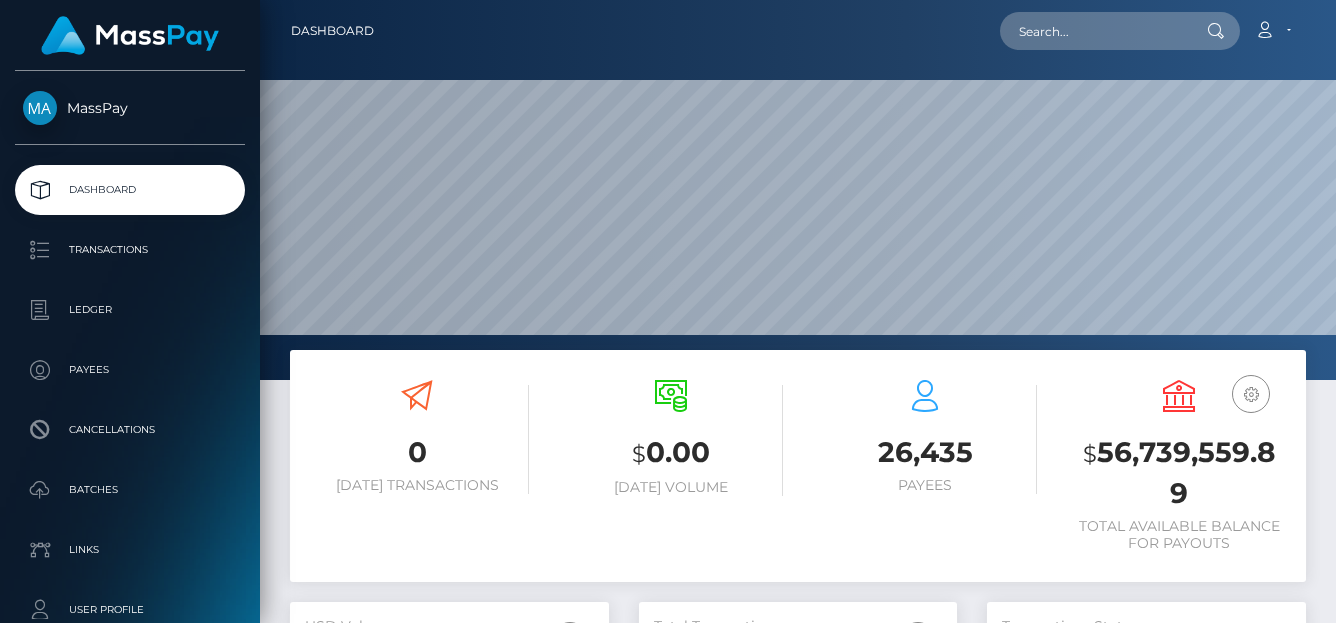 scroll, scrollTop: 0, scrollLeft: 0, axis: both 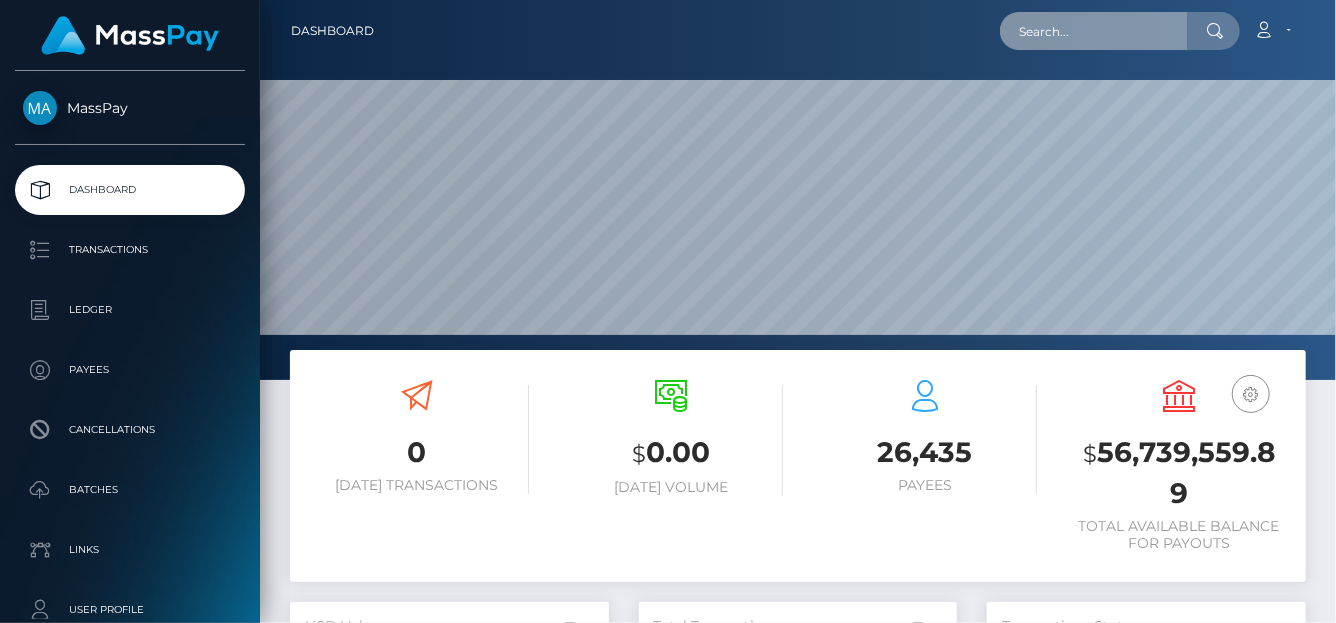 click at bounding box center (1094, 31) 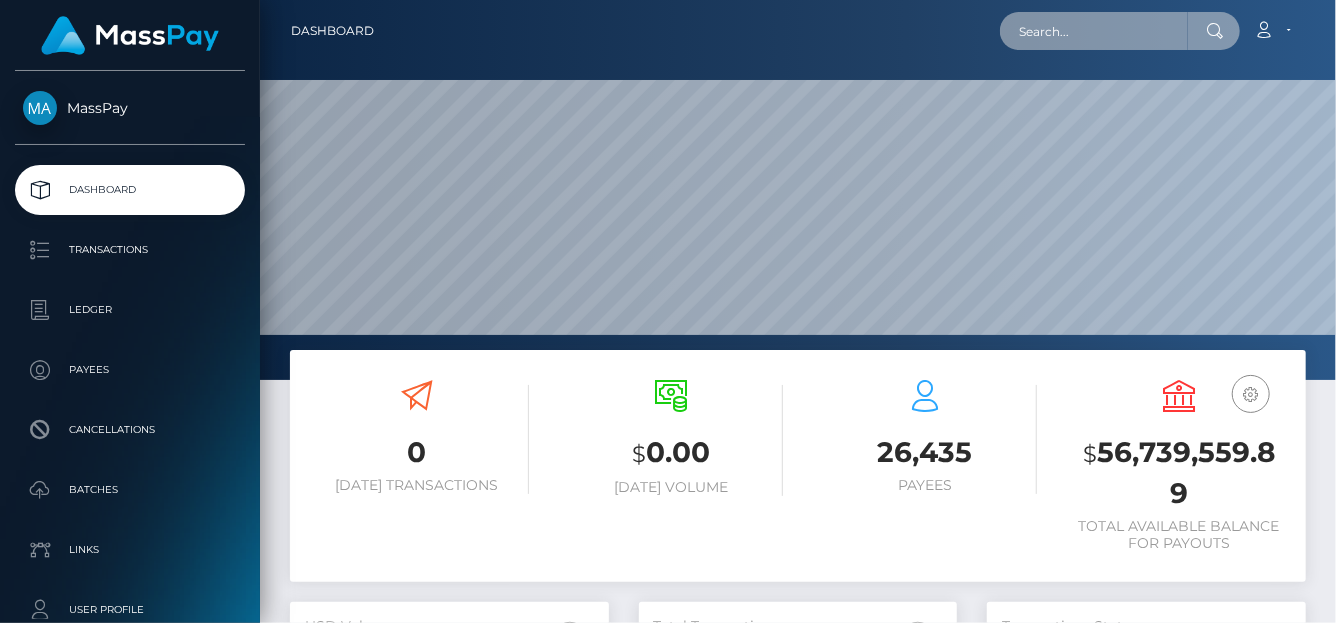 paste on "kush260655@gmail.com" 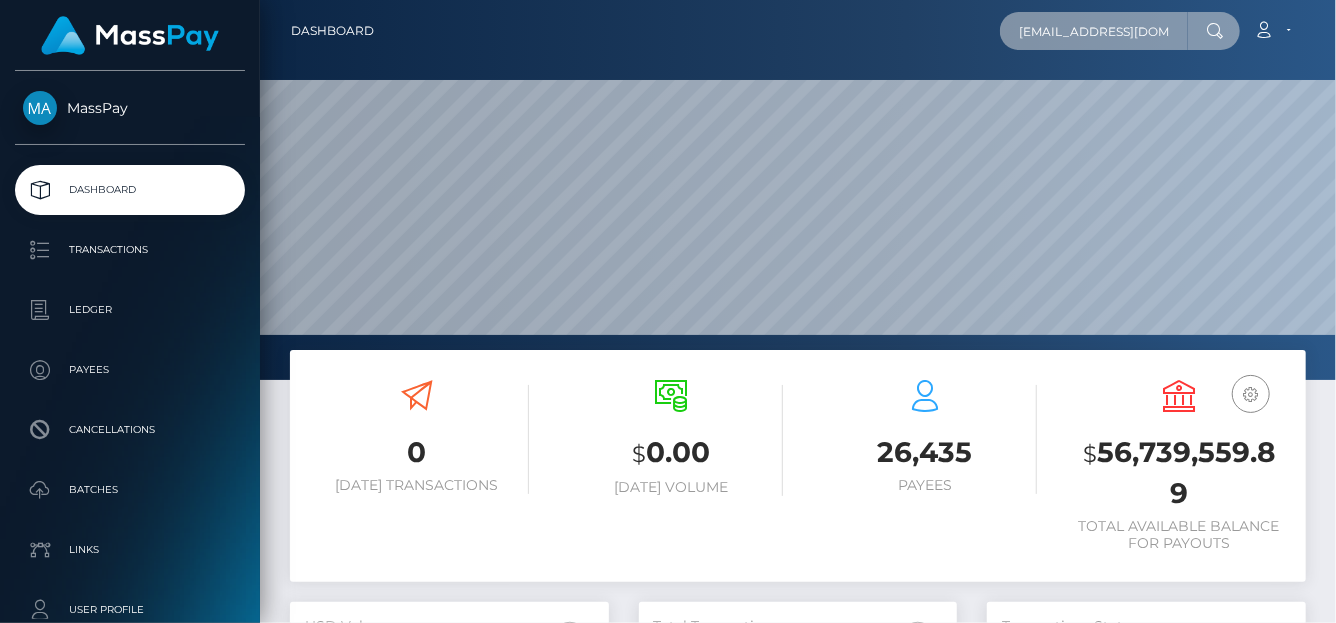 scroll, scrollTop: 0, scrollLeft: 1, axis: horizontal 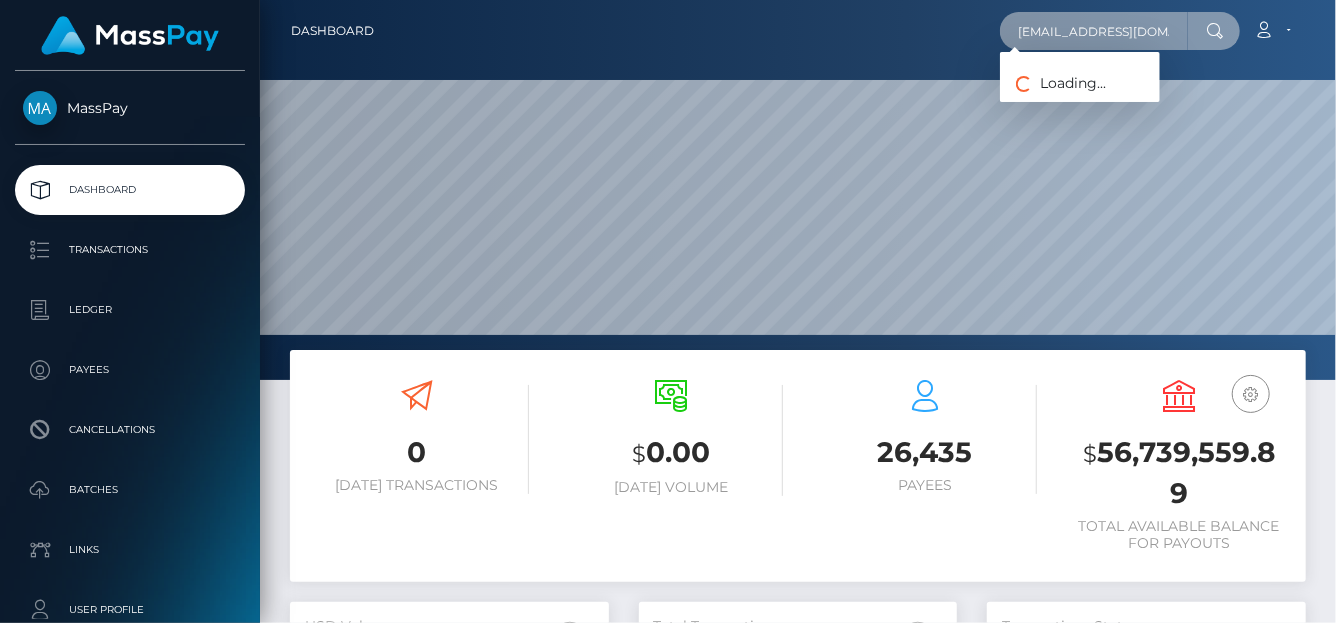 type on "[EMAIL_ADDRESS][DOMAIN_NAME]" 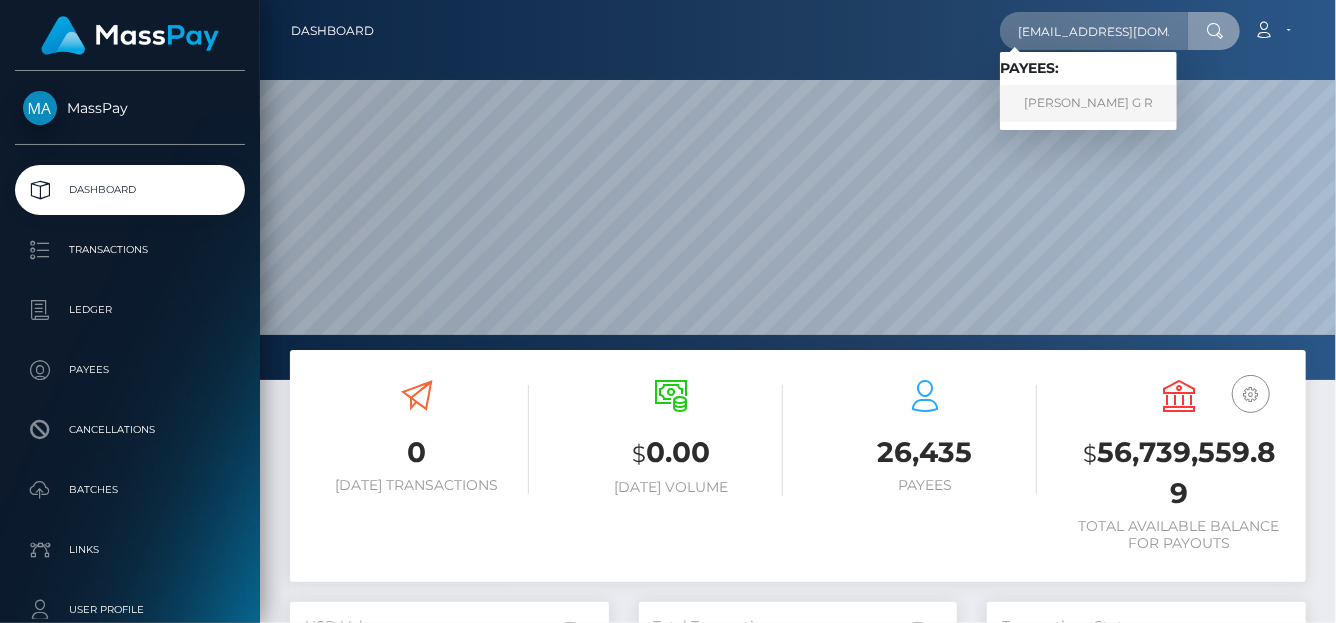 click on "Kushal  G R" at bounding box center (1088, 103) 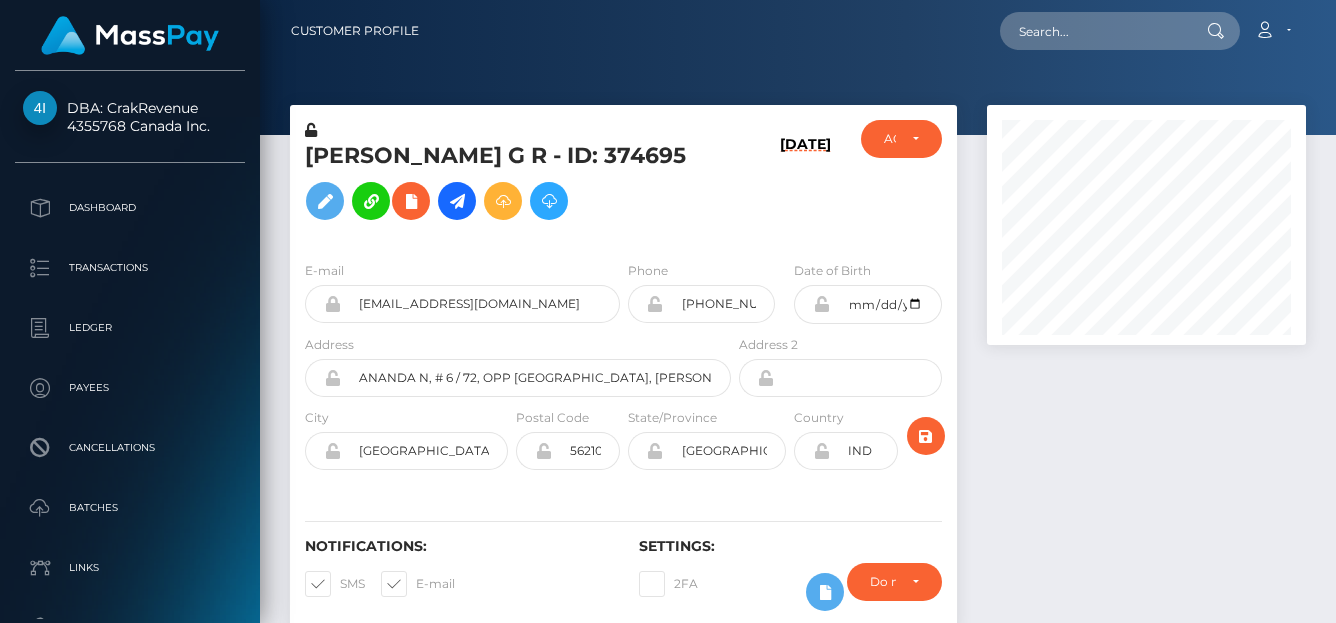 scroll, scrollTop: 0, scrollLeft: 0, axis: both 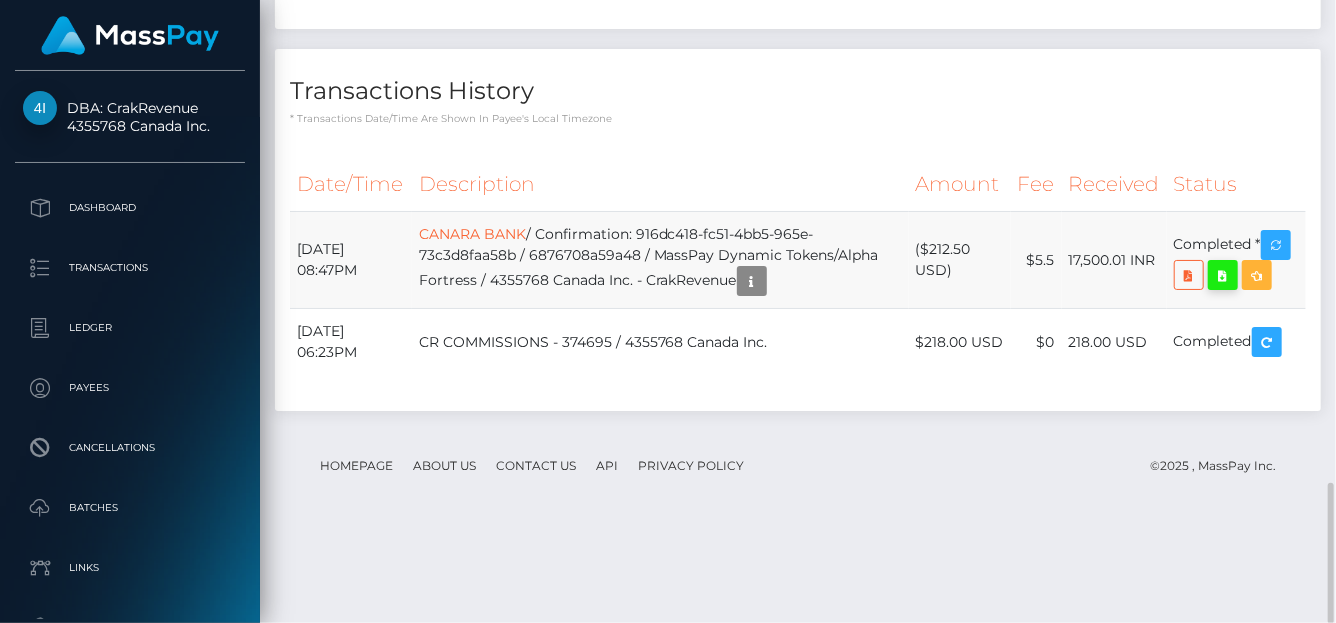 click at bounding box center [1223, 275] 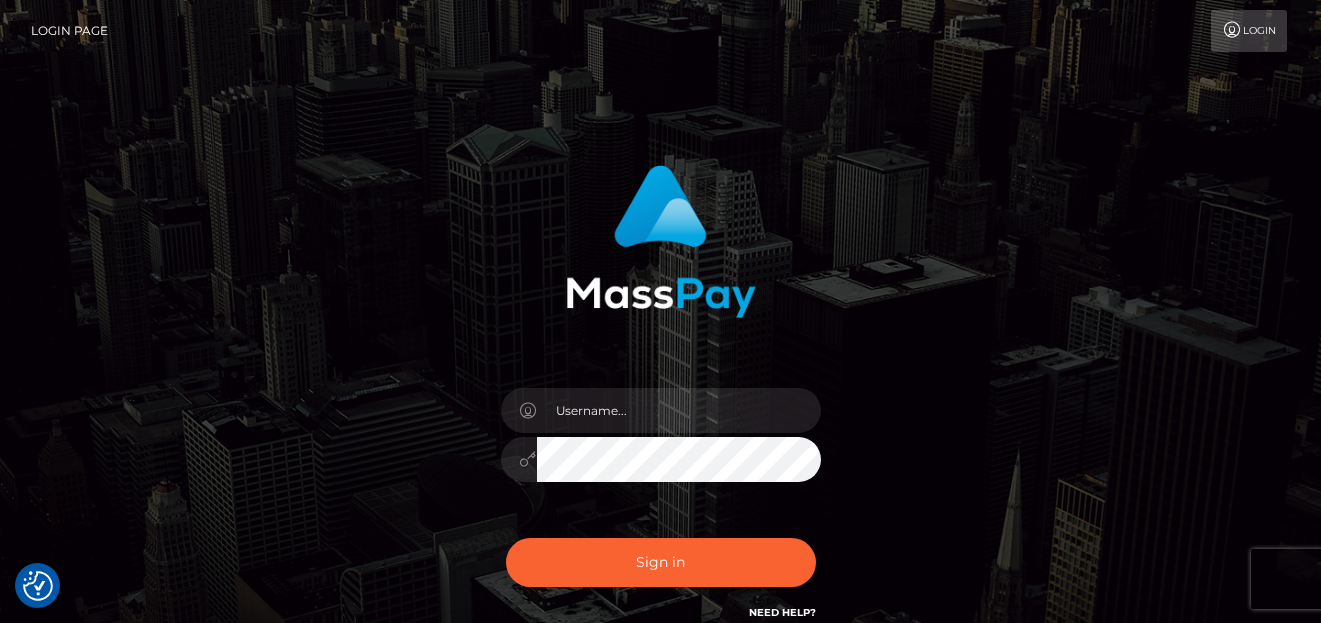 scroll, scrollTop: 0, scrollLeft: 0, axis: both 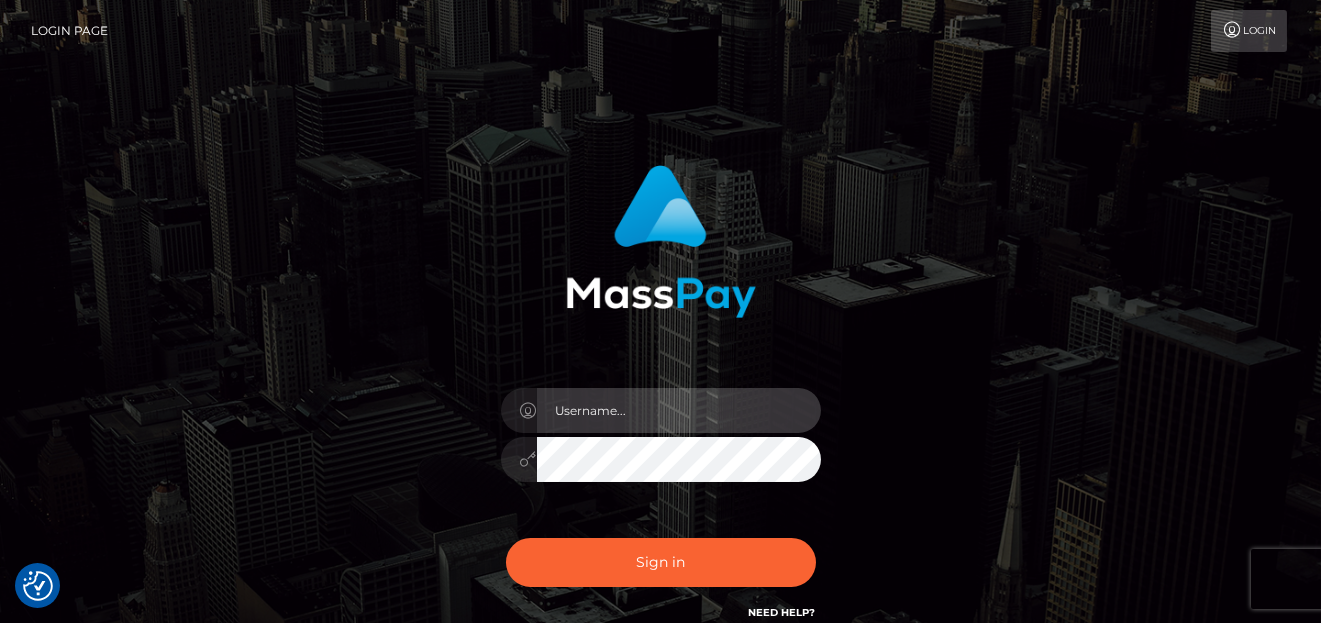 type on "[PERSON_NAME]" 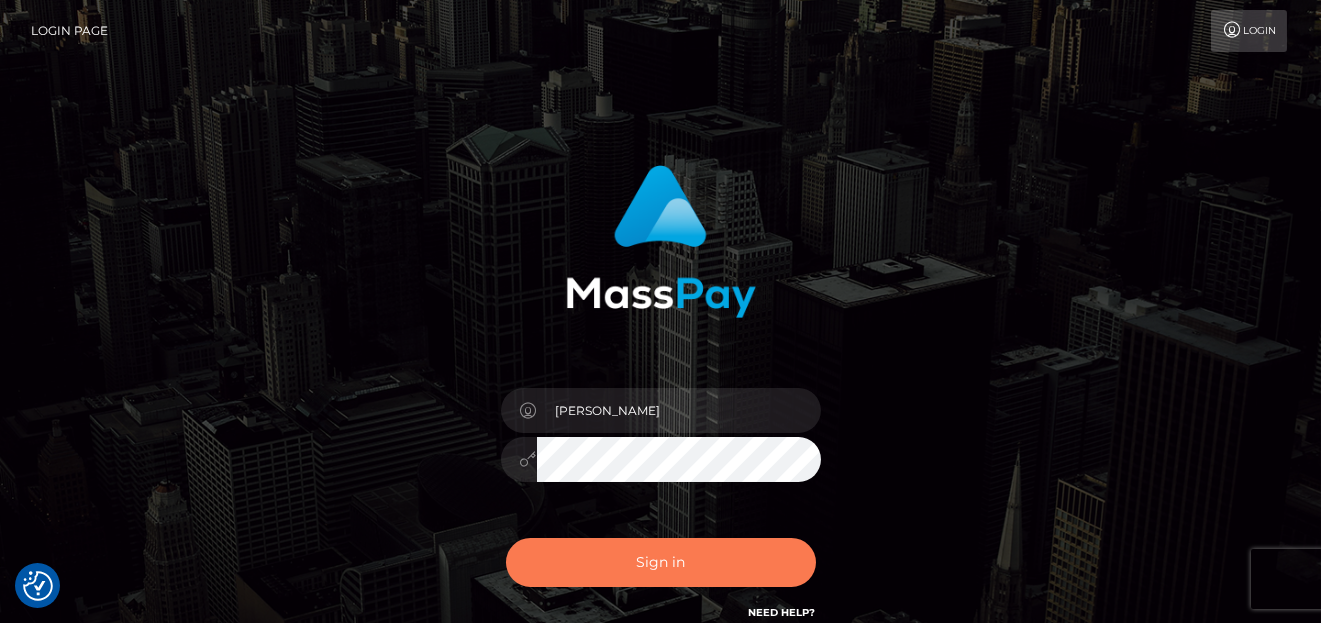 click on "Sign in" at bounding box center (661, 562) 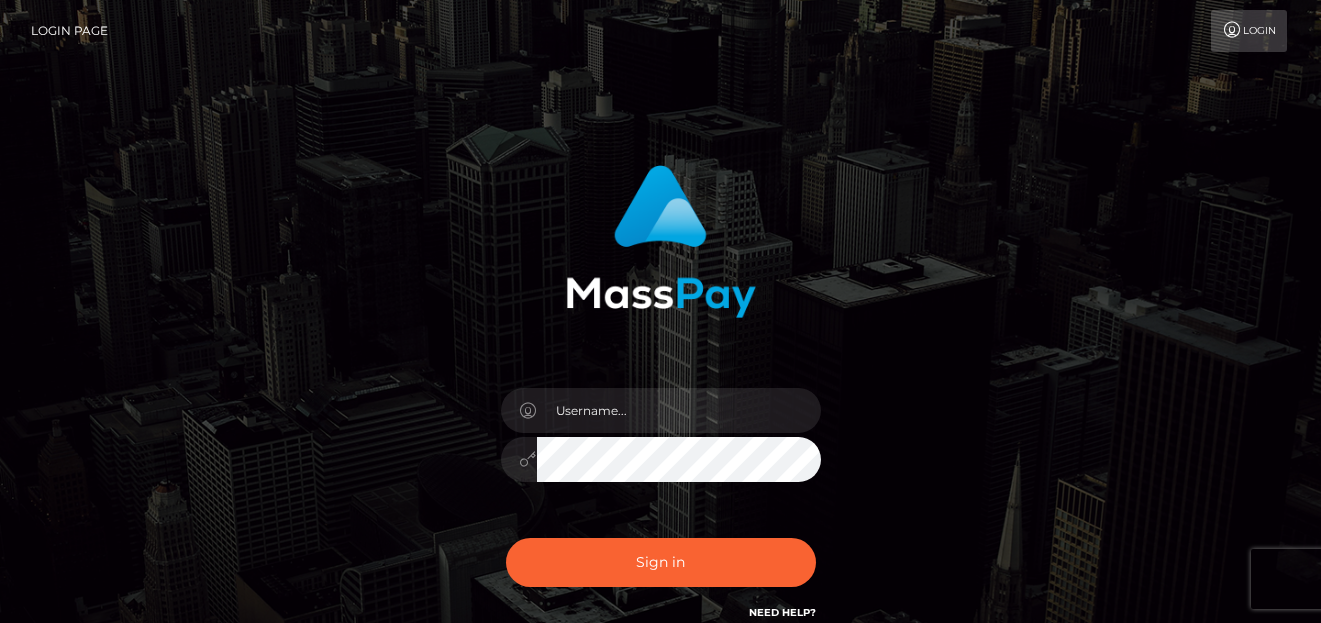 scroll, scrollTop: 0, scrollLeft: 0, axis: both 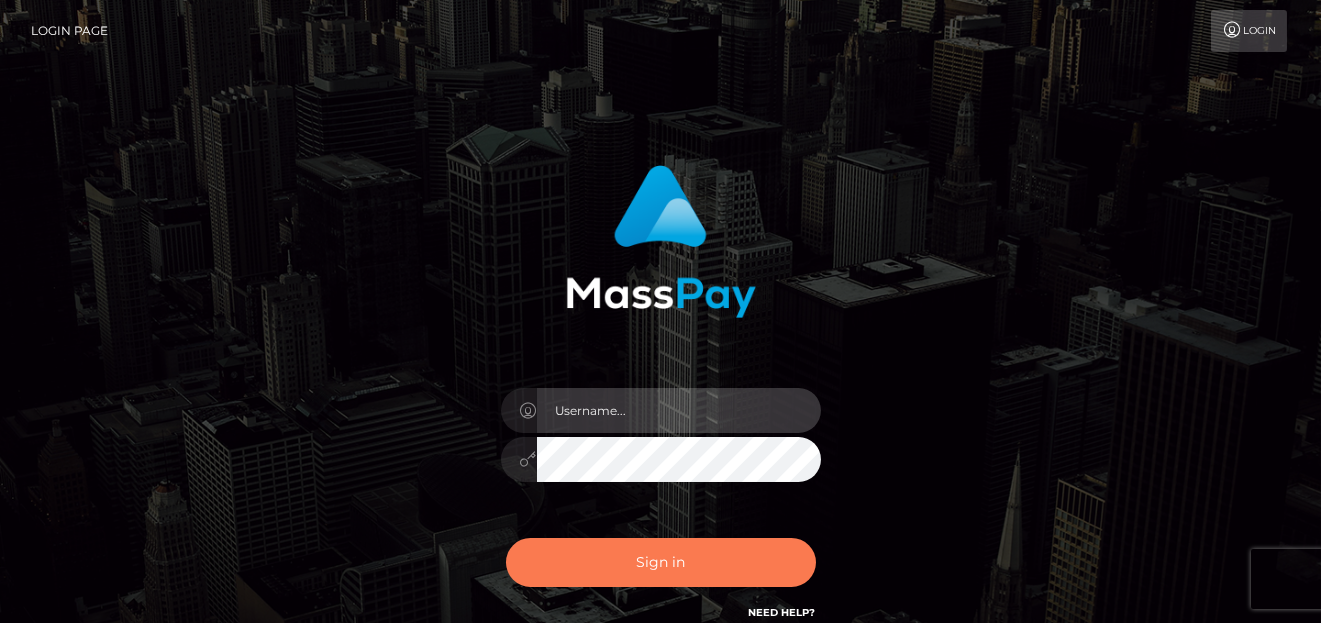 type on "[PERSON_NAME]" 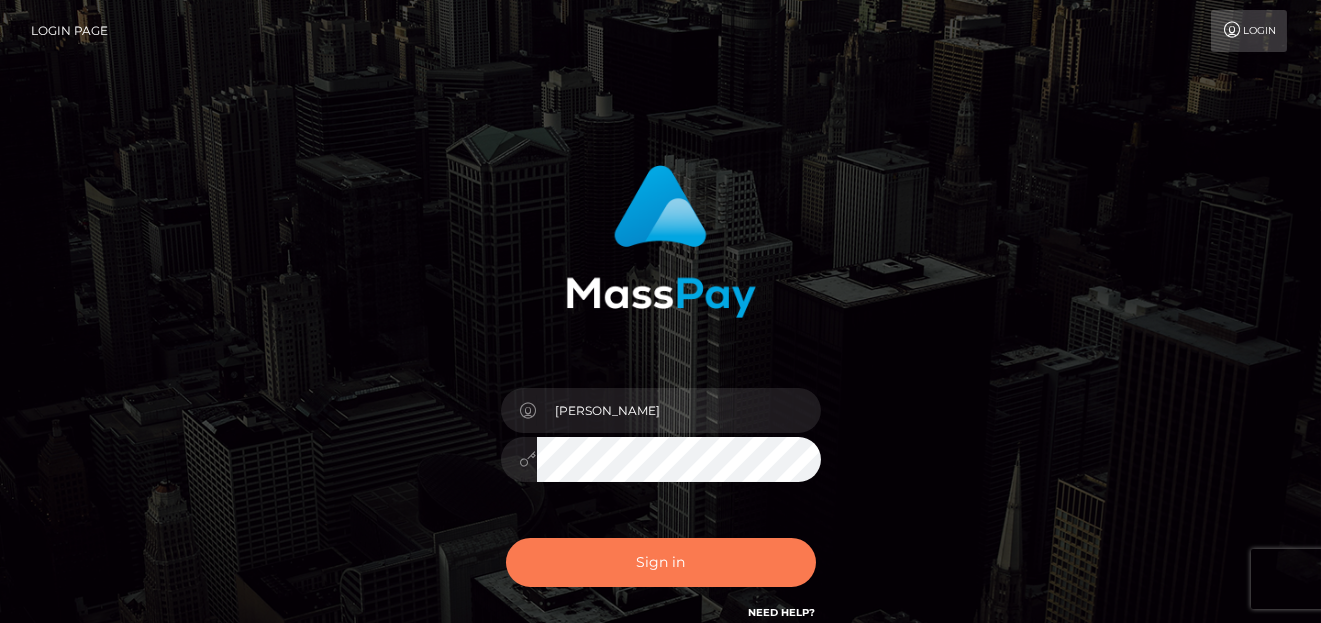 click on "Sign in" at bounding box center (661, 562) 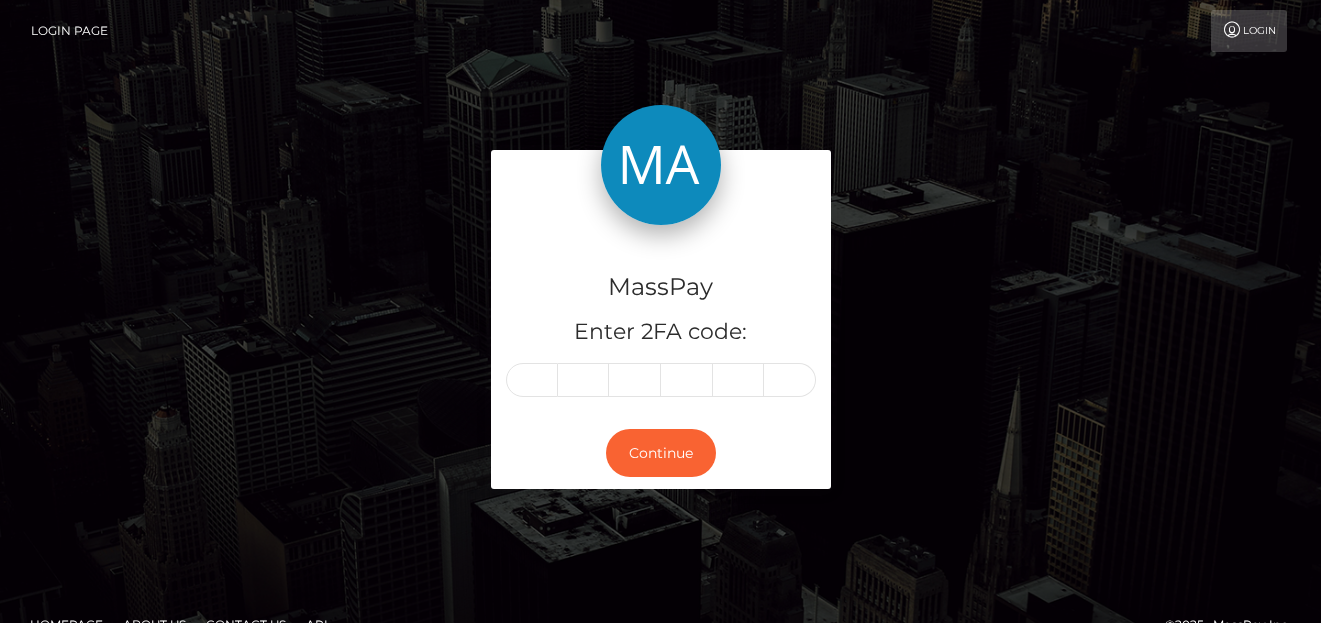 scroll, scrollTop: 0, scrollLeft: 0, axis: both 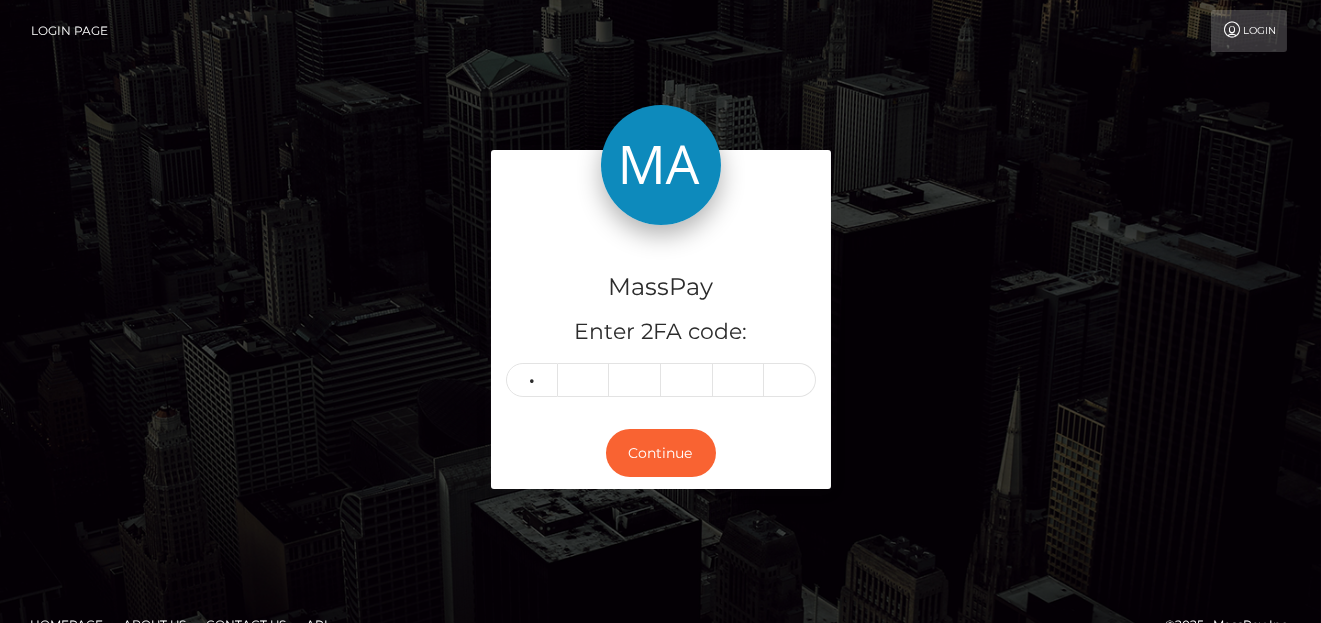 type on "6" 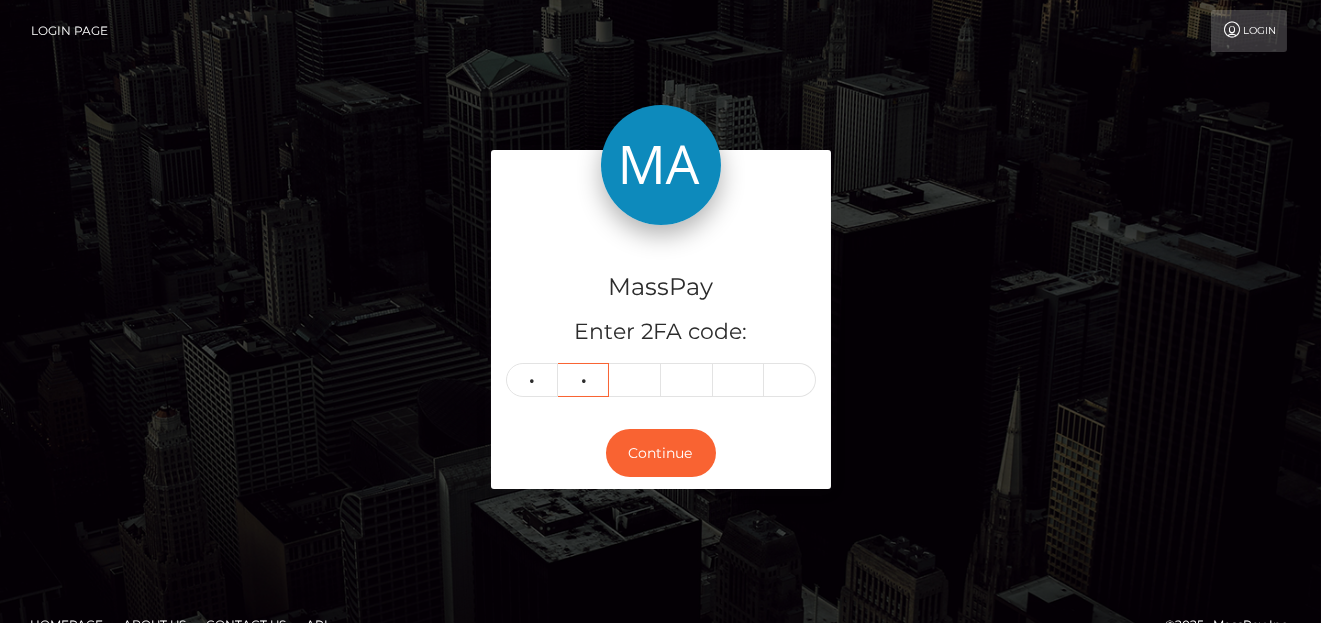 type on "9" 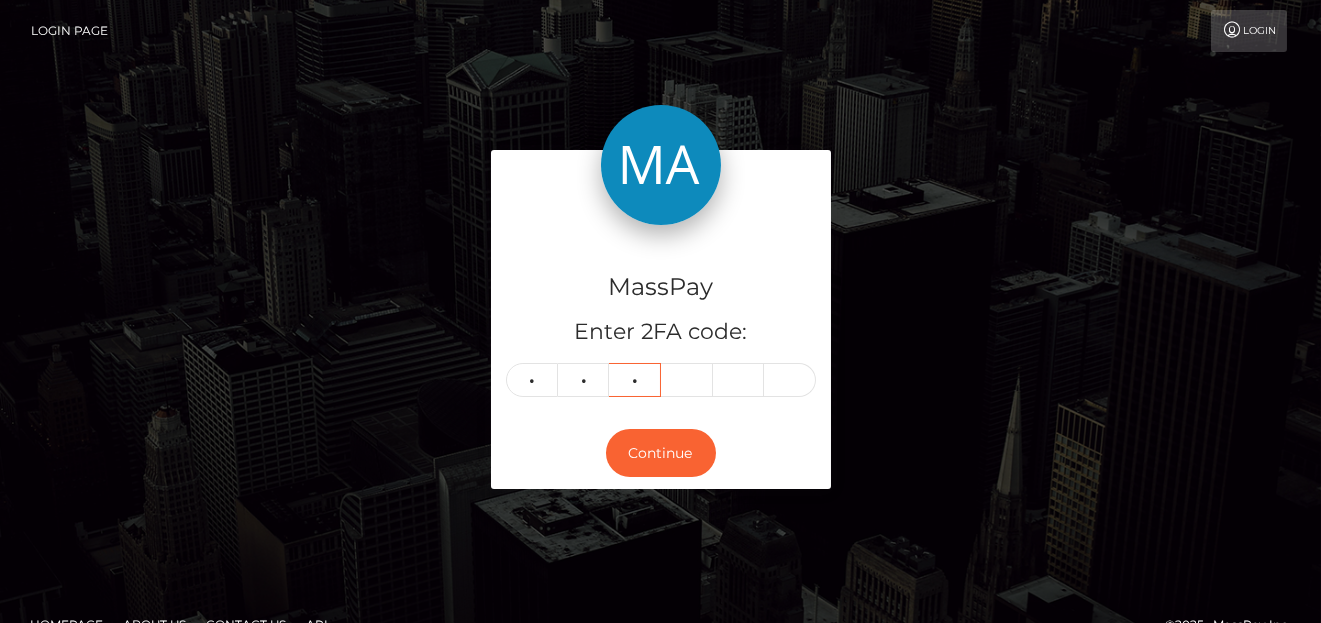 type on "8" 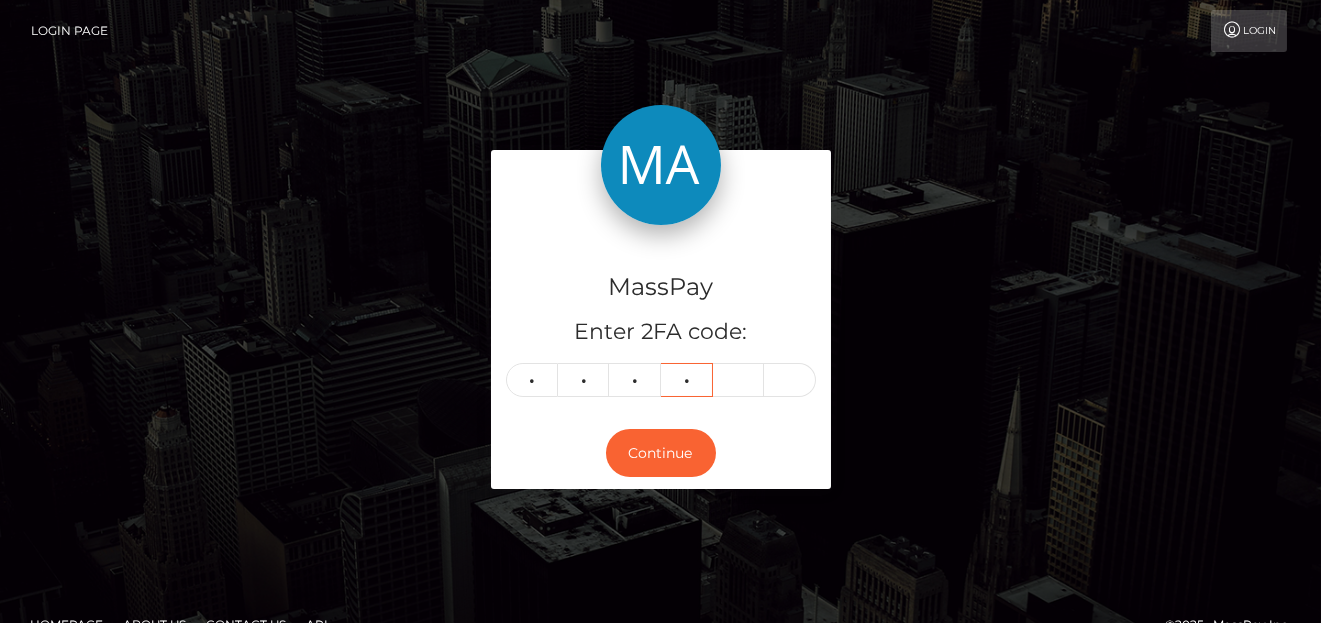 type on "6" 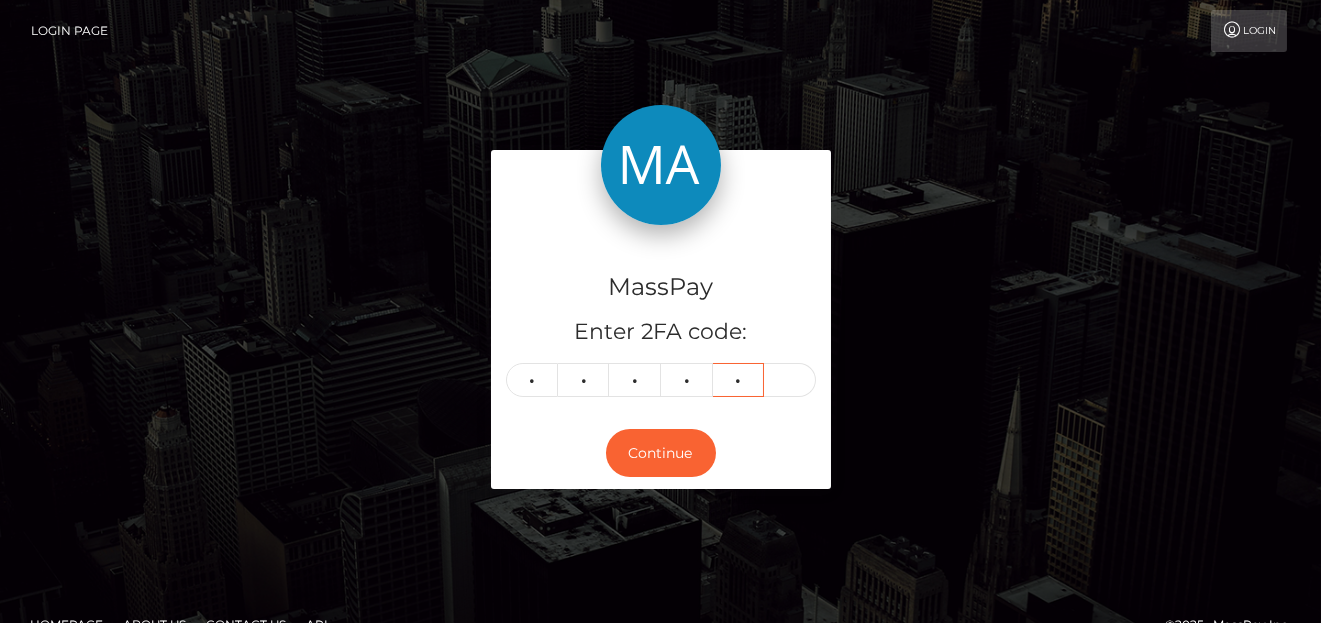 type on "3" 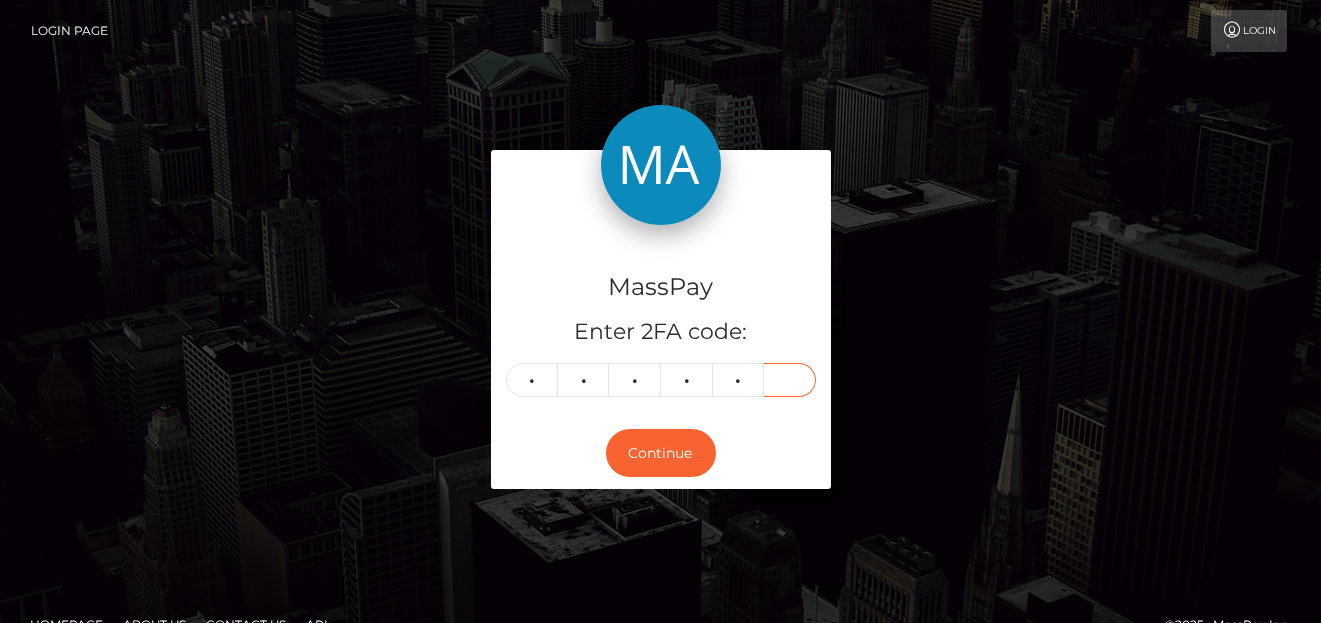 type on "4" 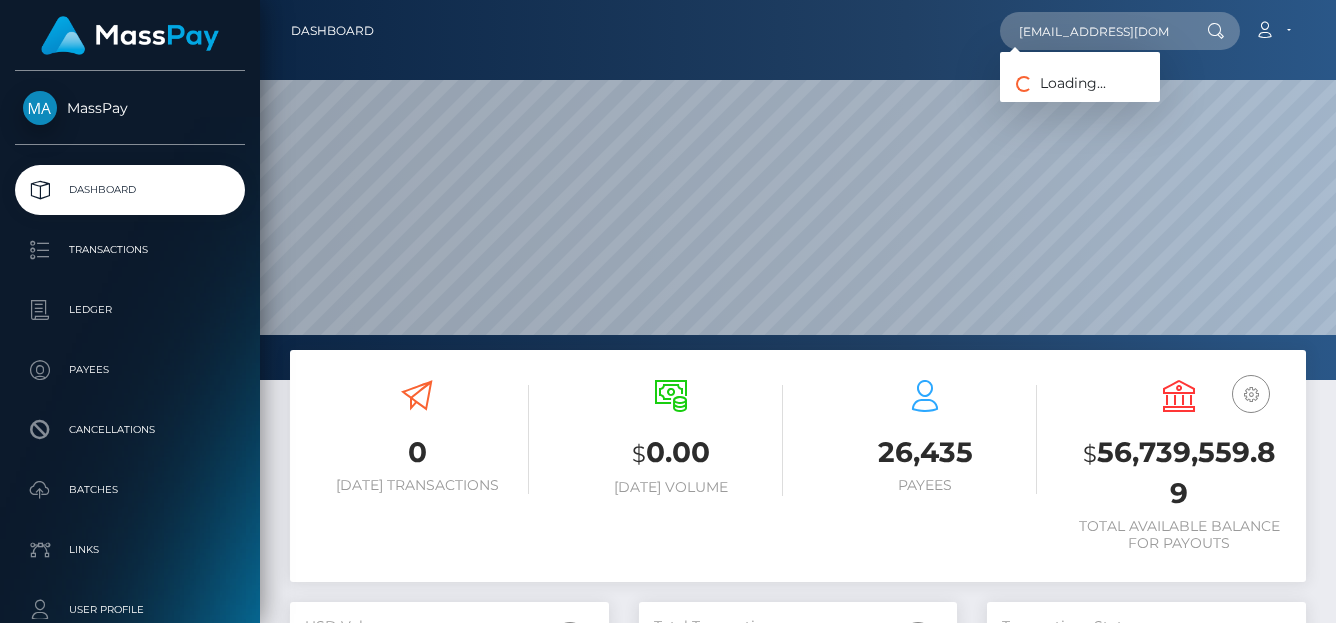scroll, scrollTop: 0, scrollLeft: 0, axis: both 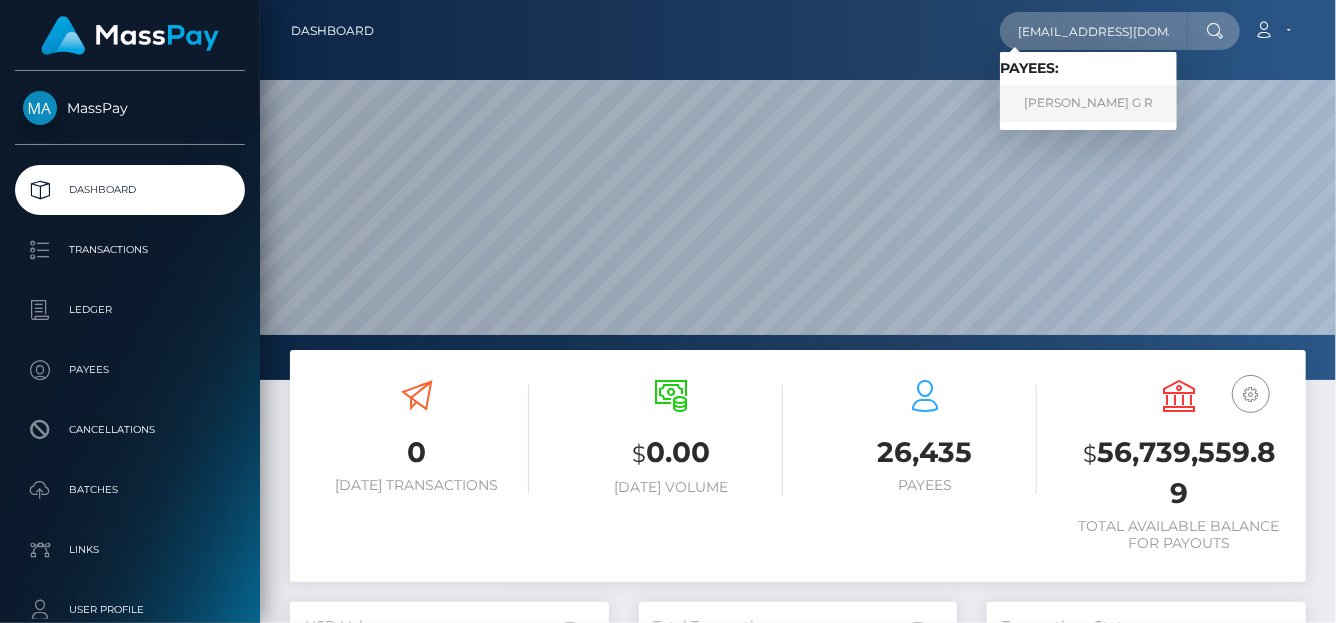click on "Kushal  G R" at bounding box center [1088, 103] 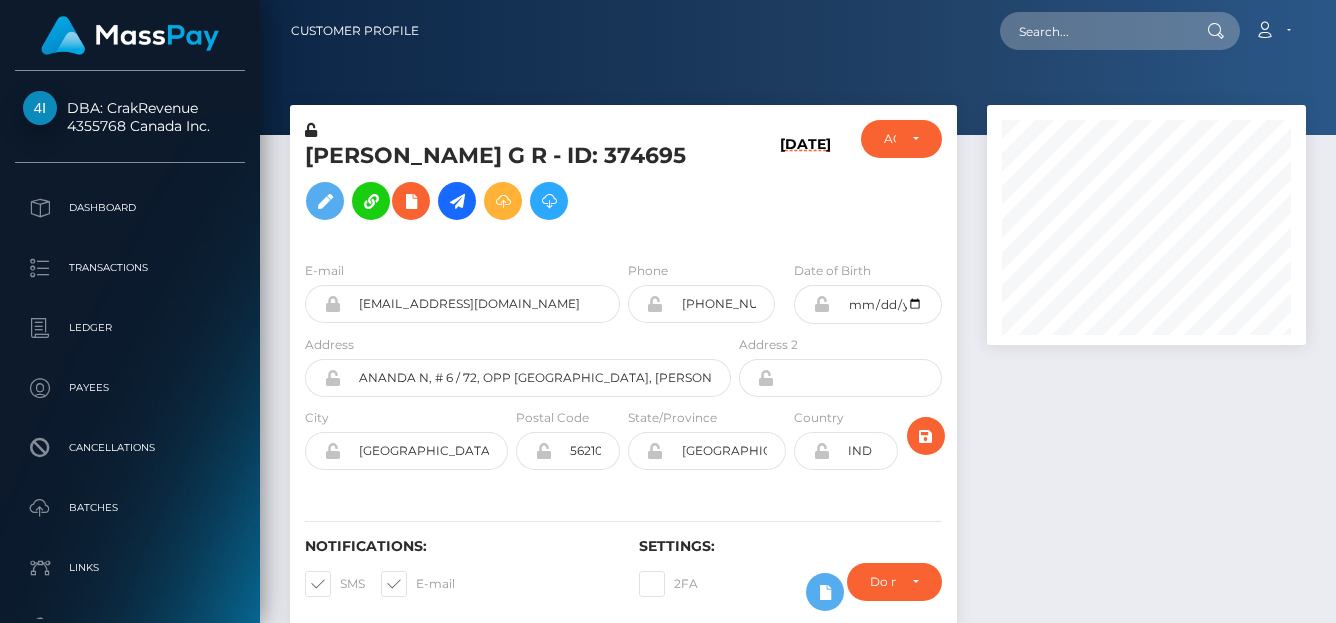 scroll, scrollTop: 0, scrollLeft: 0, axis: both 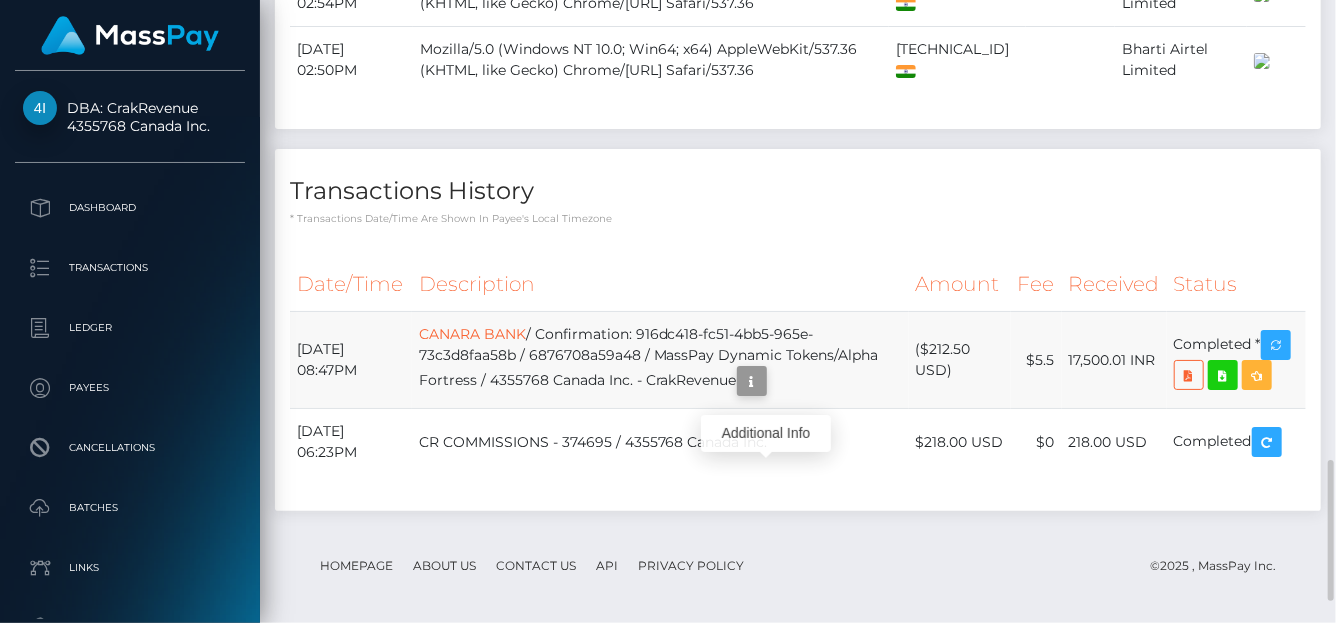 click at bounding box center [752, 381] 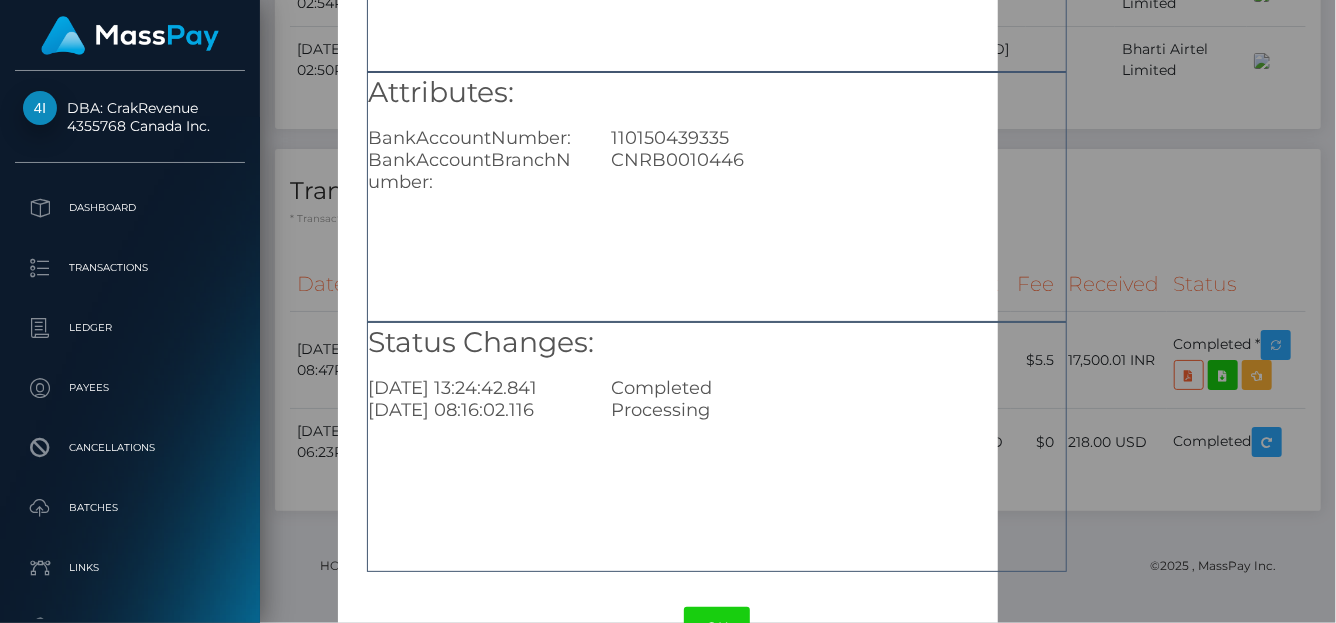 scroll, scrollTop: 299, scrollLeft: 0, axis: vertical 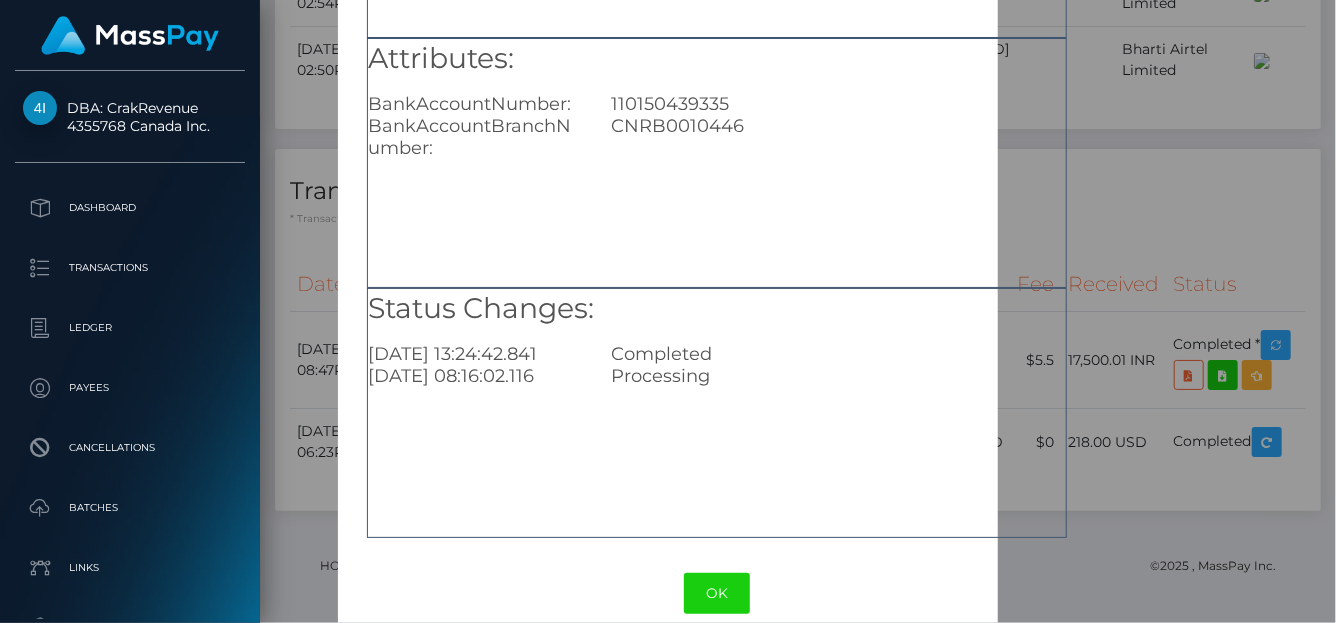 type 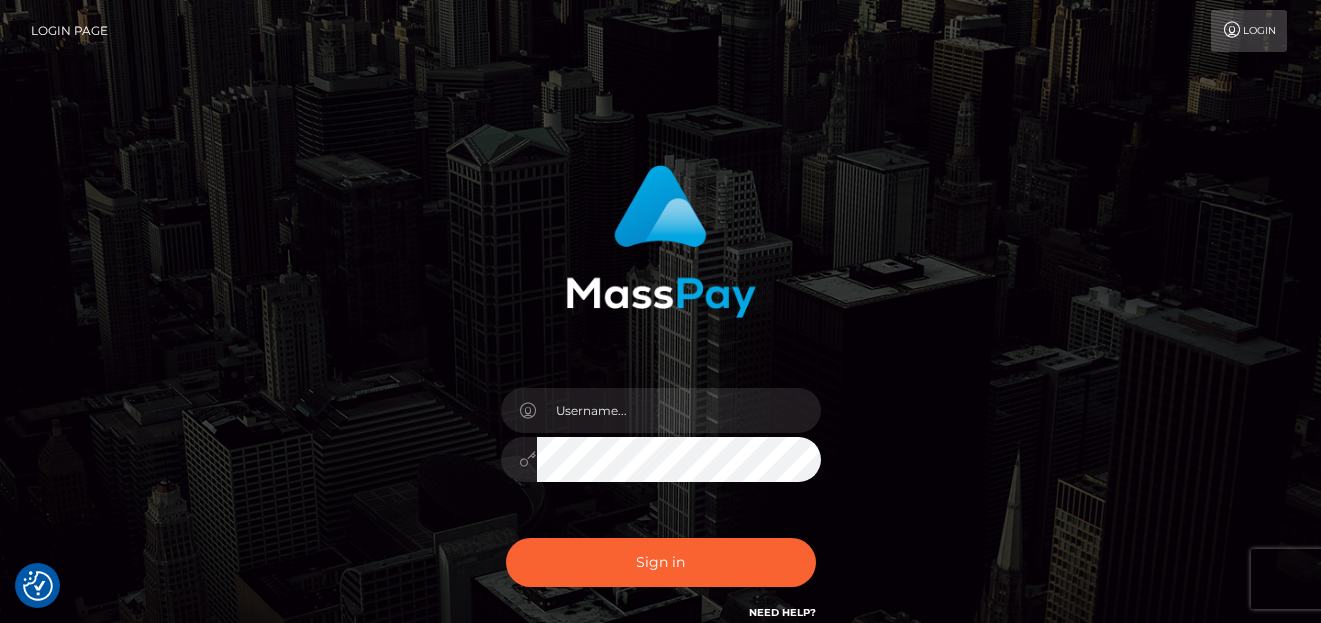 scroll, scrollTop: 0, scrollLeft: 0, axis: both 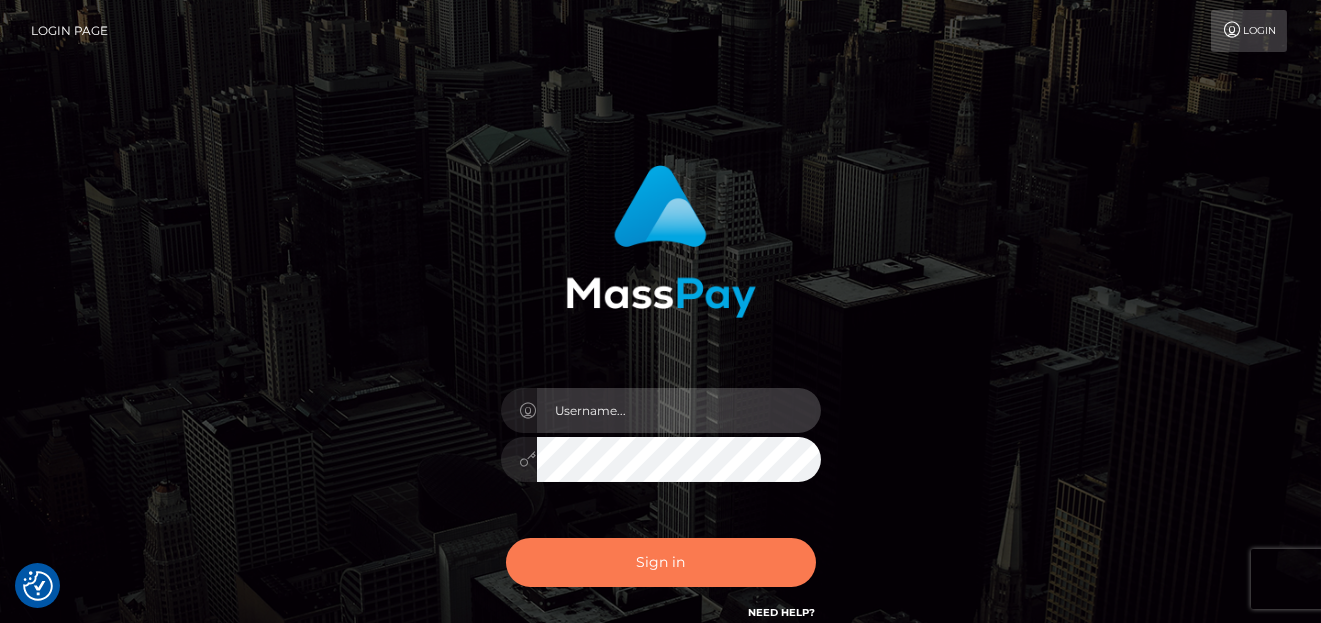 type on "[PERSON_NAME]" 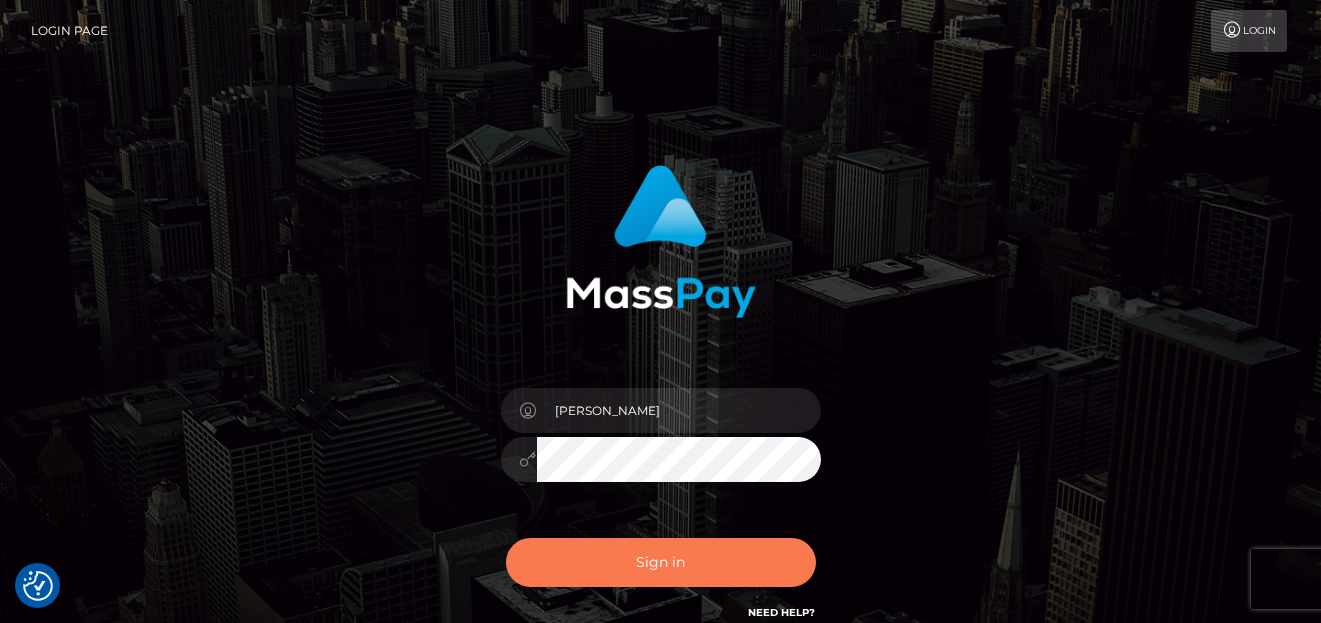 click on "Sign in" at bounding box center [661, 562] 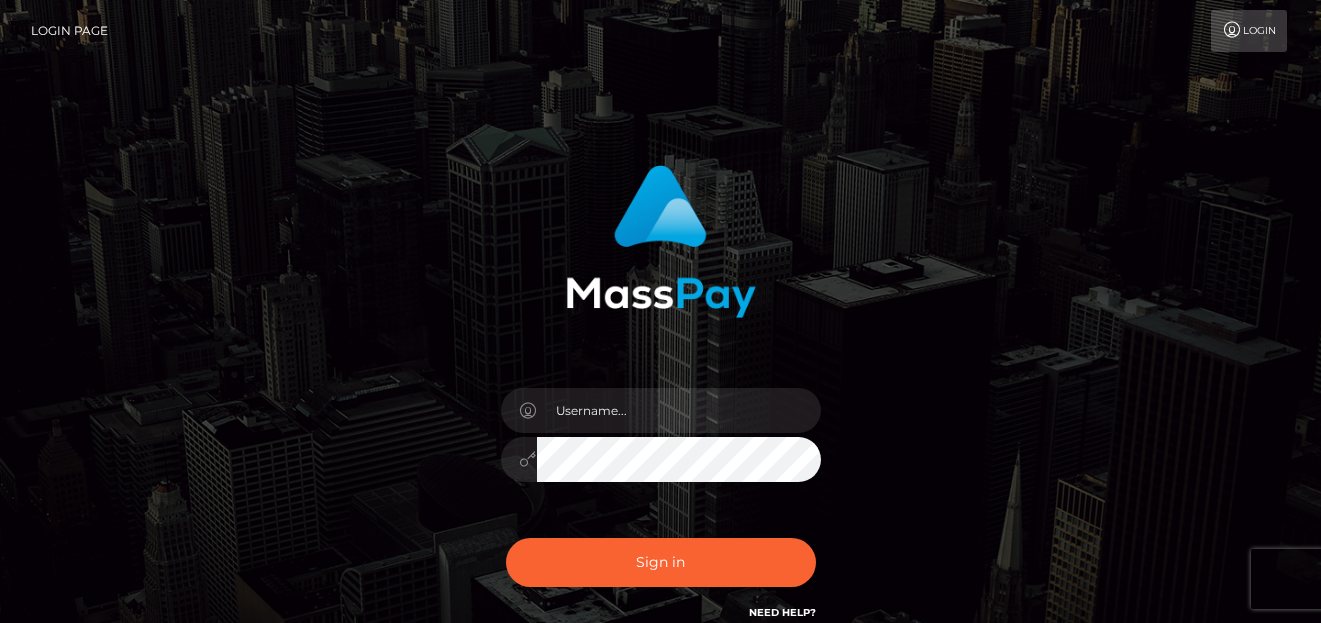 scroll, scrollTop: 0, scrollLeft: 0, axis: both 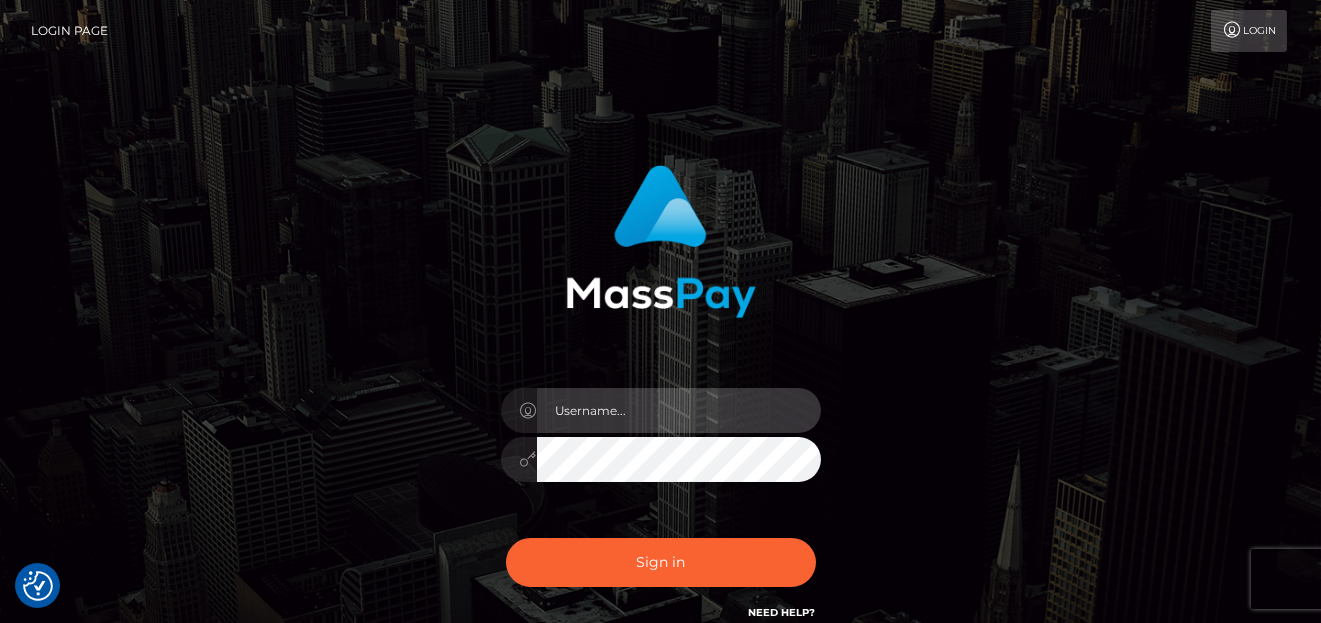 type on "[PERSON_NAME]" 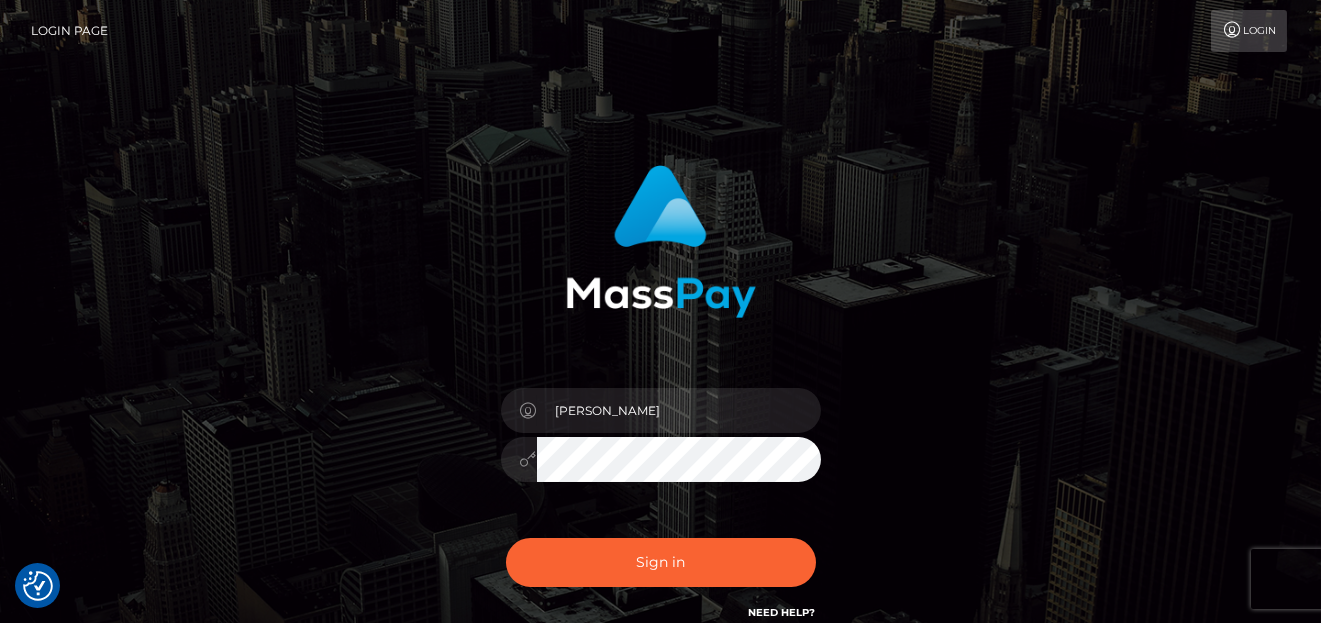 click on "Sign in
Need
Help?" at bounding box center (661, 570) 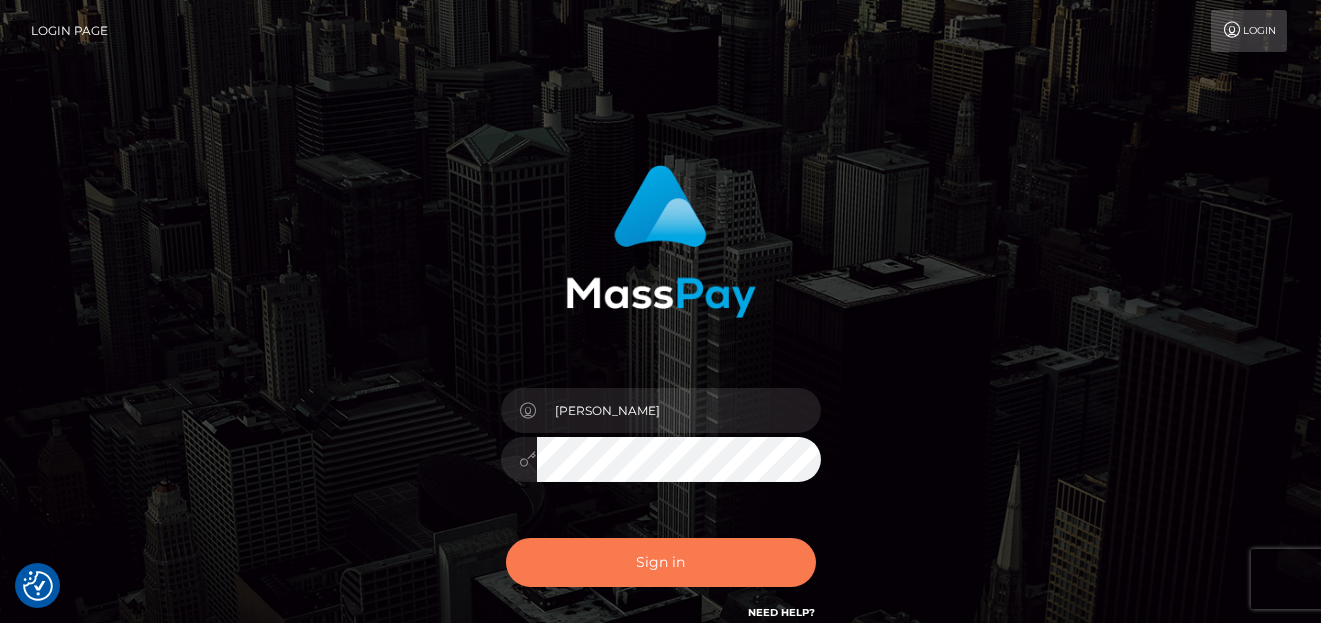 click on "Sign in" at bounding box center (661, 562) 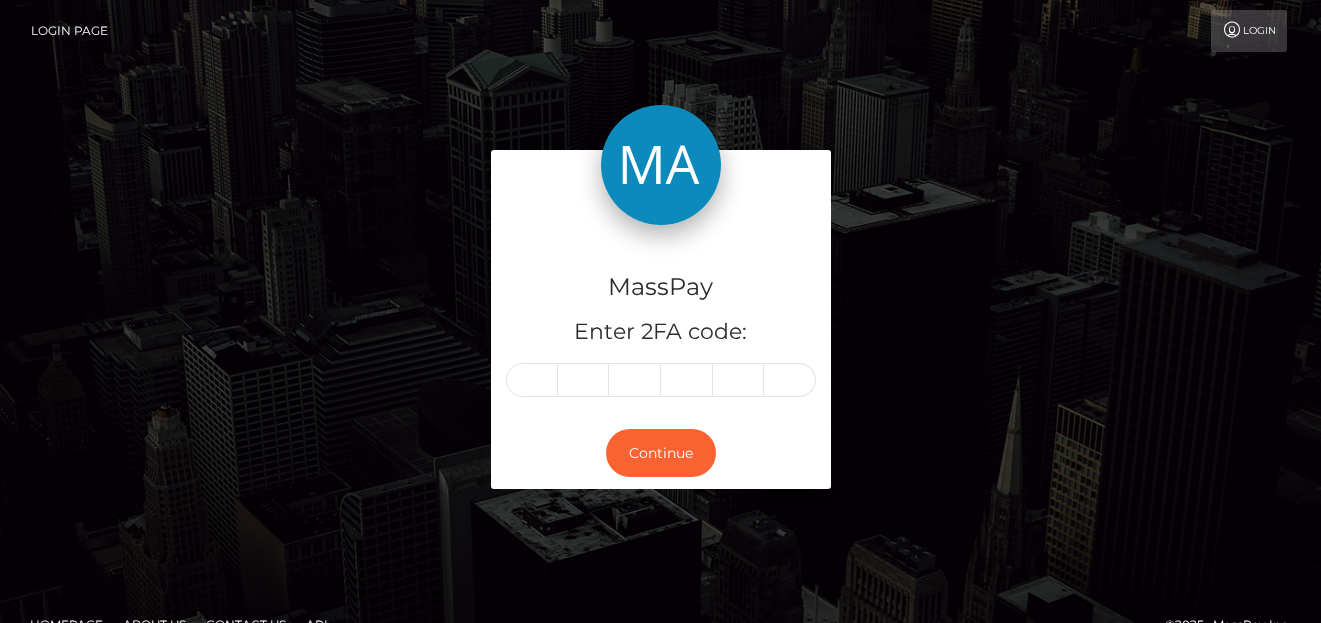 scroll, scrollTop: 0, scrollLeft: 0, axis: both 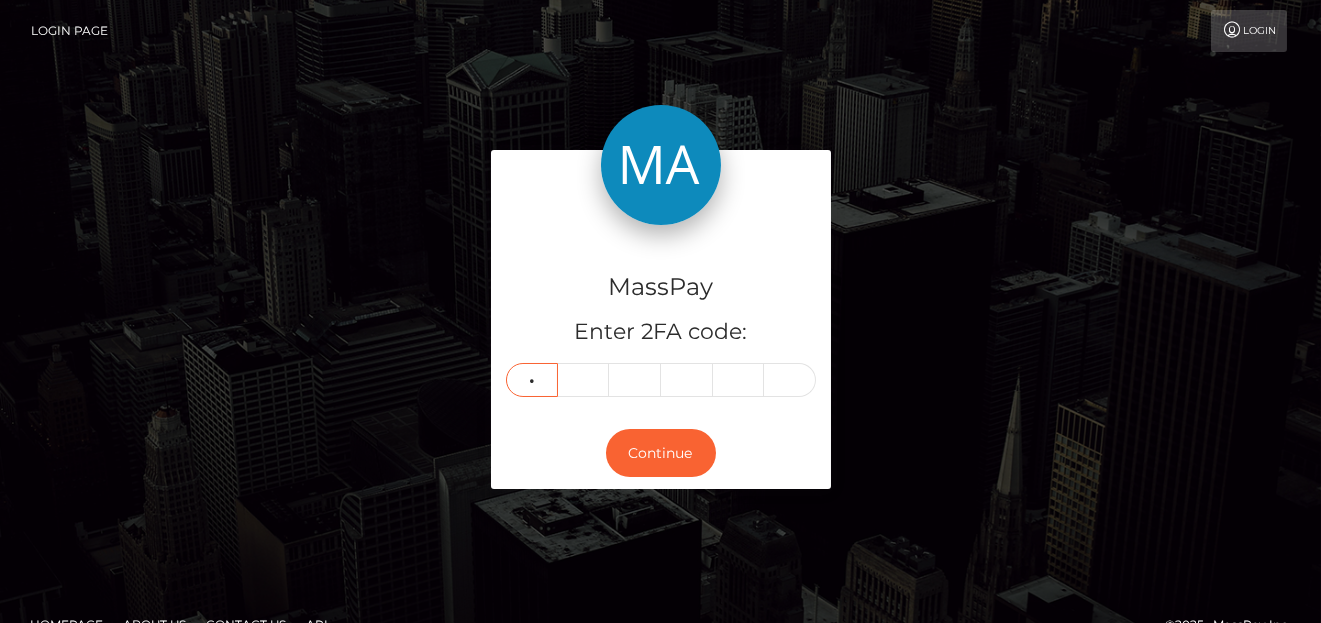 type on "2" 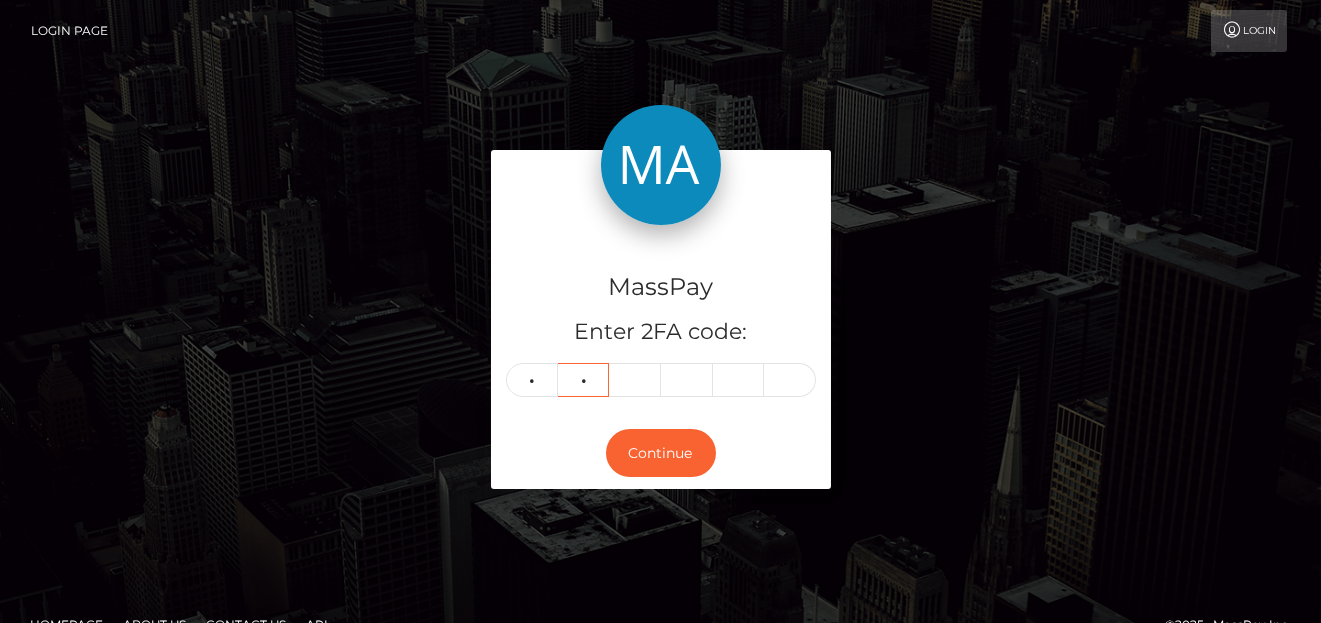 type on "8" 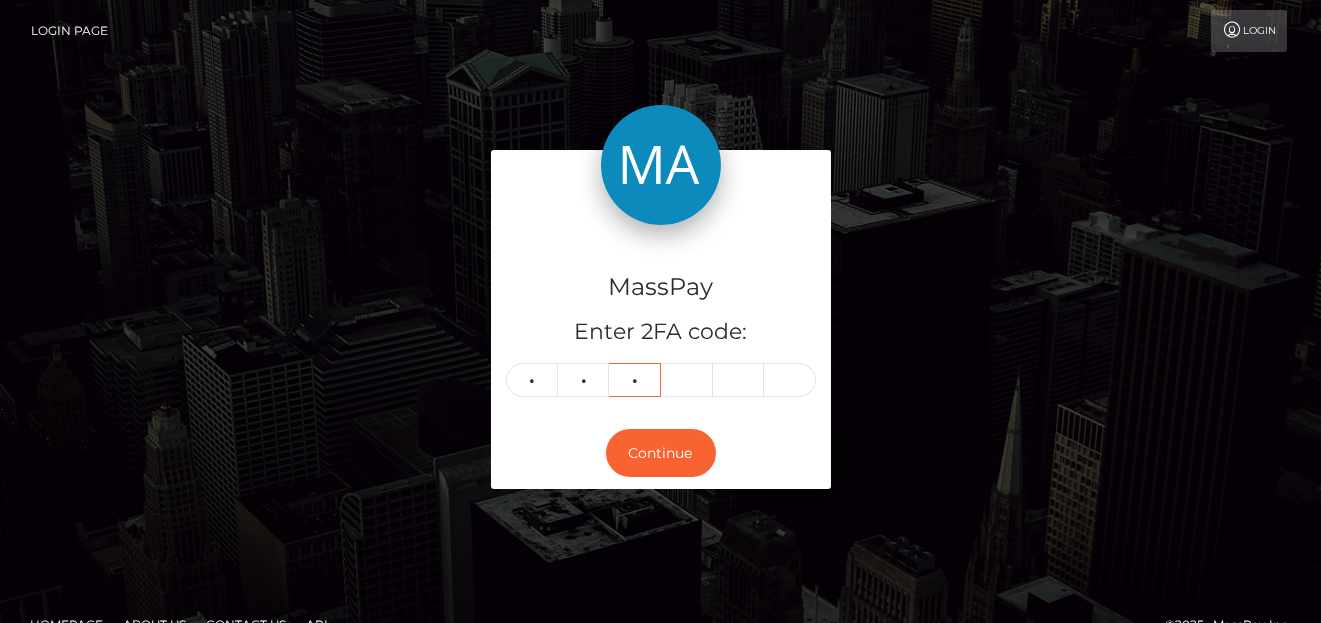 type on "8" 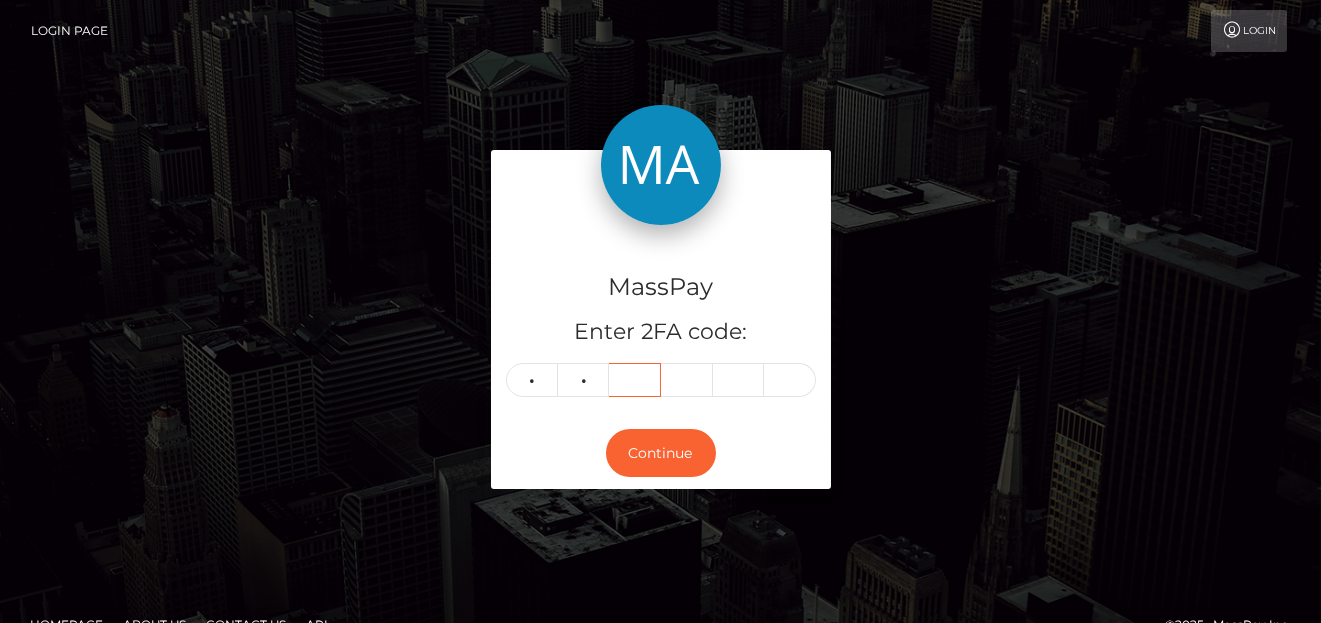 type 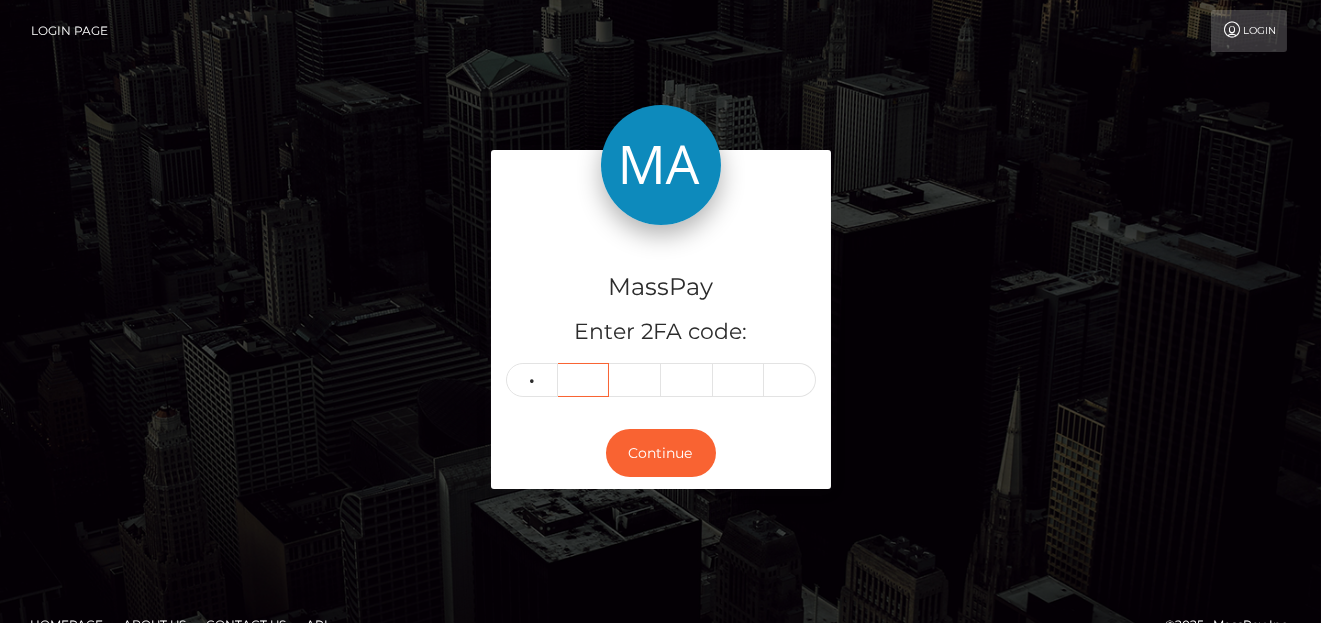 type 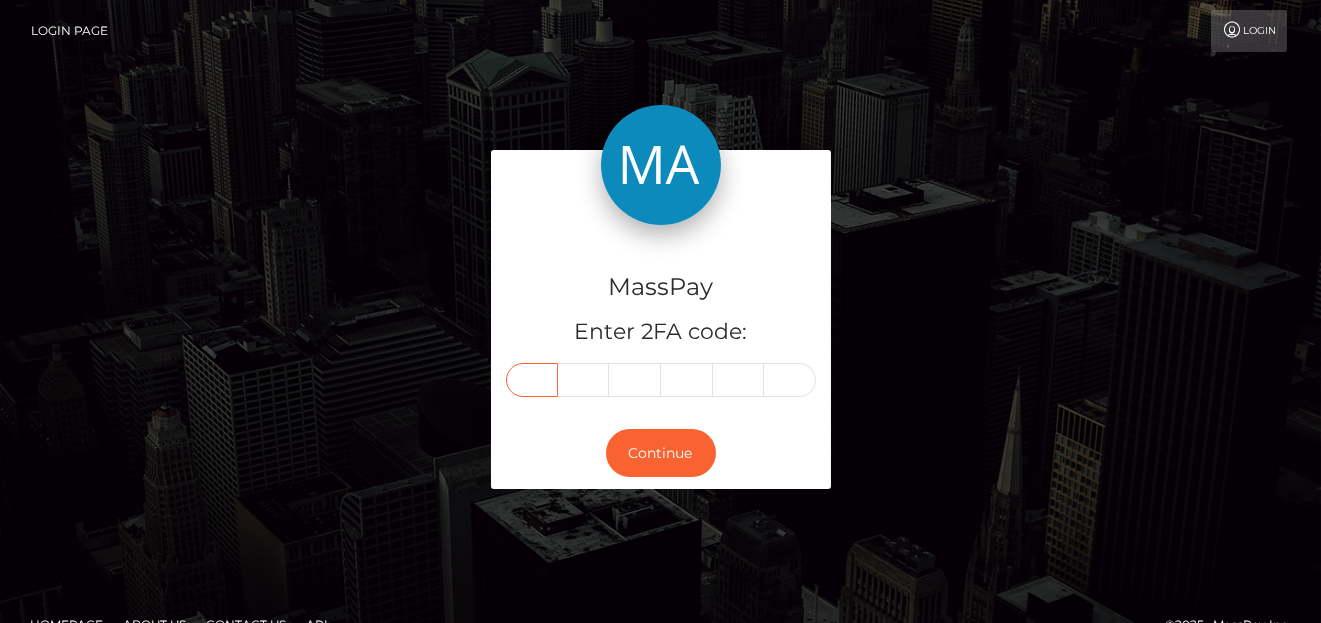 type on "2" 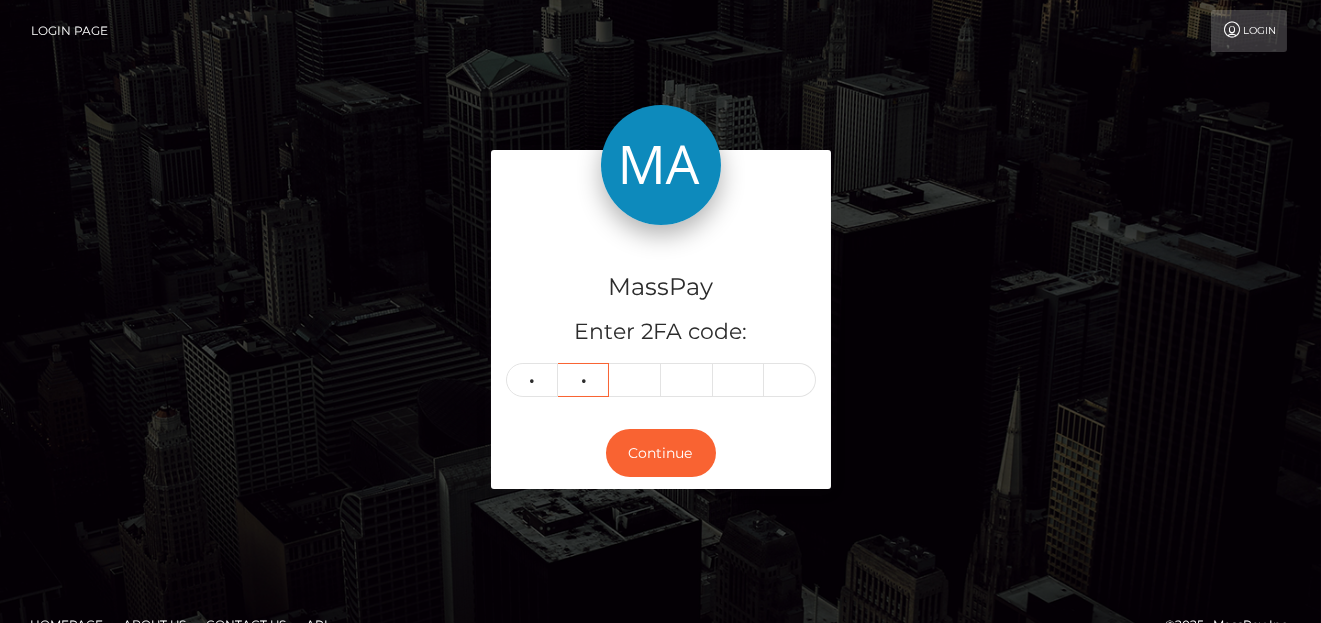 type on "8" 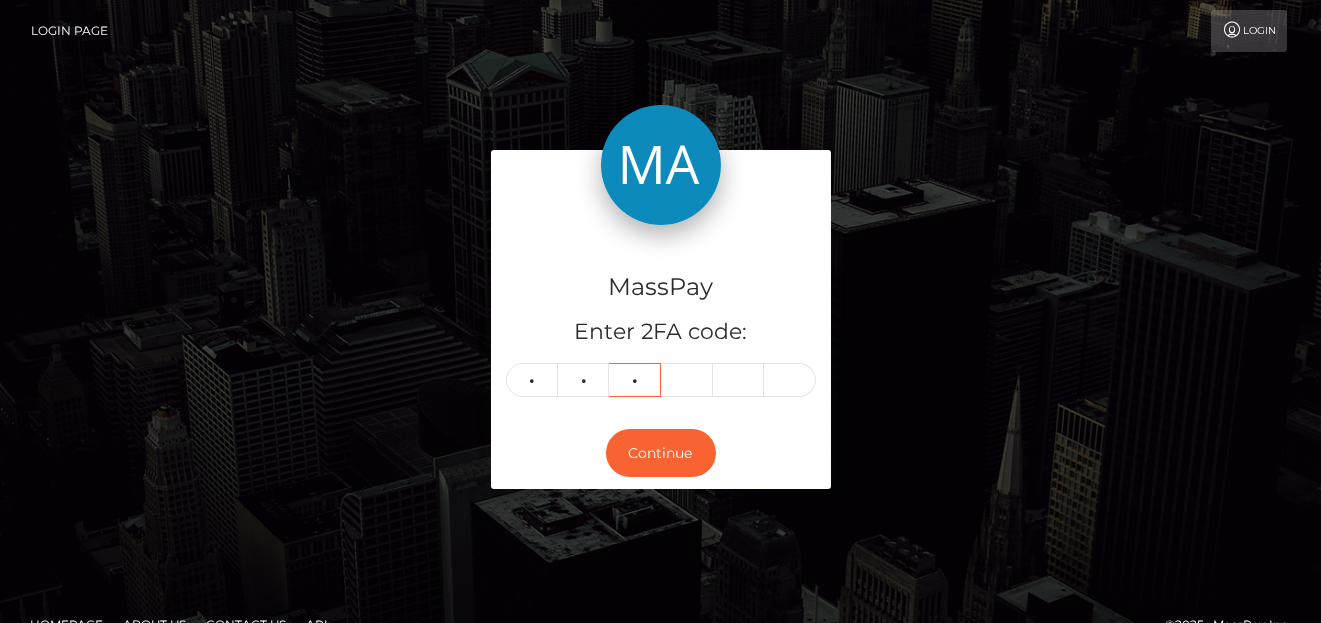 type on "8" 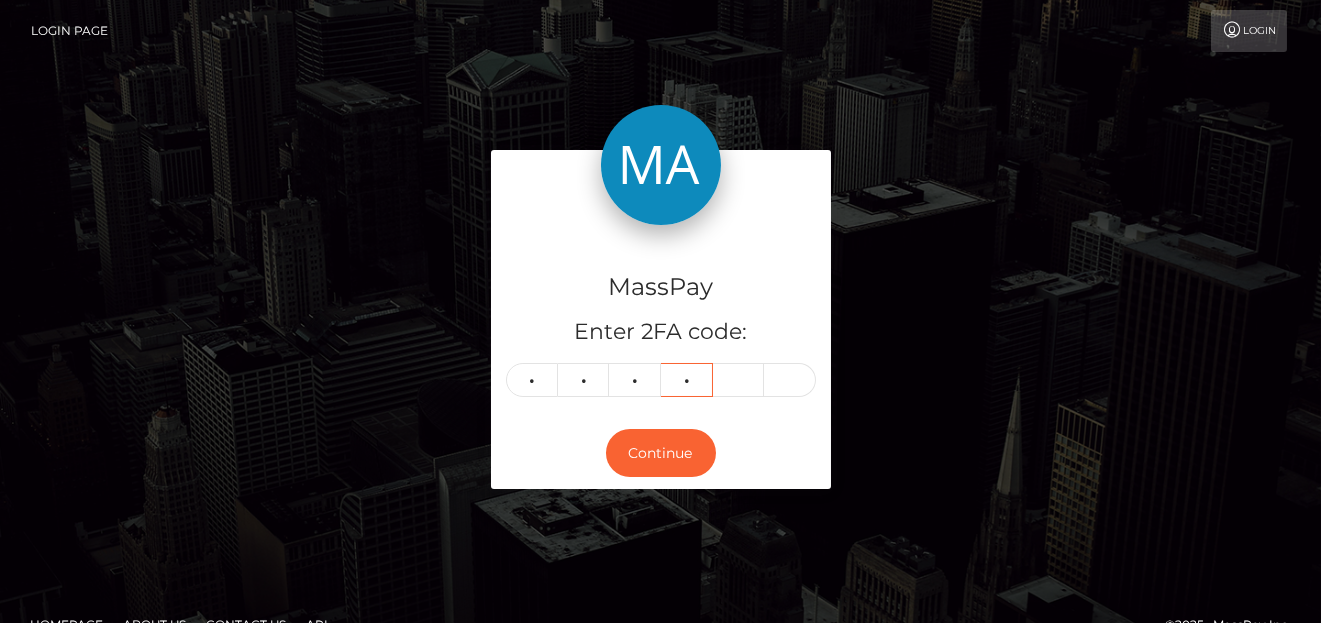 type on "5" 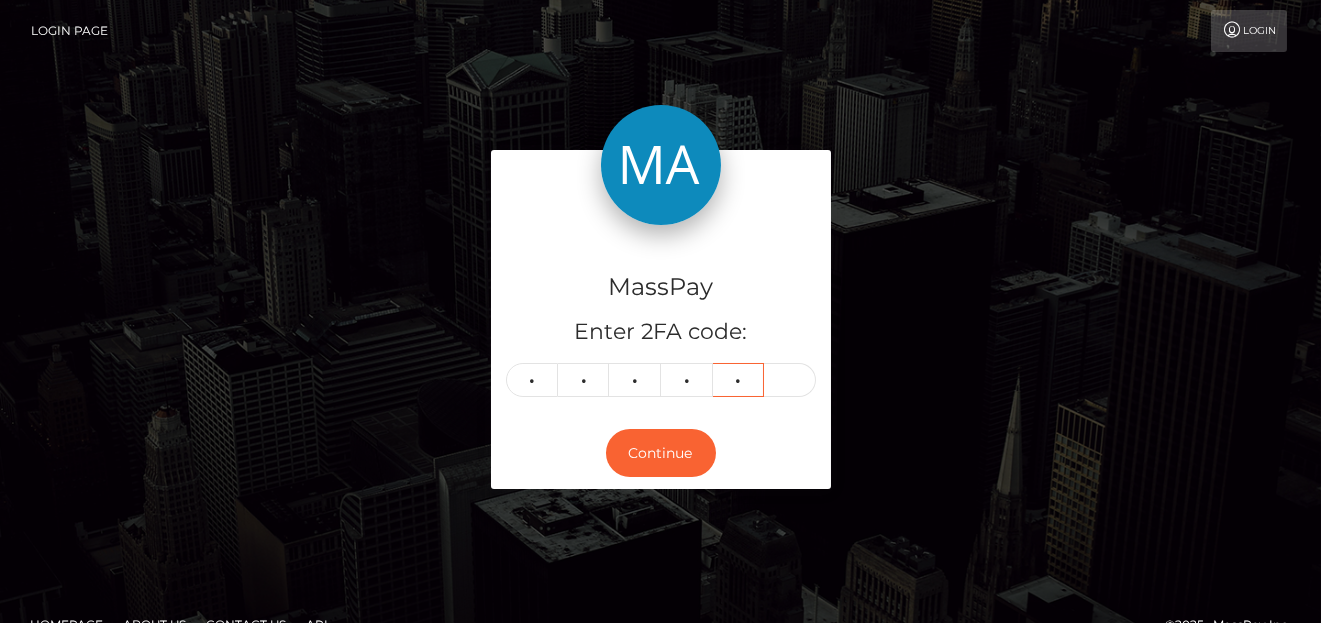 type on "3" 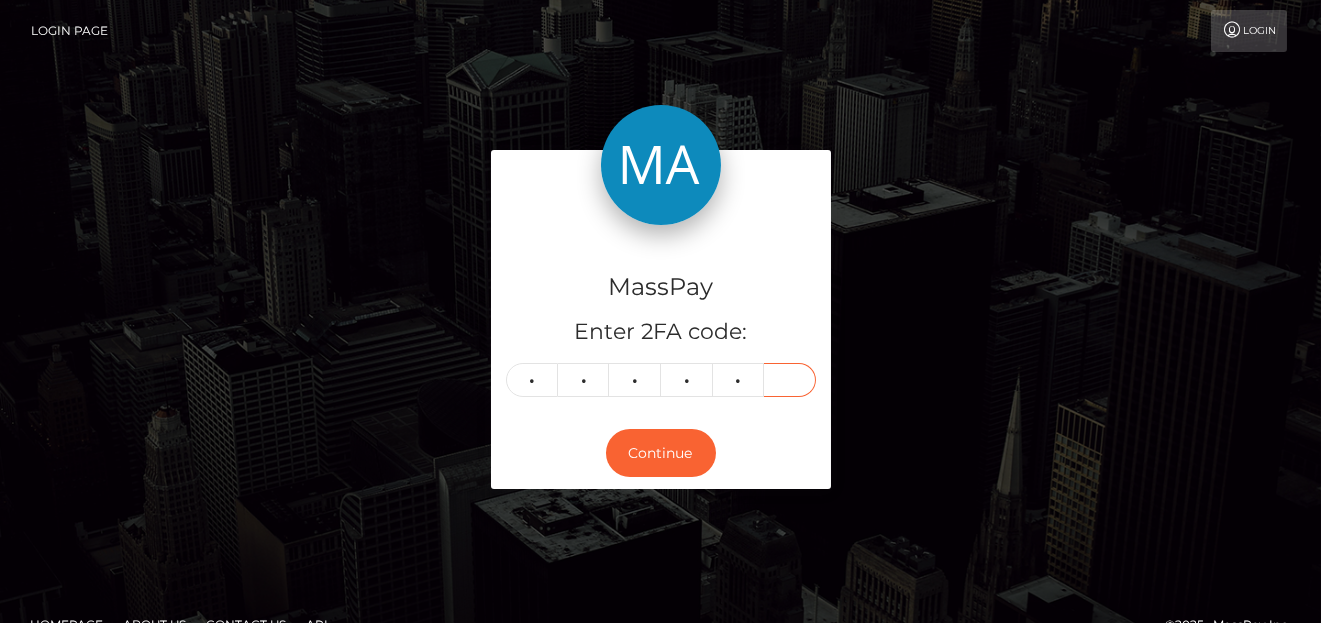 type on "2" 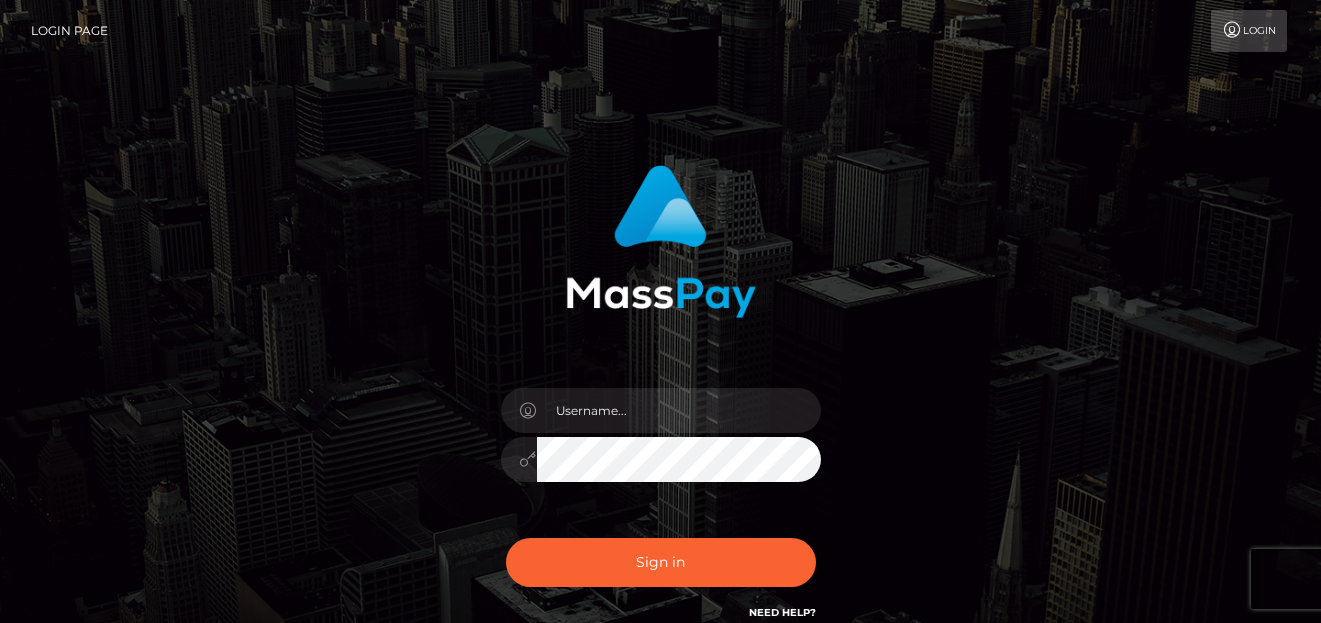 scroll, scrollTop: 0, scrollLeft: 0, axis: both 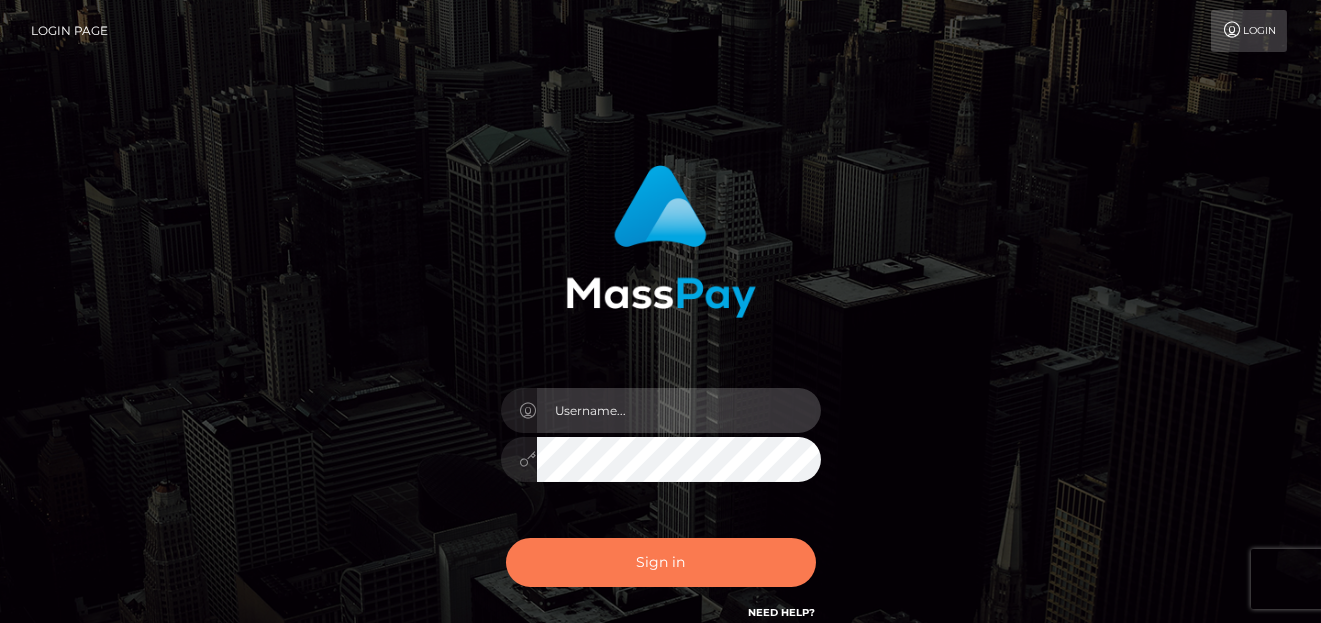 type on "denise" 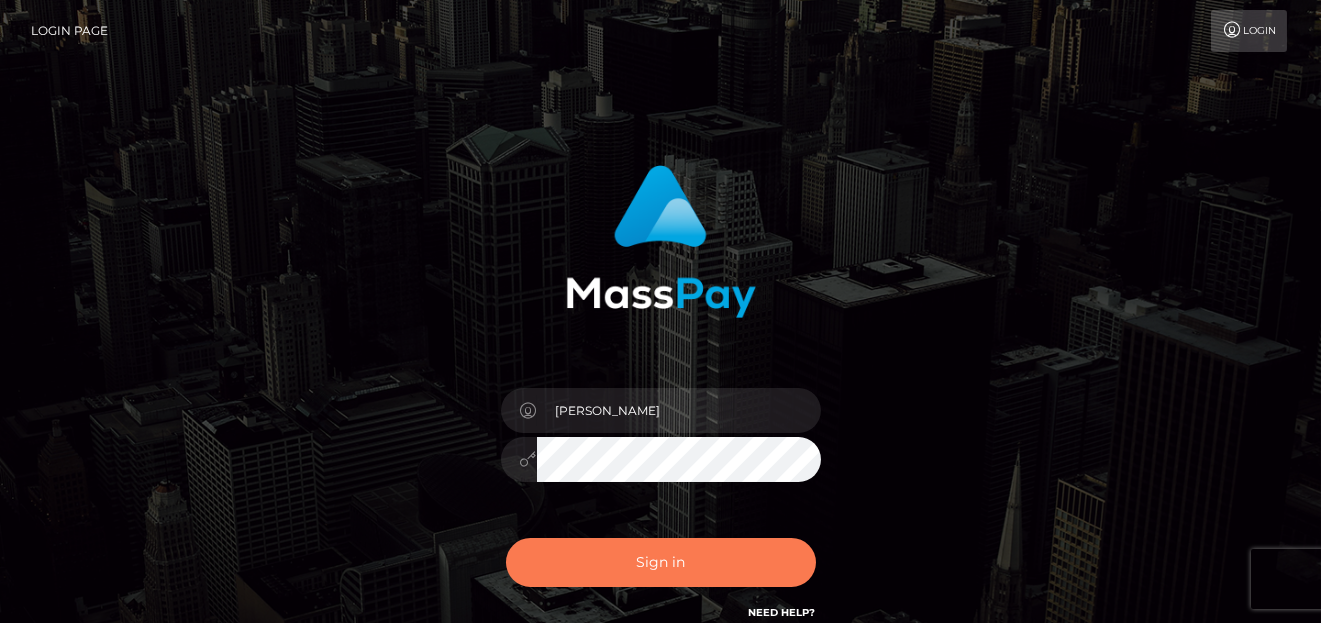 click on "Sign in" at bounding box center [661, 562] 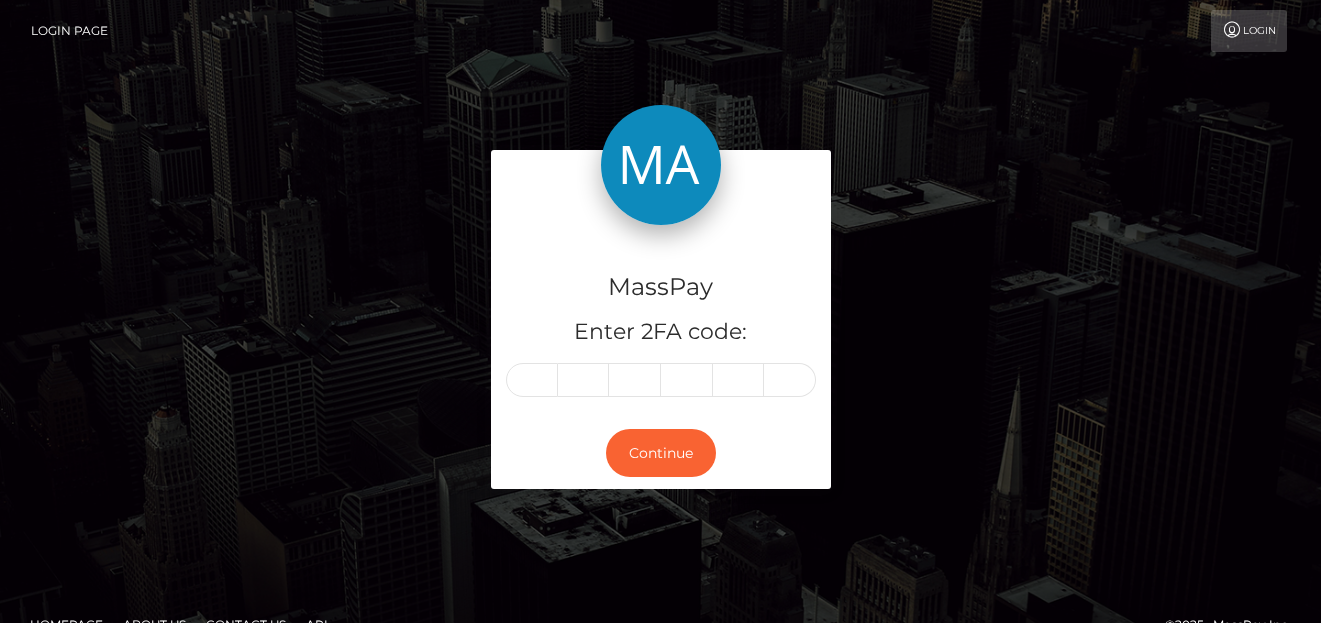 scroll, scrollTop: 0, scrollLeft: 0, axis: both 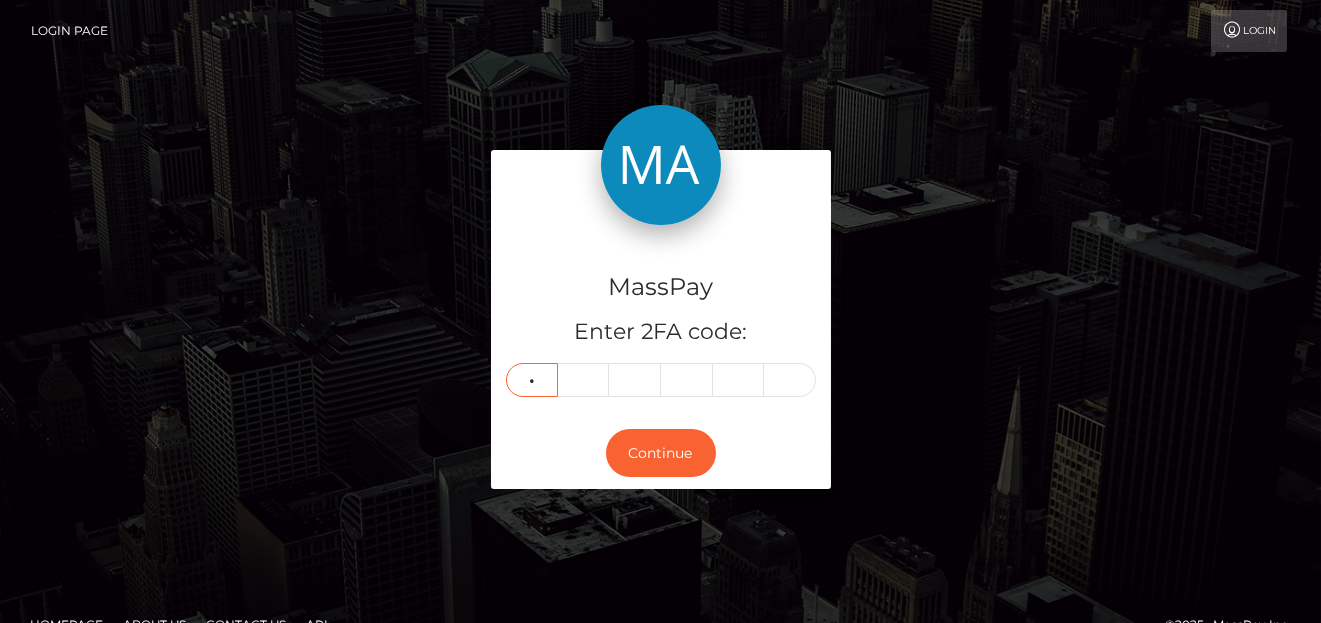 type on "6" 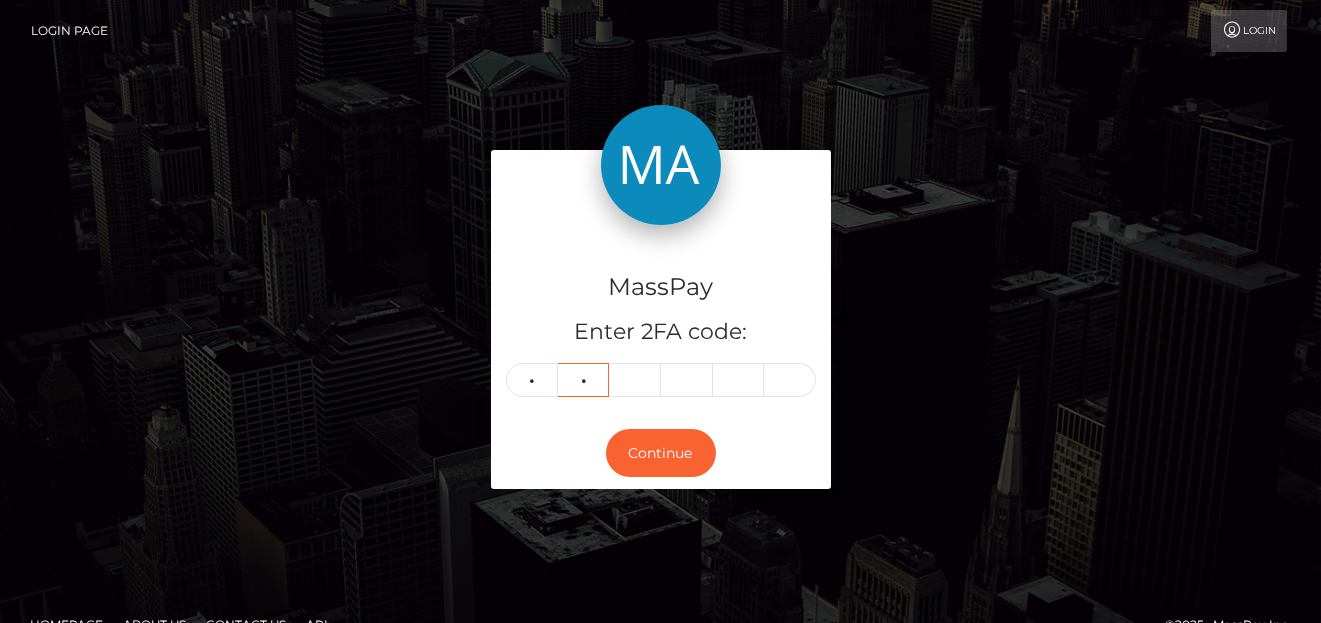 type on "7" 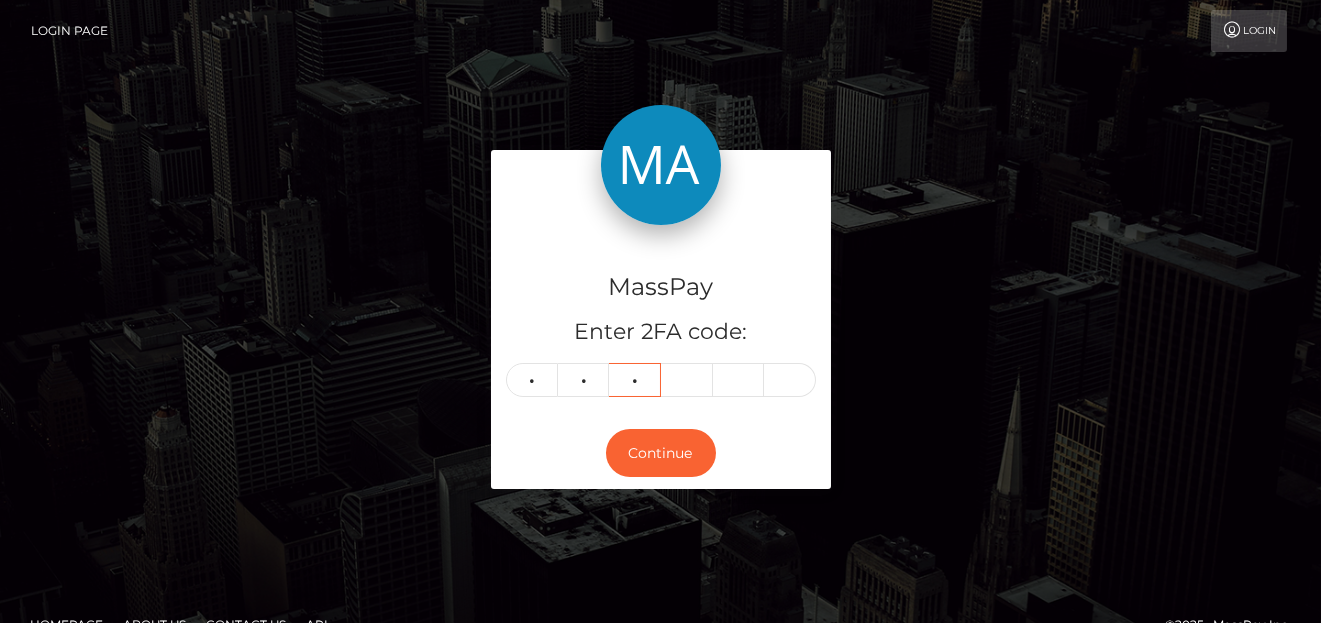 type on "7" 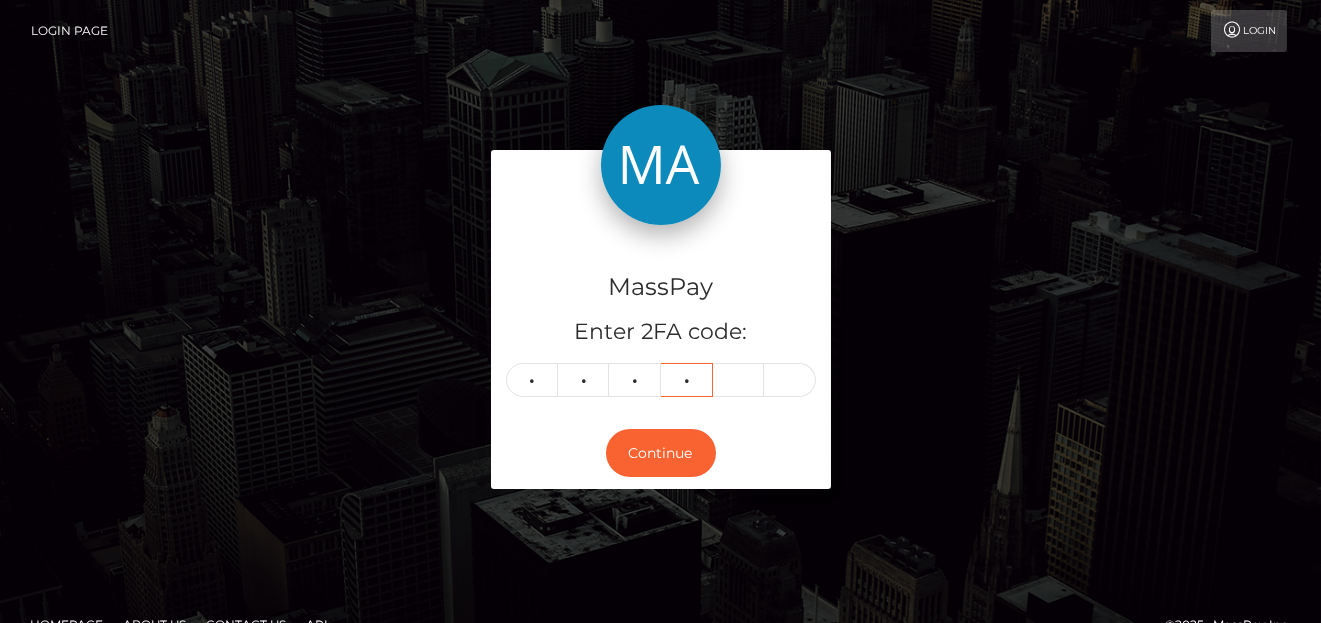 type on "6" 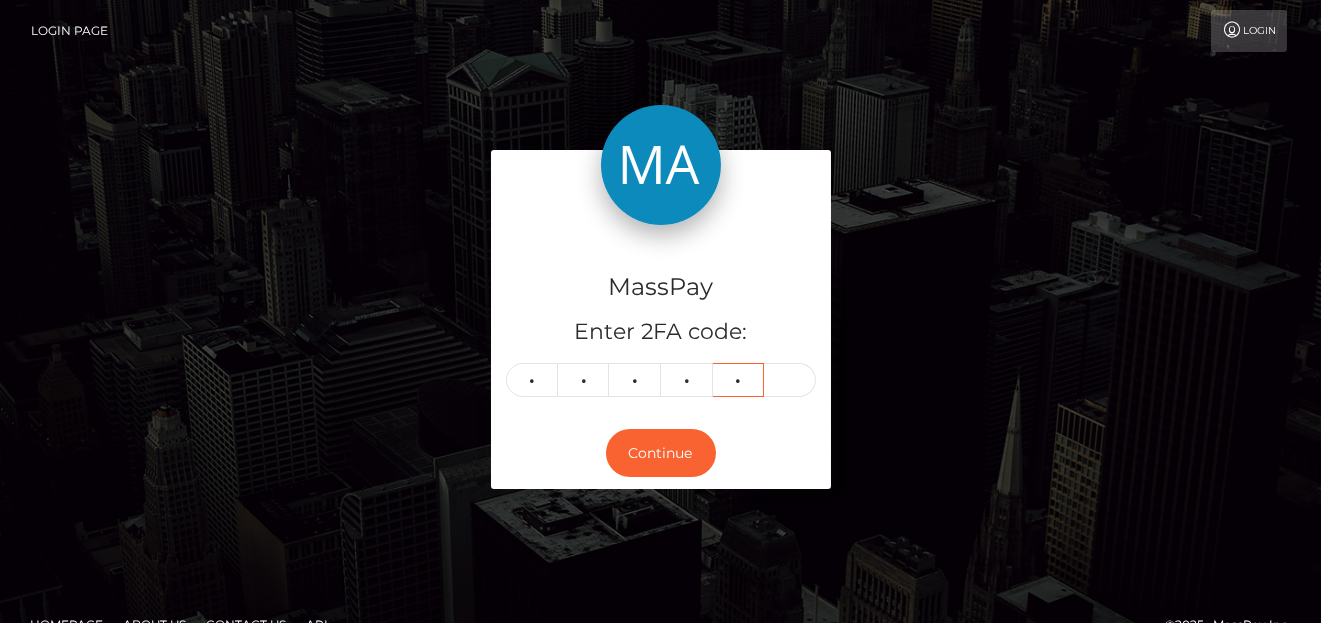 type on "6" 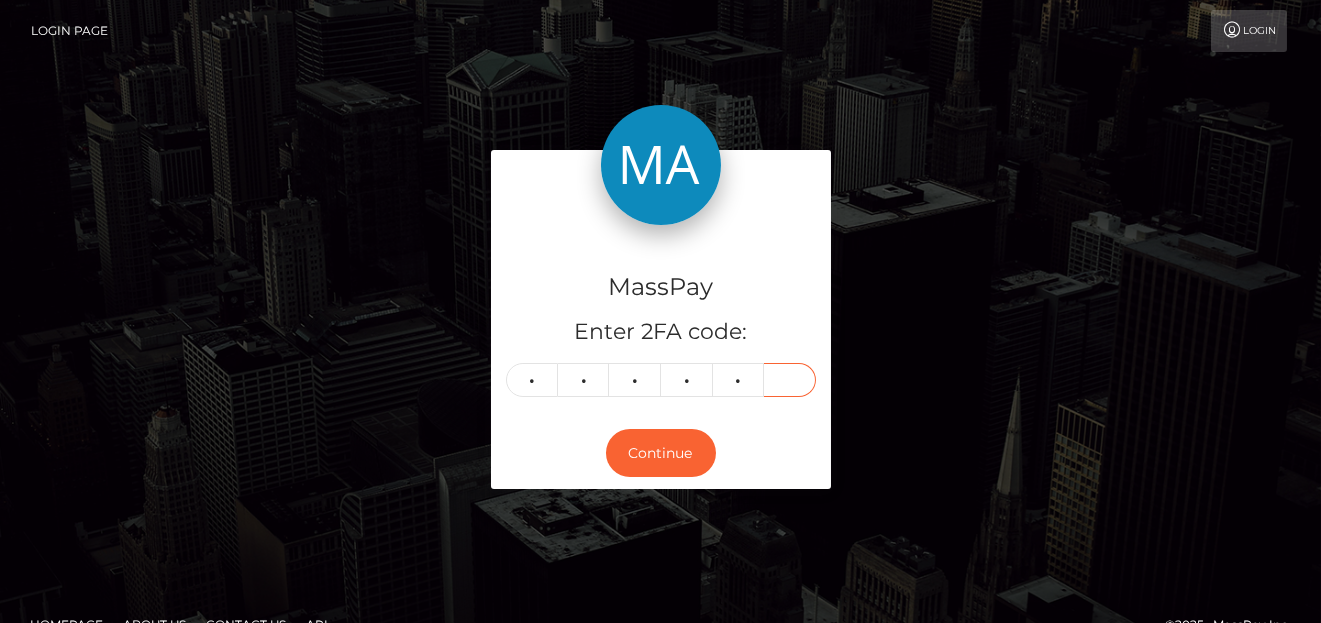 type on "5" 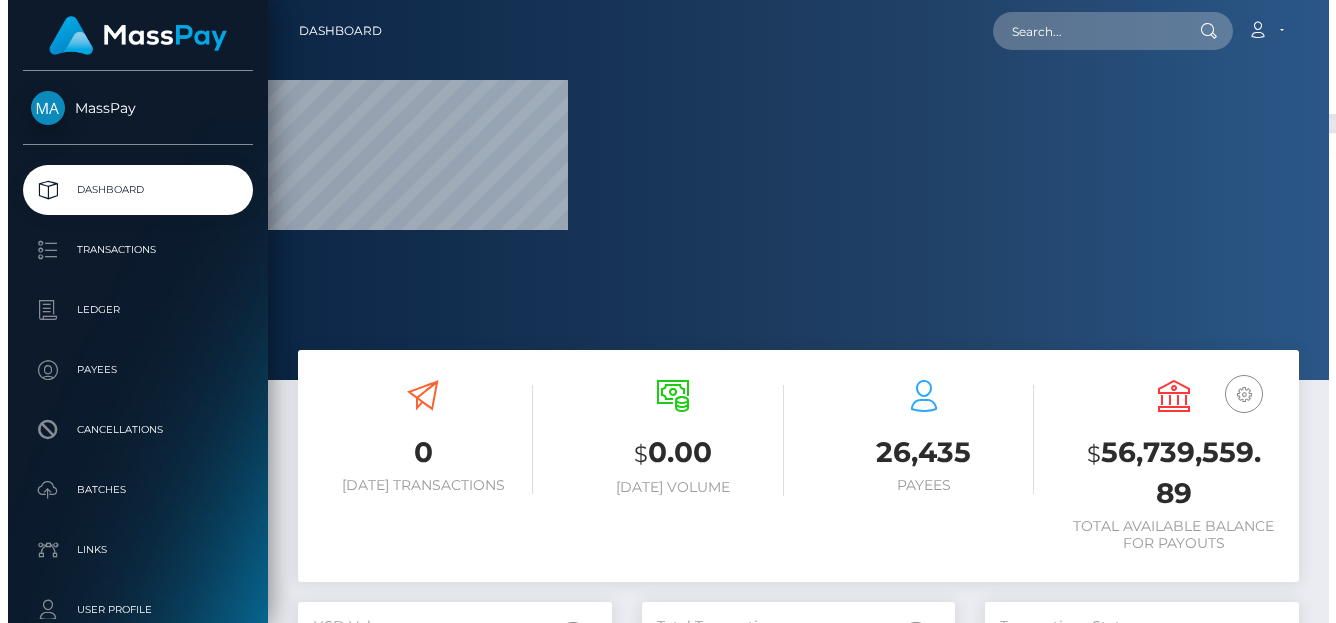 scroll, scrollTop: 0, scrollLeft: 0, axis: both 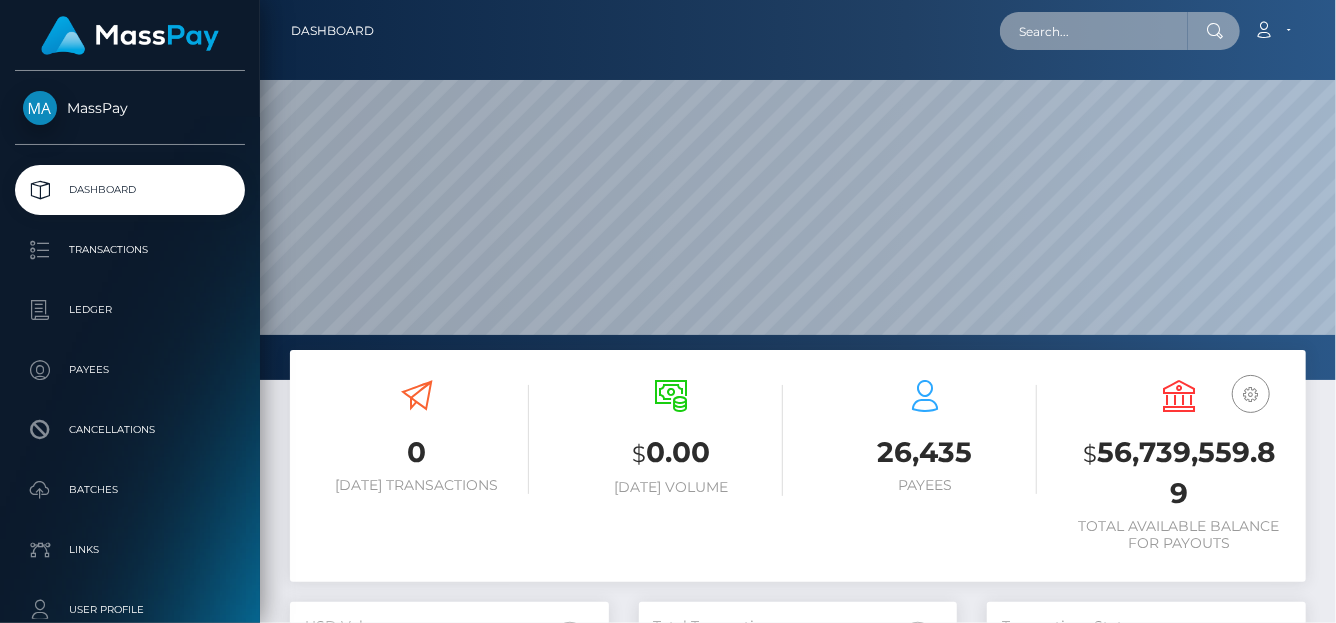 click at bounding box center (1094, 31) 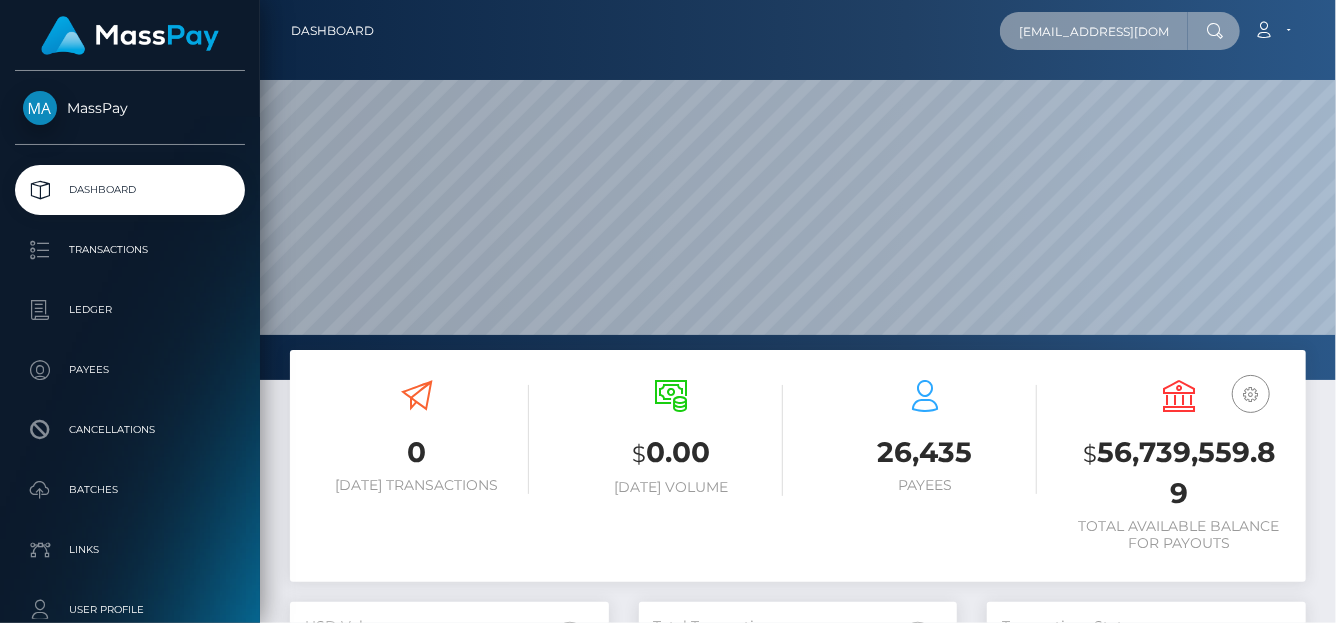 scroll, scrollTop: 0, scrollLeft: 1, axis: horizontal 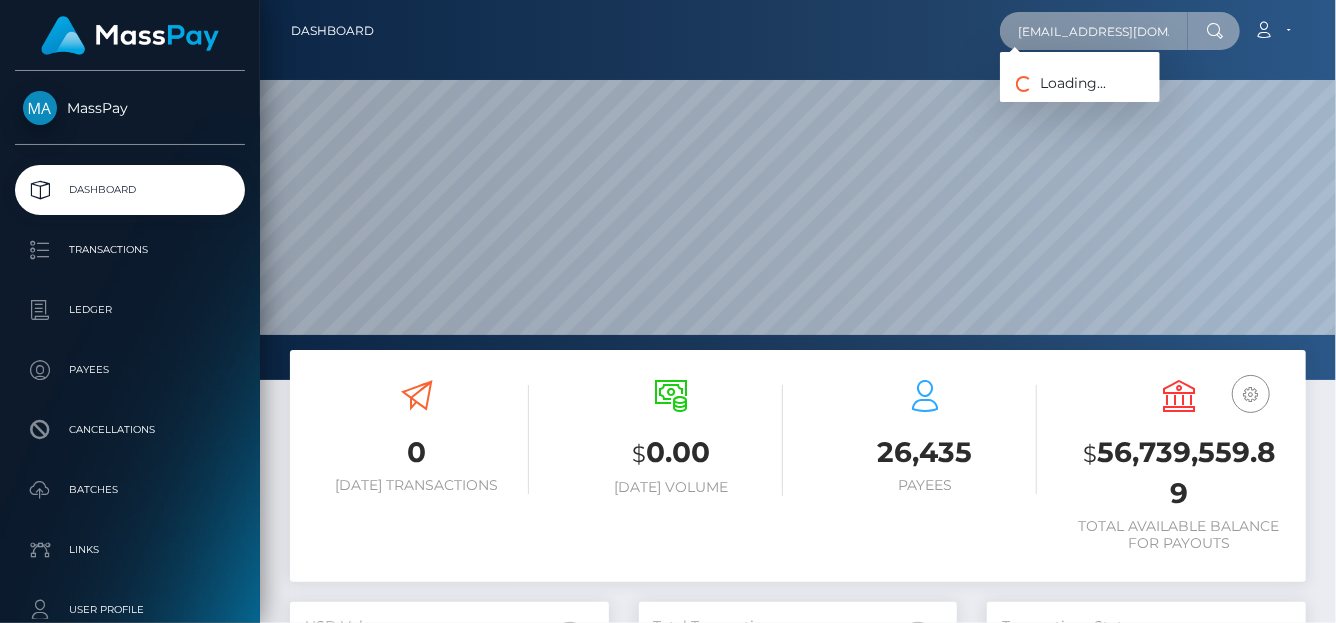 type on "kush260655@gmail.com" 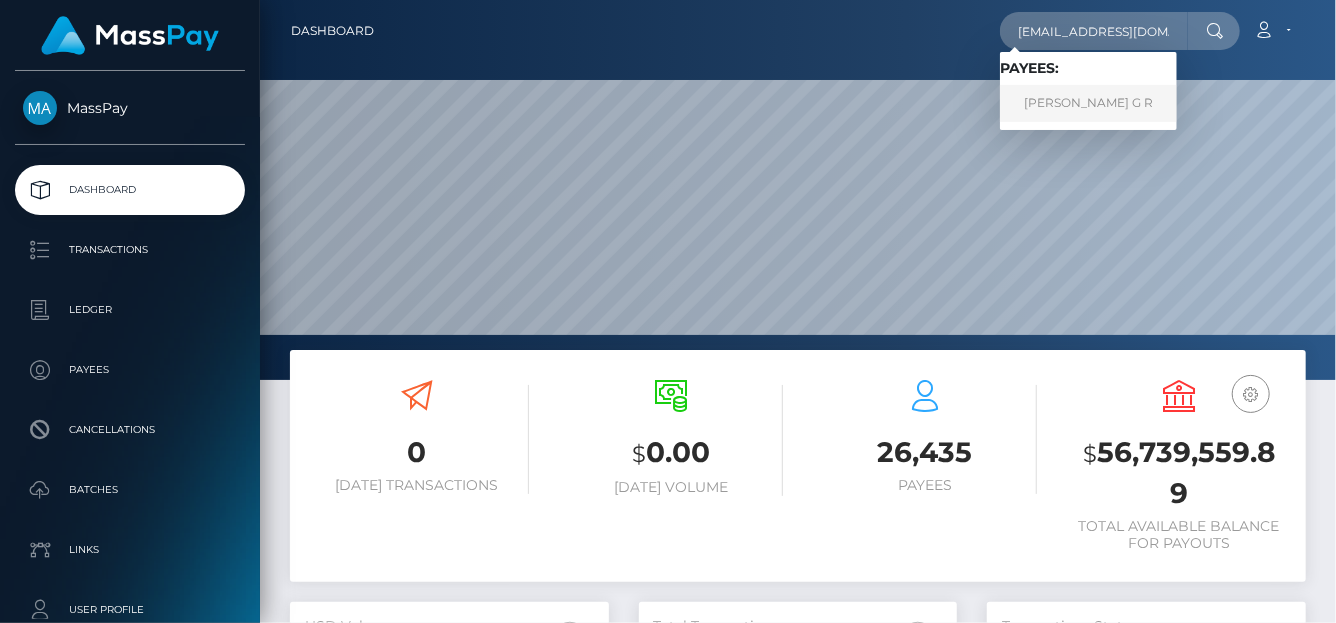 scroll, scrollTop: 0, scrollLeft: 0, axis: both 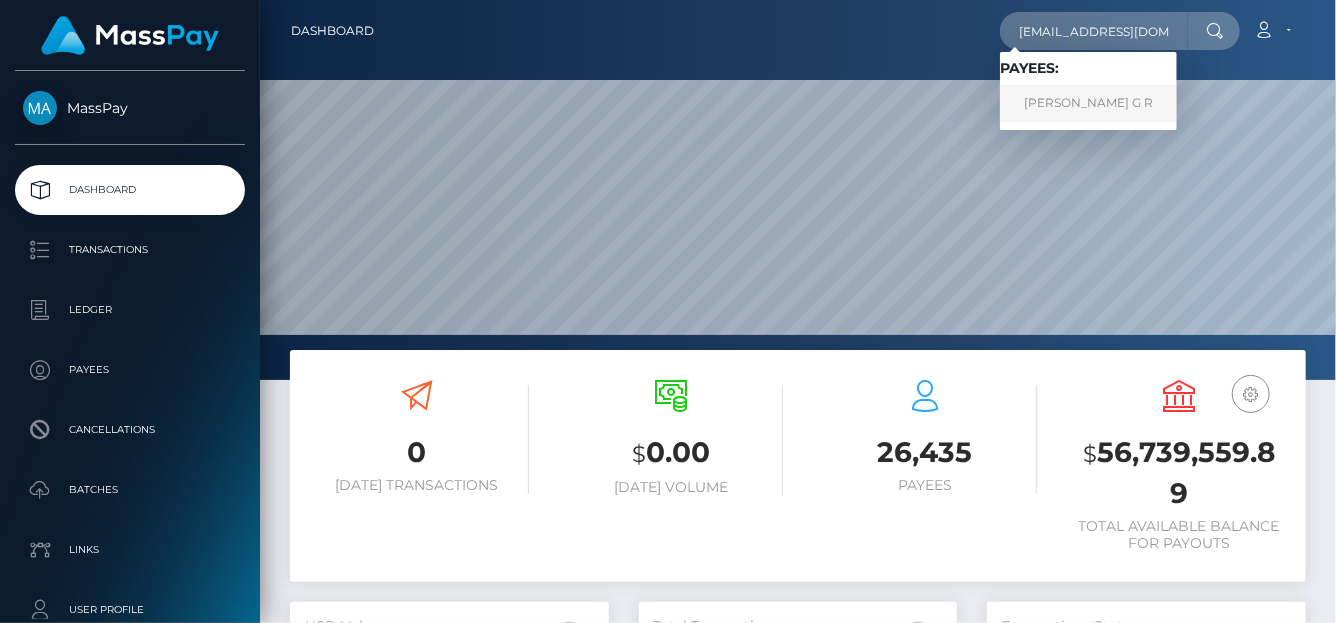 click on "Kushal  G R" at bounding box center (1088, 103) 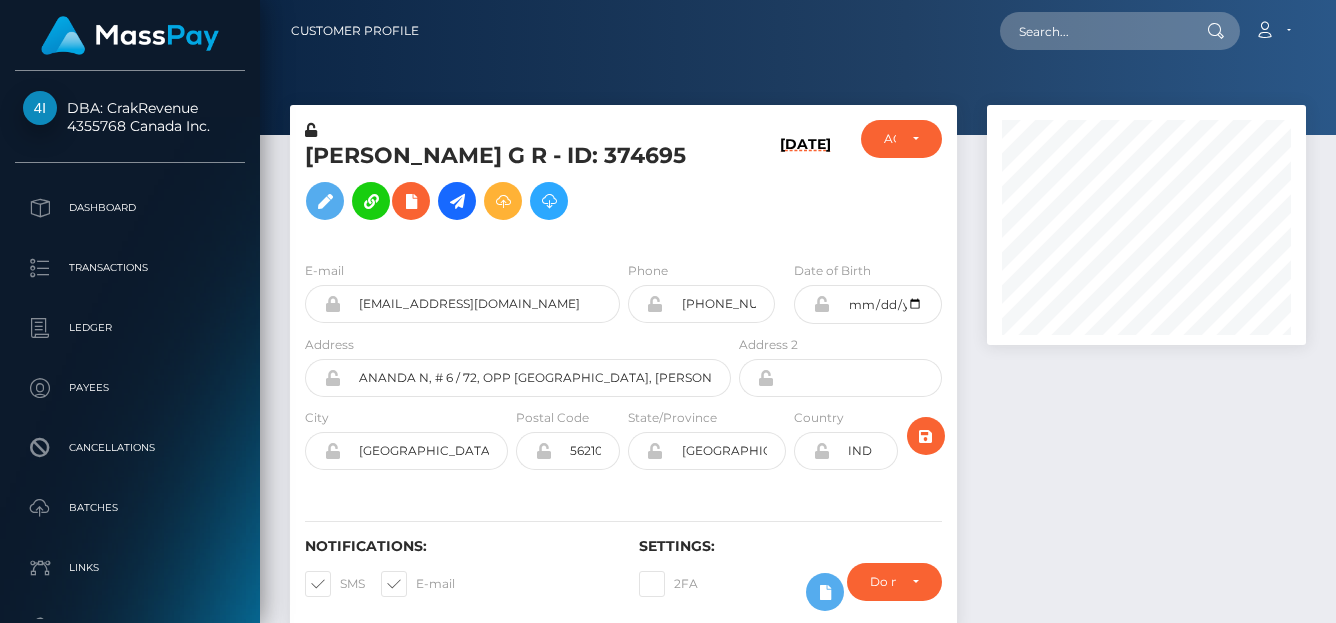 scroll, scrollTop: 0, scrollLeft: 0, axis: both 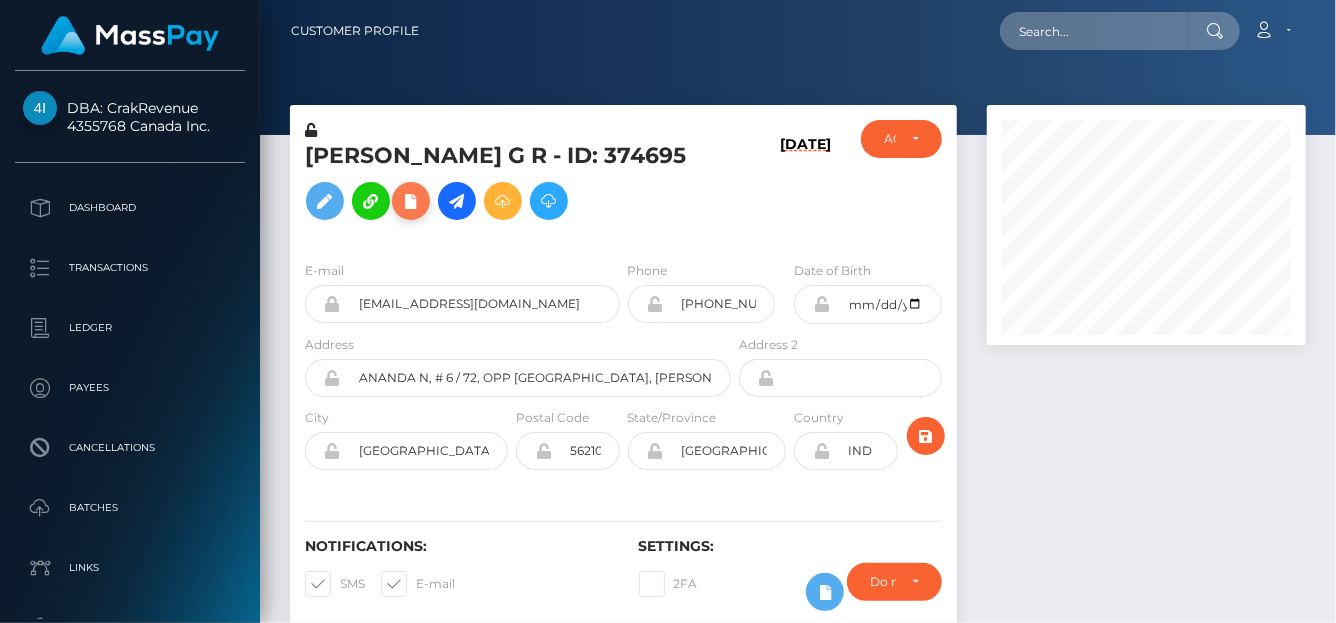 click at bounding box center (411, 201) 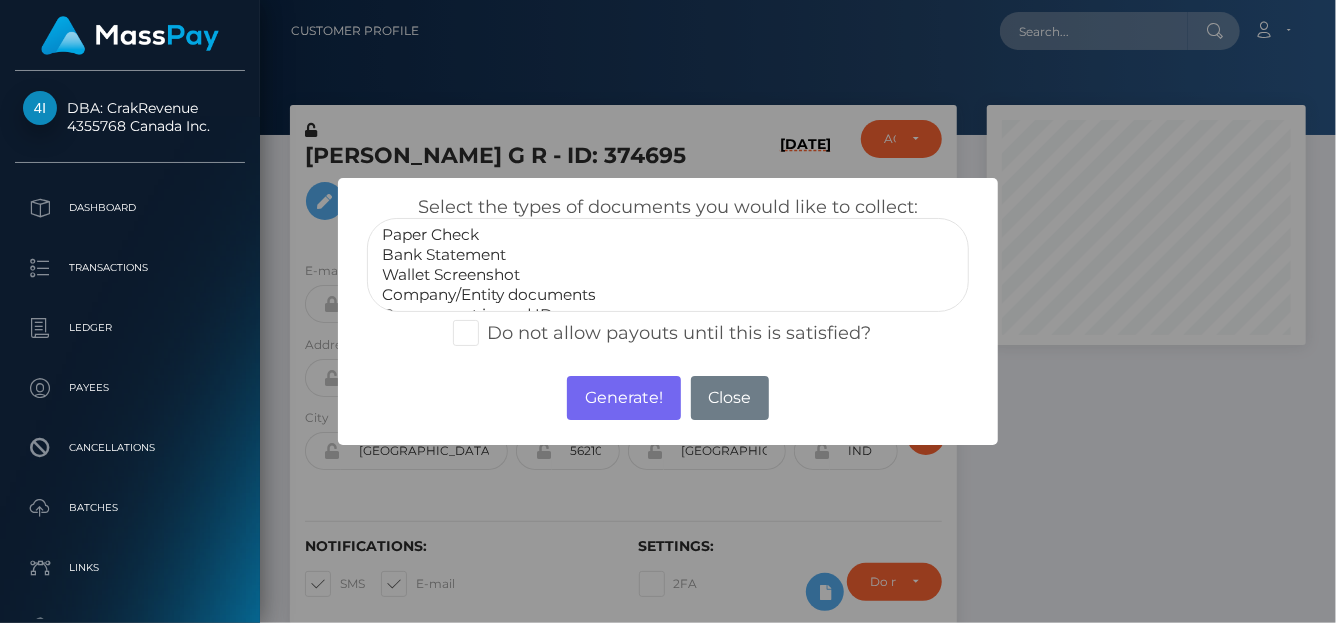 select on "Bank Statement" 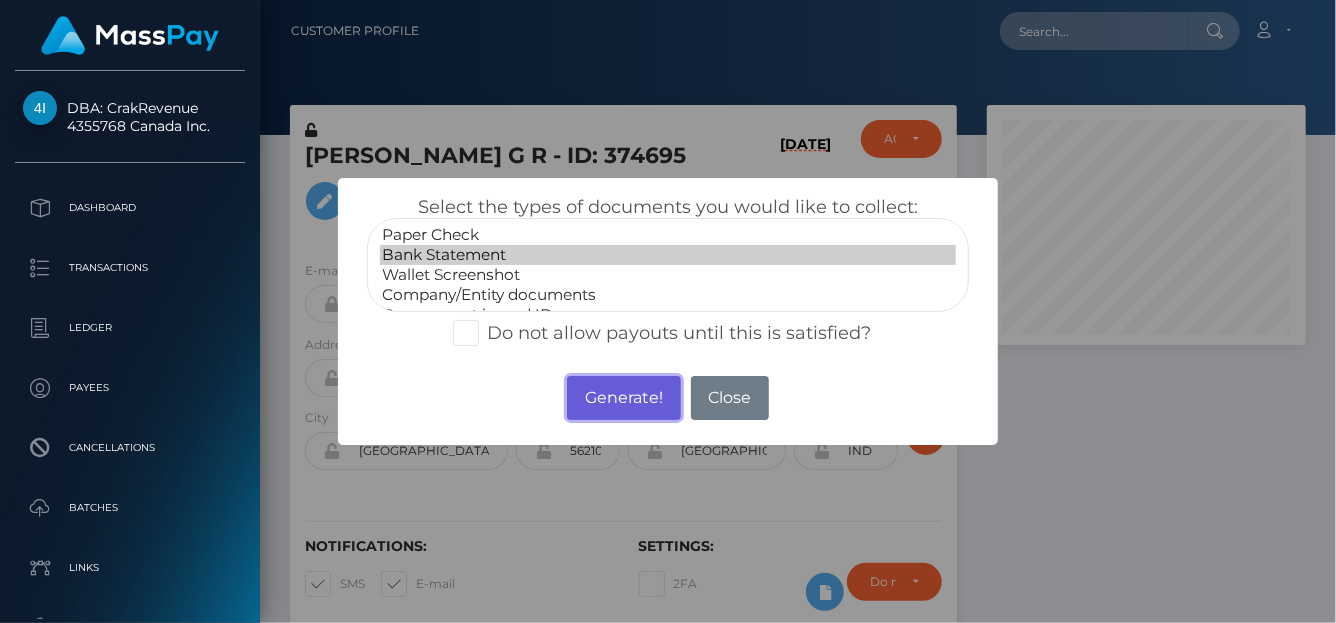 click on "Generate!" at bounding box center [623, 398] 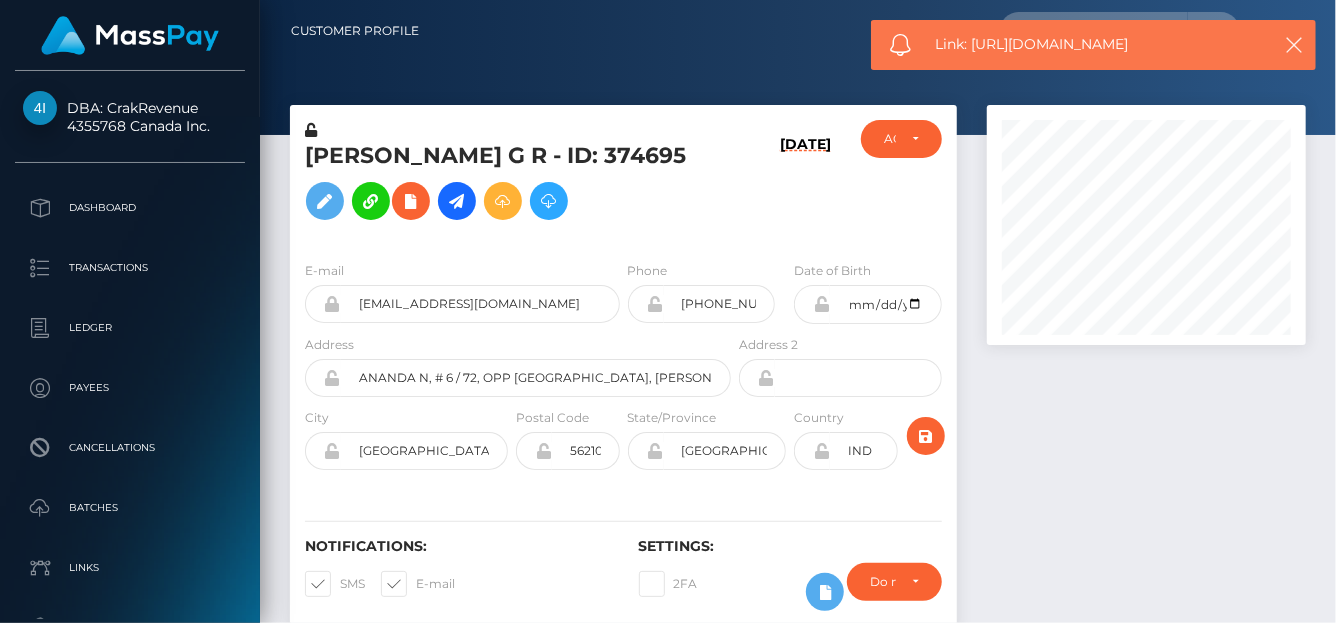 drag, startPoint x: 1162, startPoint y: 43, endPoint x: 973, endPoint y: 50, distance: 189.12958 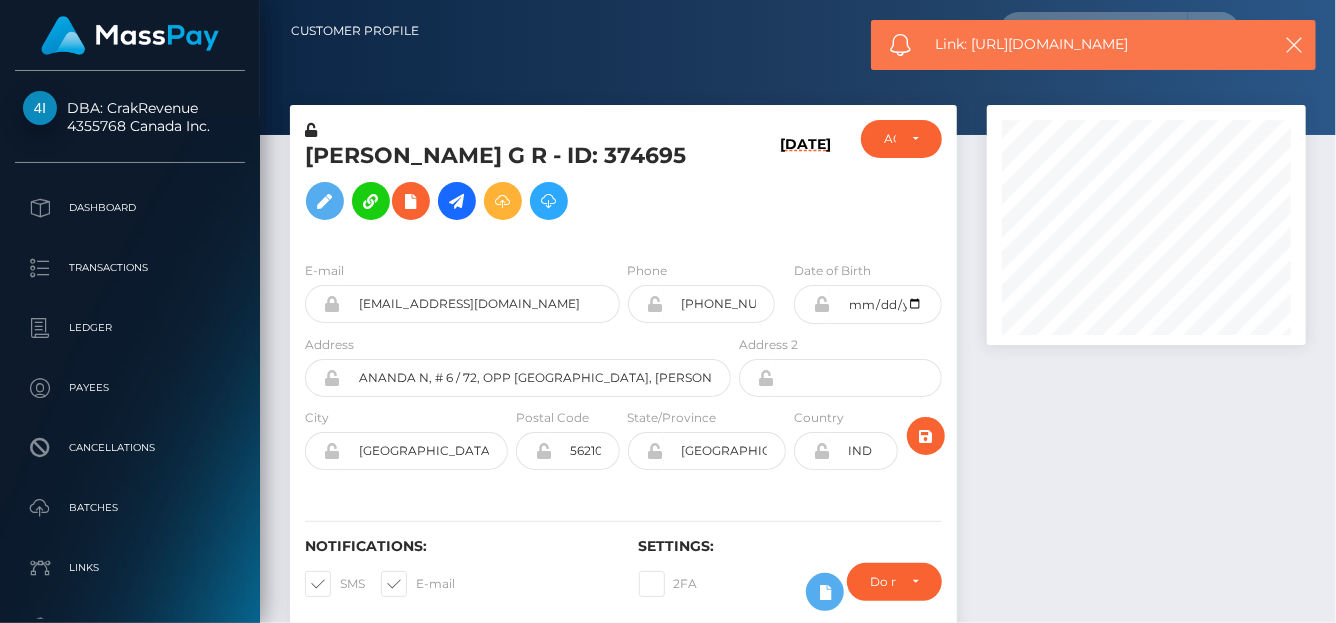 click on "Link: https://l.maspay.io/Tfg23" at bounding box center [1096, 44] 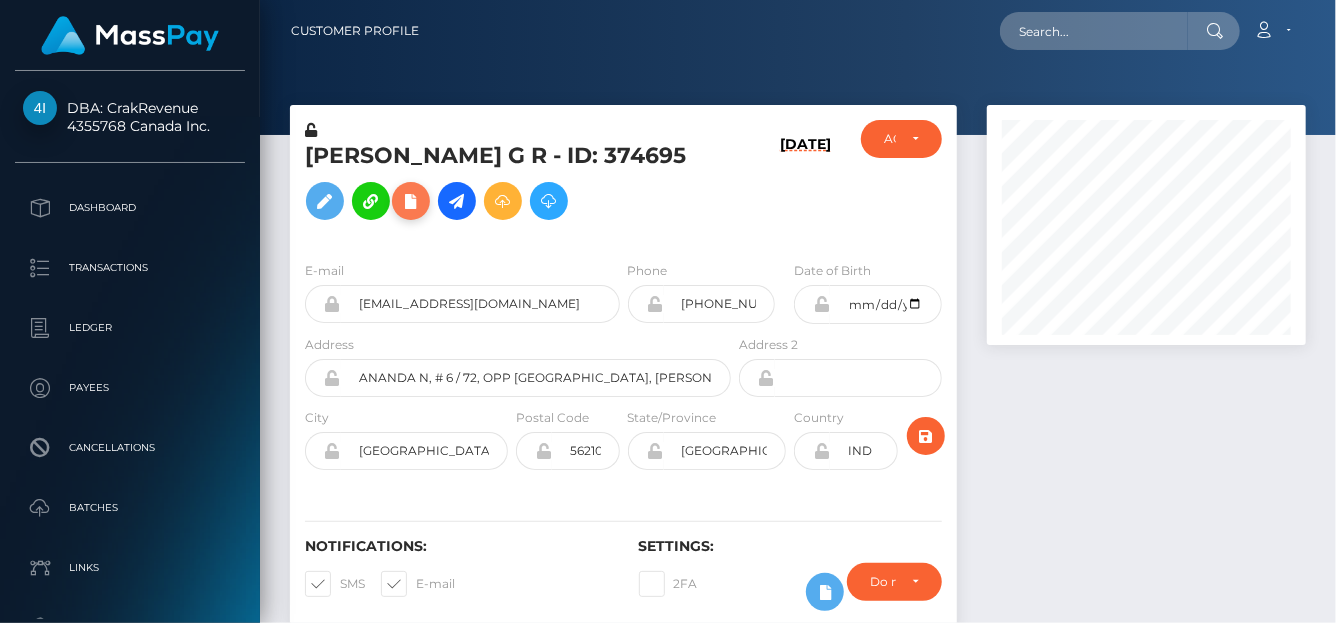 click at bounding box center [411, 201] 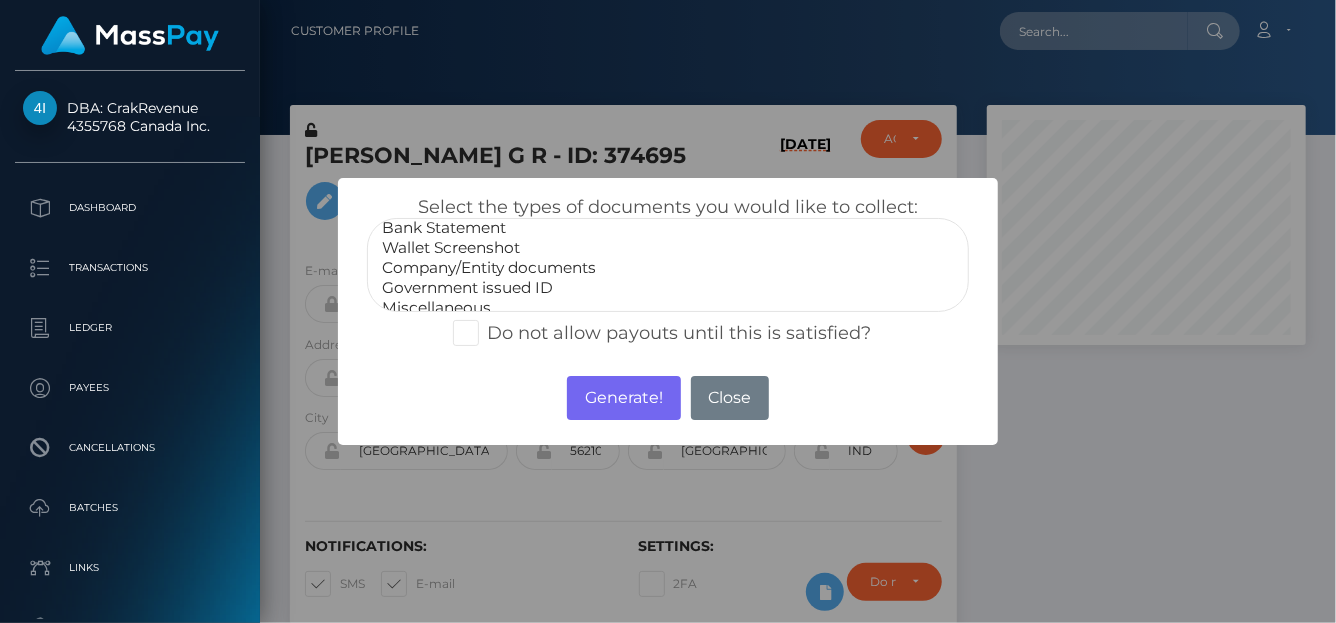 scroll, scrollTop: 39, scrollLeft: 0, axis: vertical 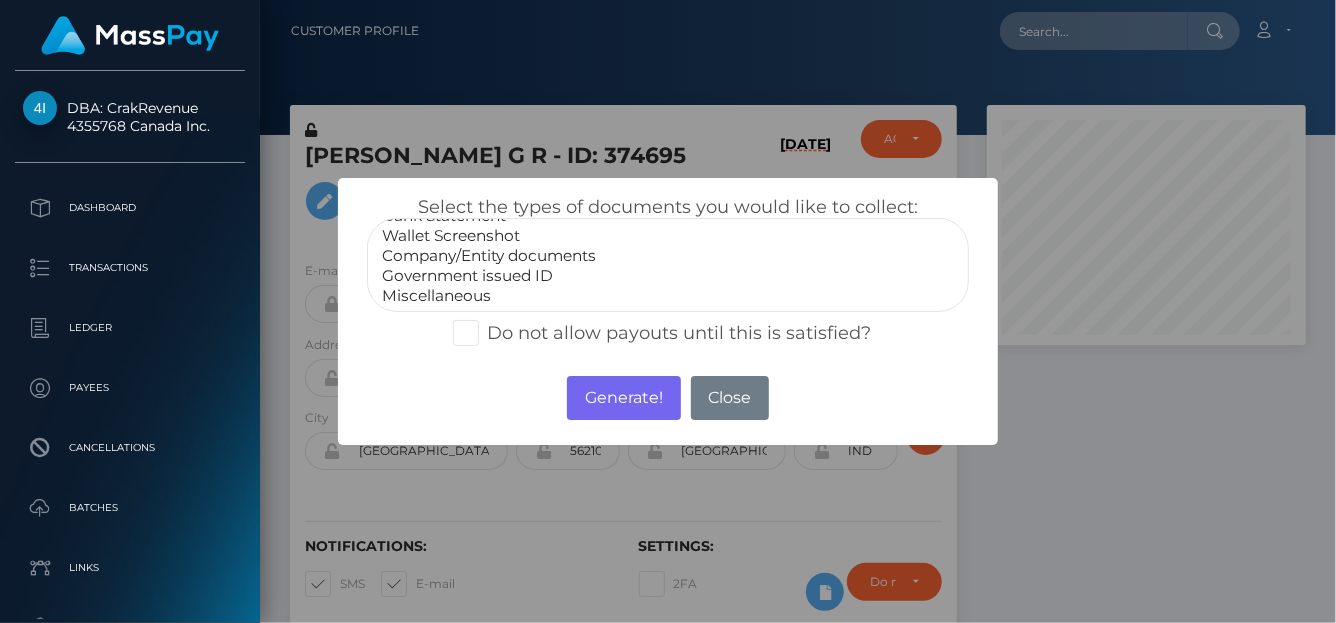 select on "Government issued ID" 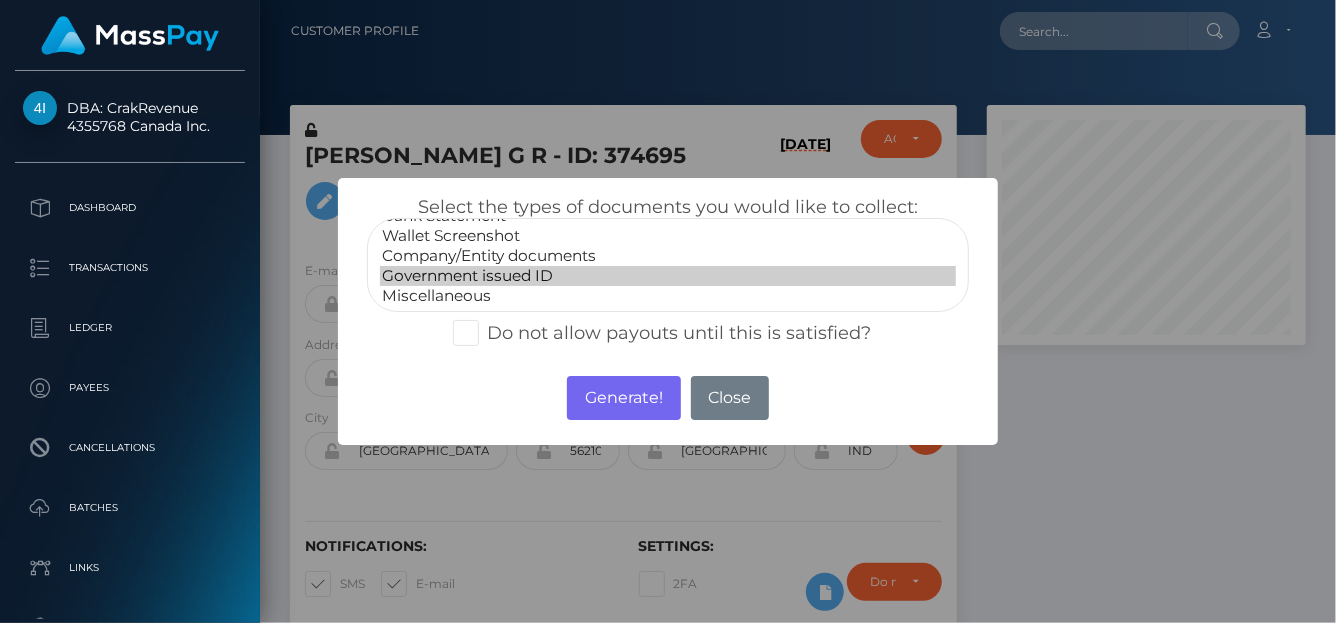 click on "Government issued ID" at bounding box center (668, 276) 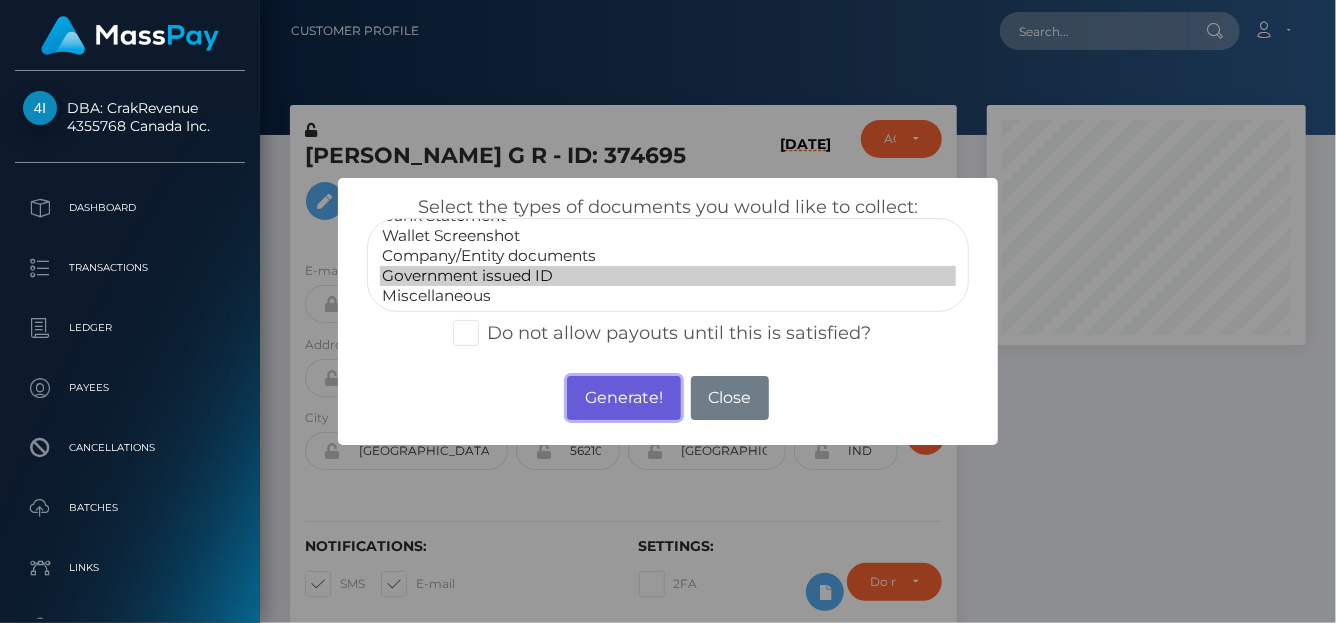 click on "Generate!" at bounding box center (623, 398) 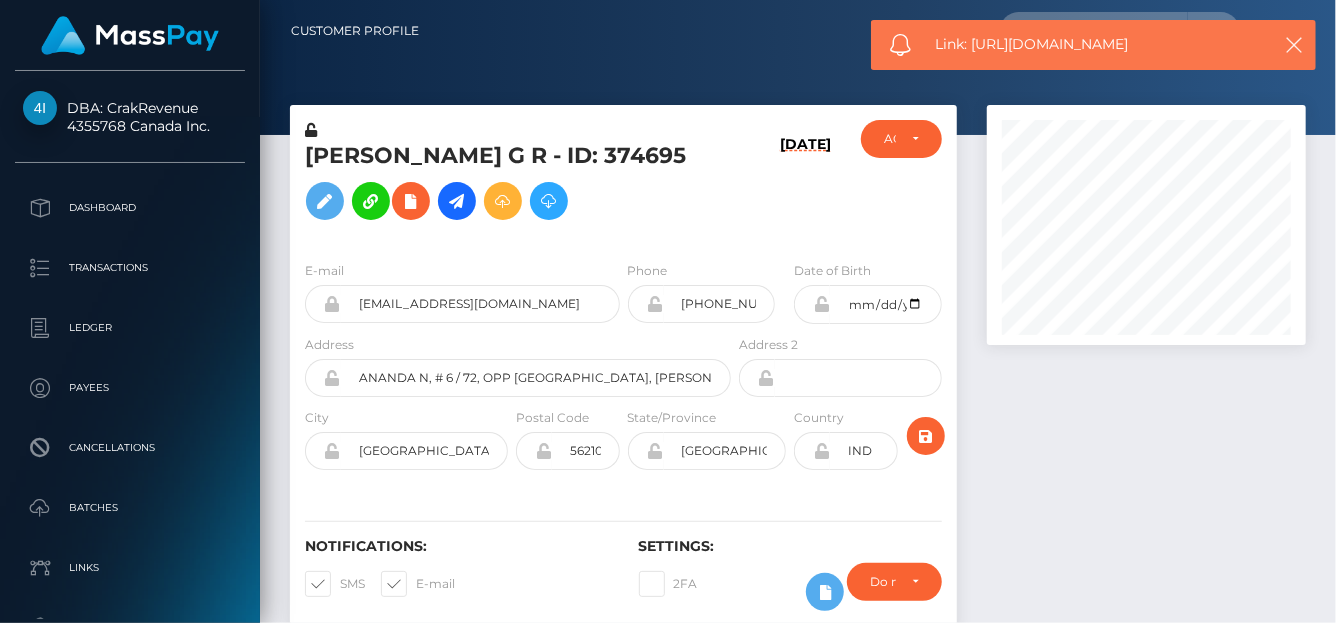 drag, startPoint x: 1195, startPoint y: 43, endPoint x: 972, endPoint y: 45, distance: 223.00897 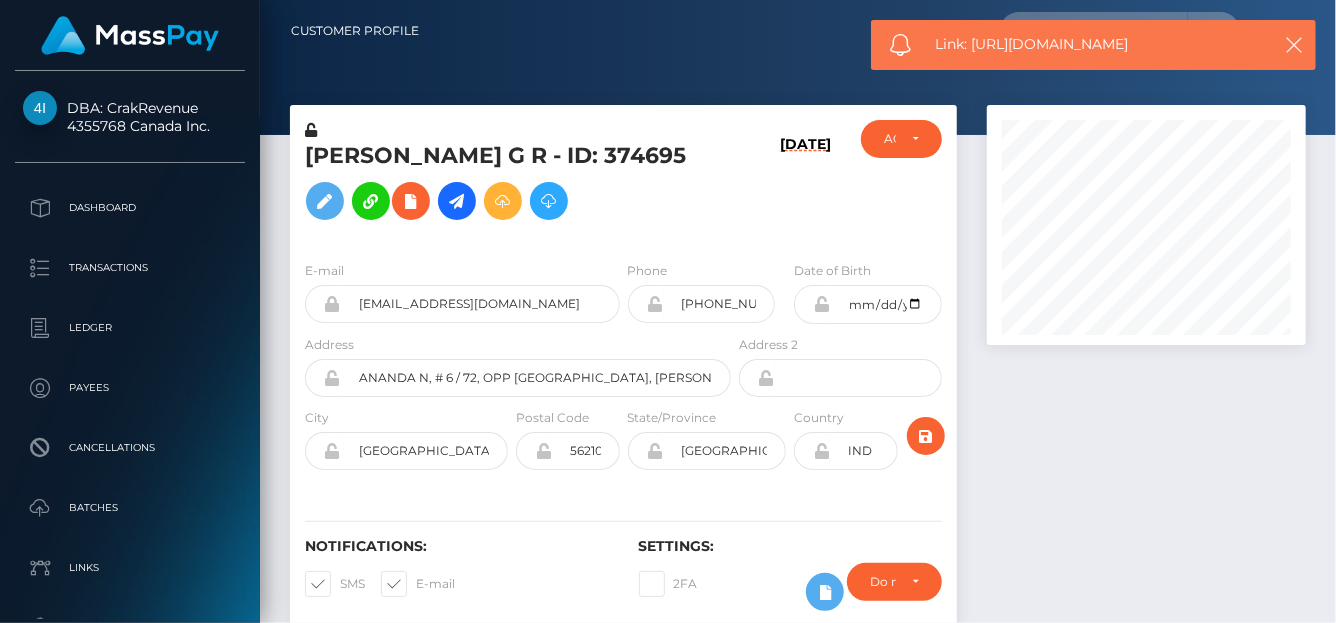click on "Link: https://l.maspay.io/5fg9P" at bounding box center (1096, 44) 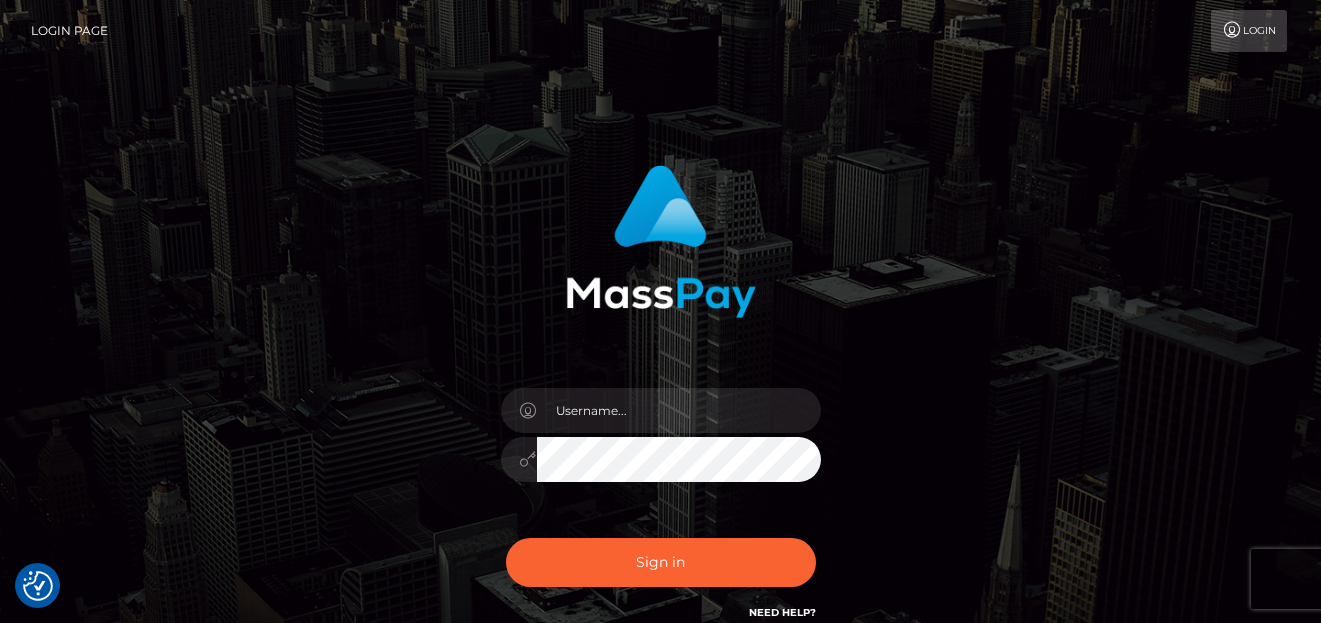 scroll, scrollTop: 0, scrollLeft: 0, axis: both 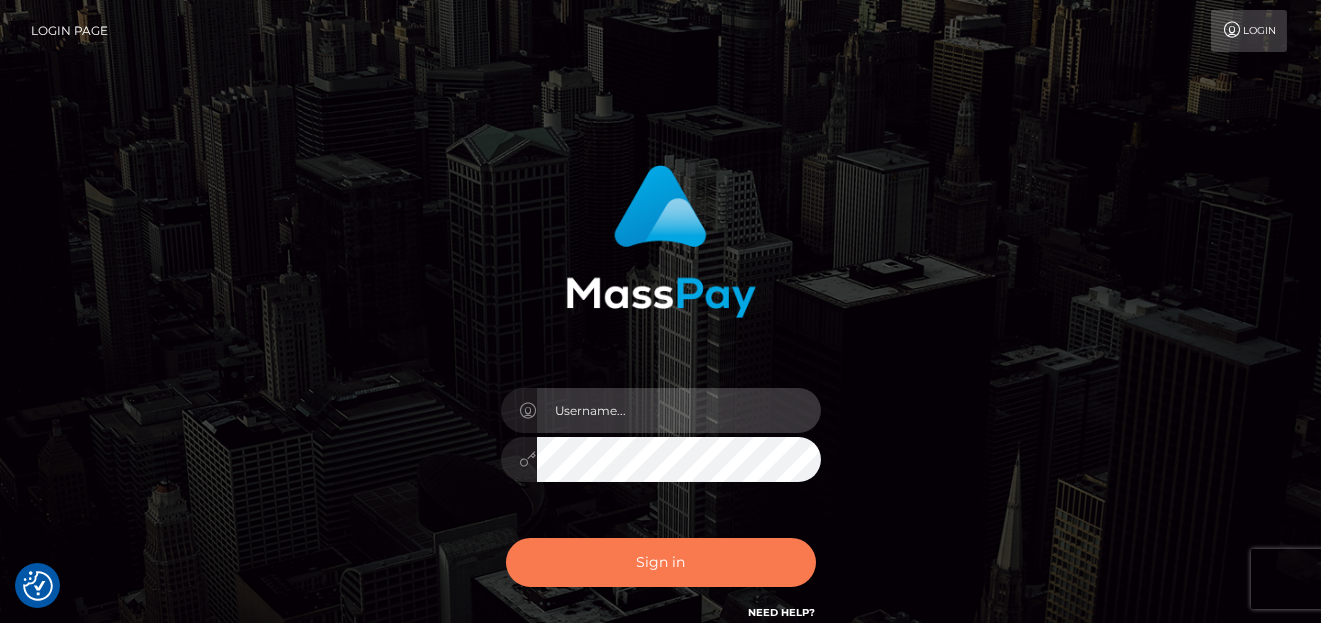 type on "denise" 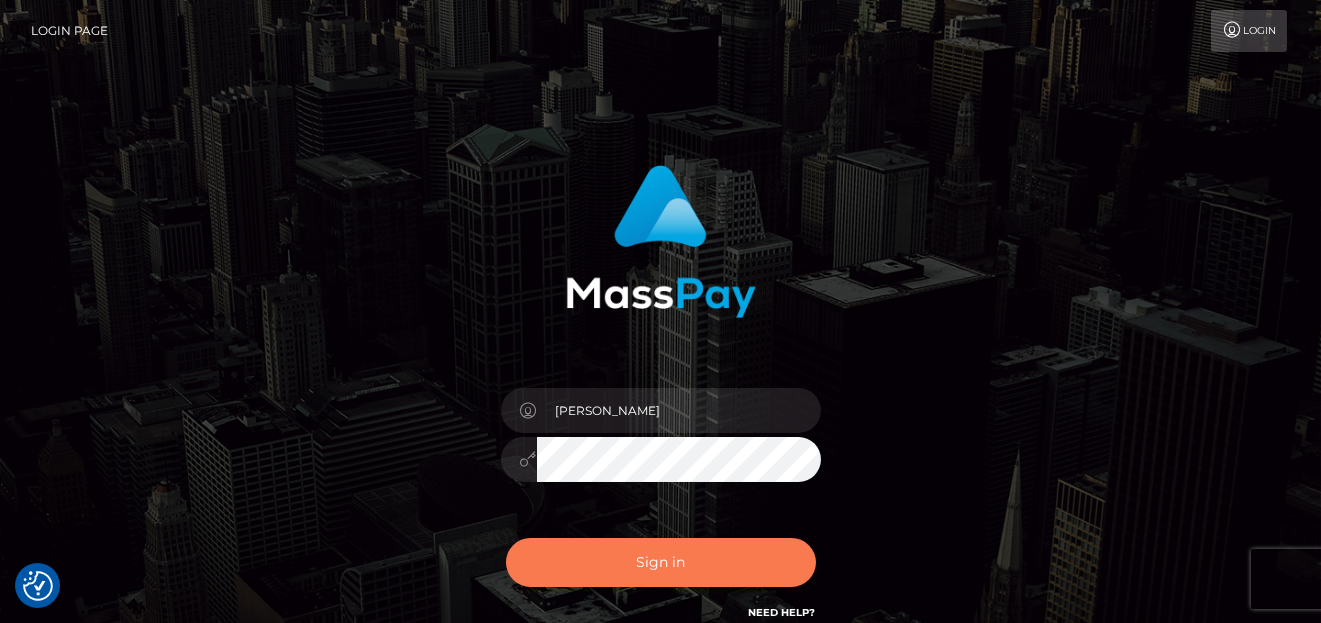 click on "Sign in" at bounding box center (661, 562) 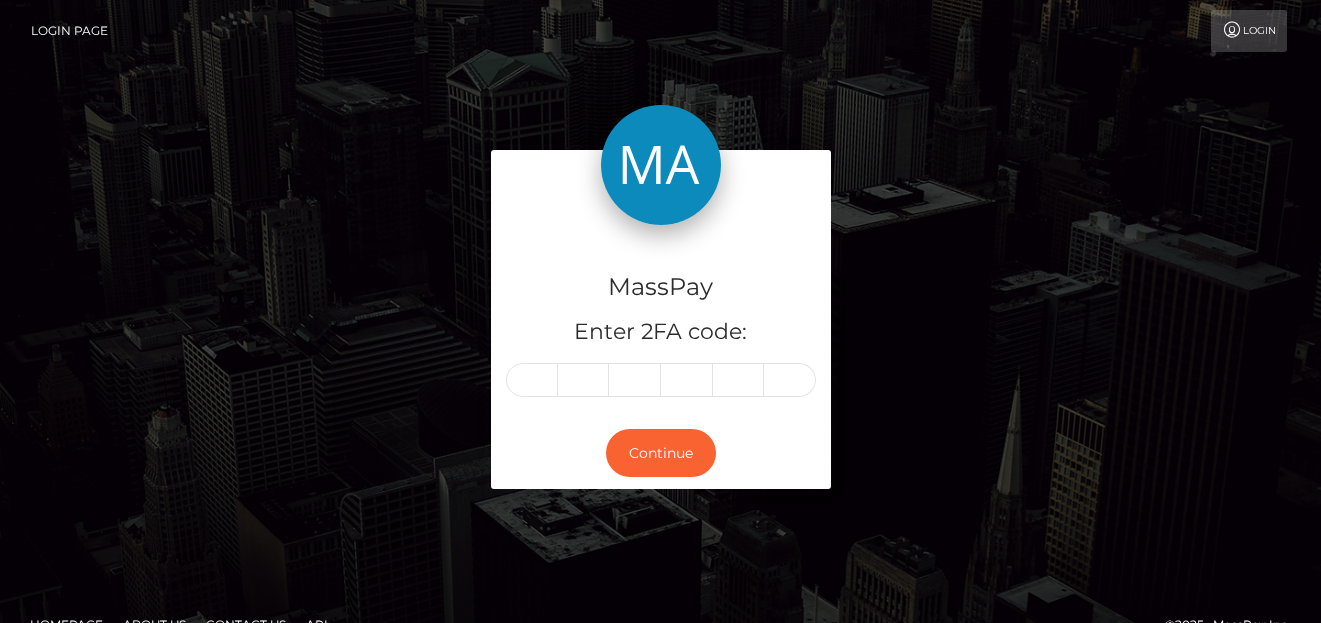 scroll, scrollTop: 0, scrollLeft: 0, axis: both 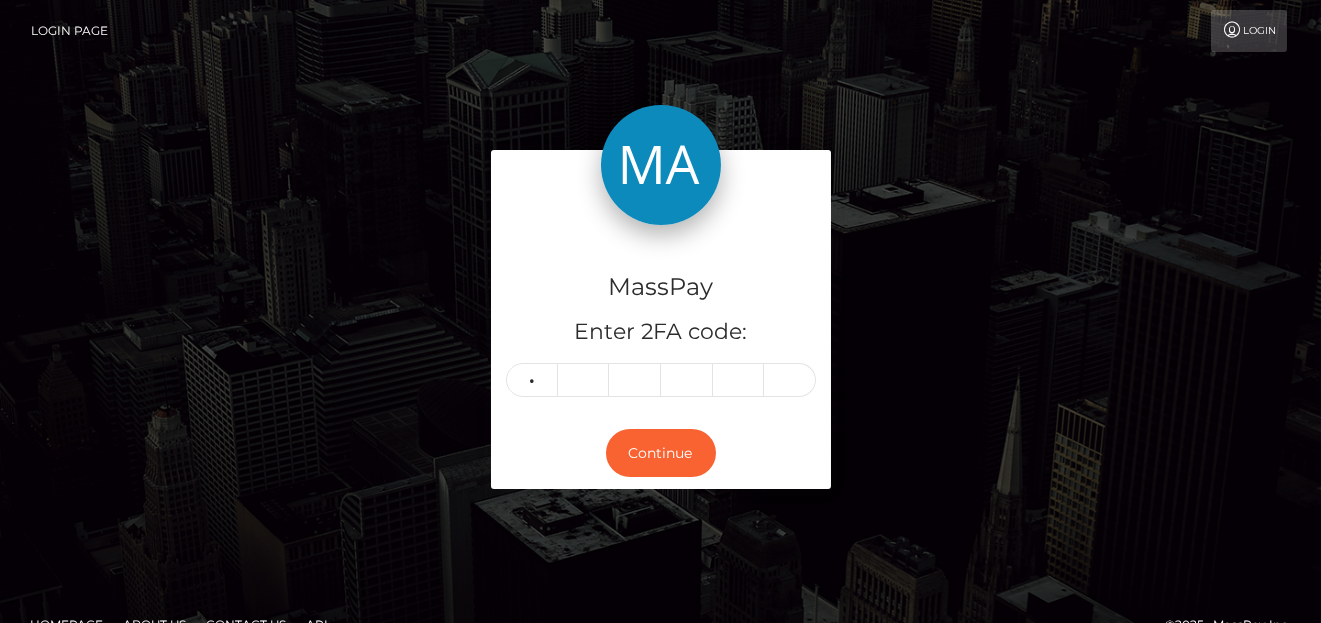 type on "8" 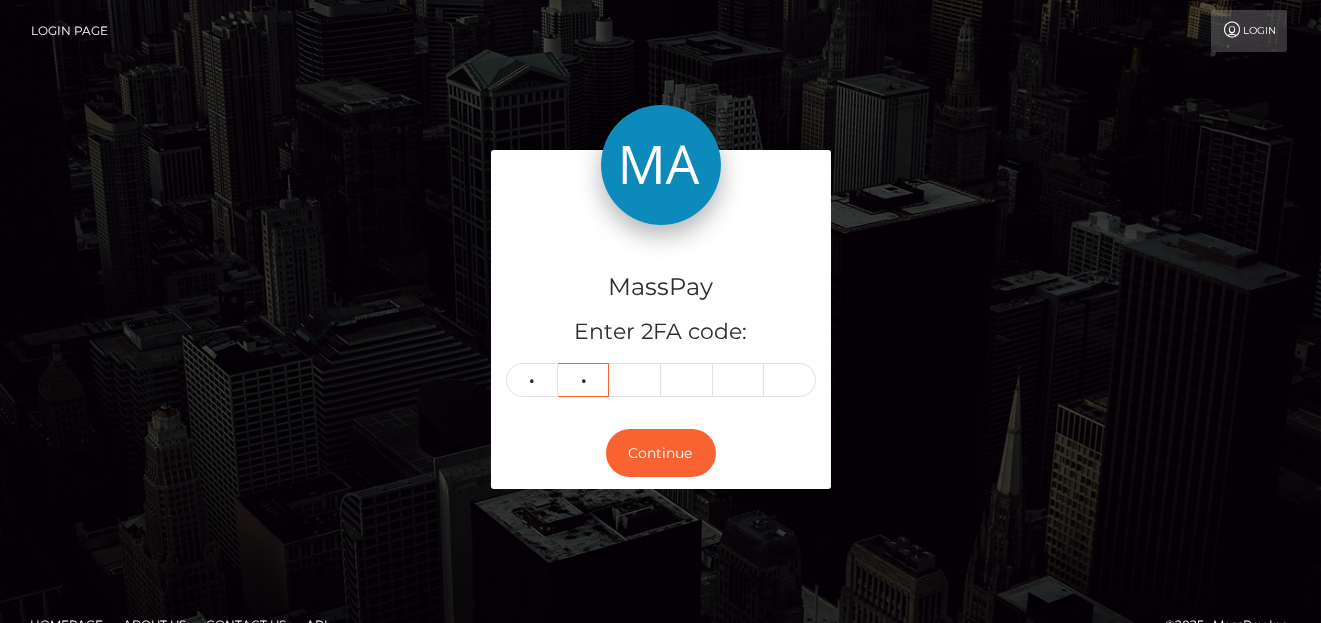 type on "5" 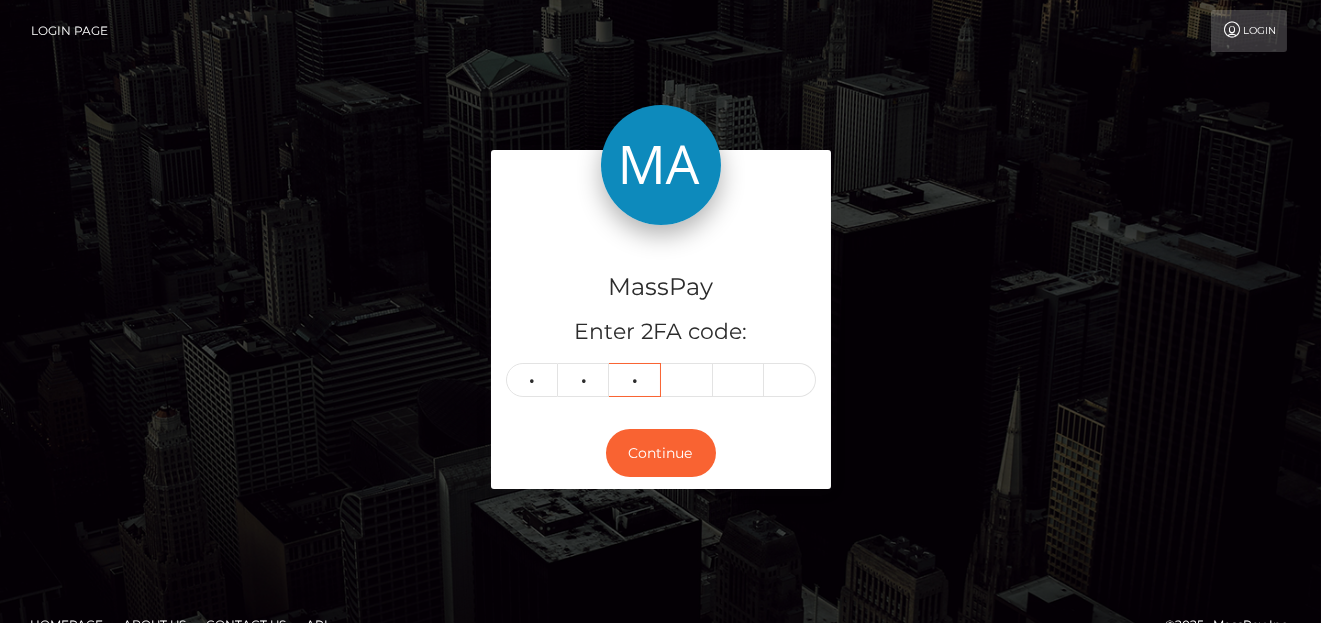 type on "7" 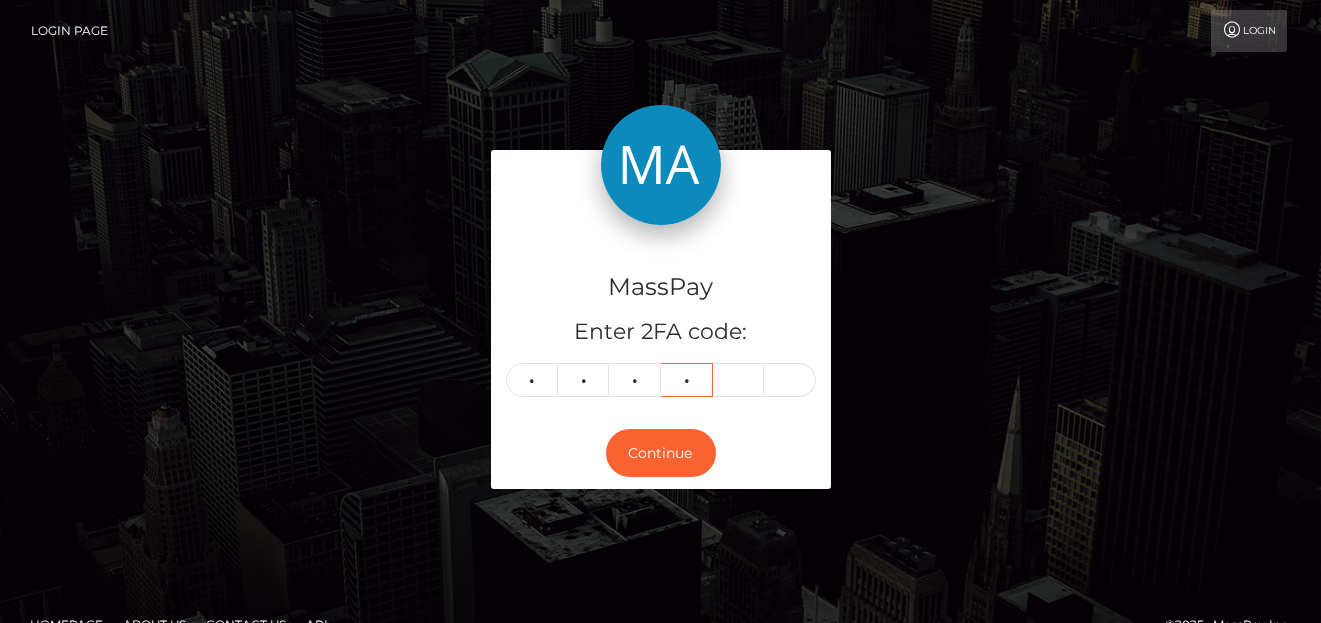 type on "2" 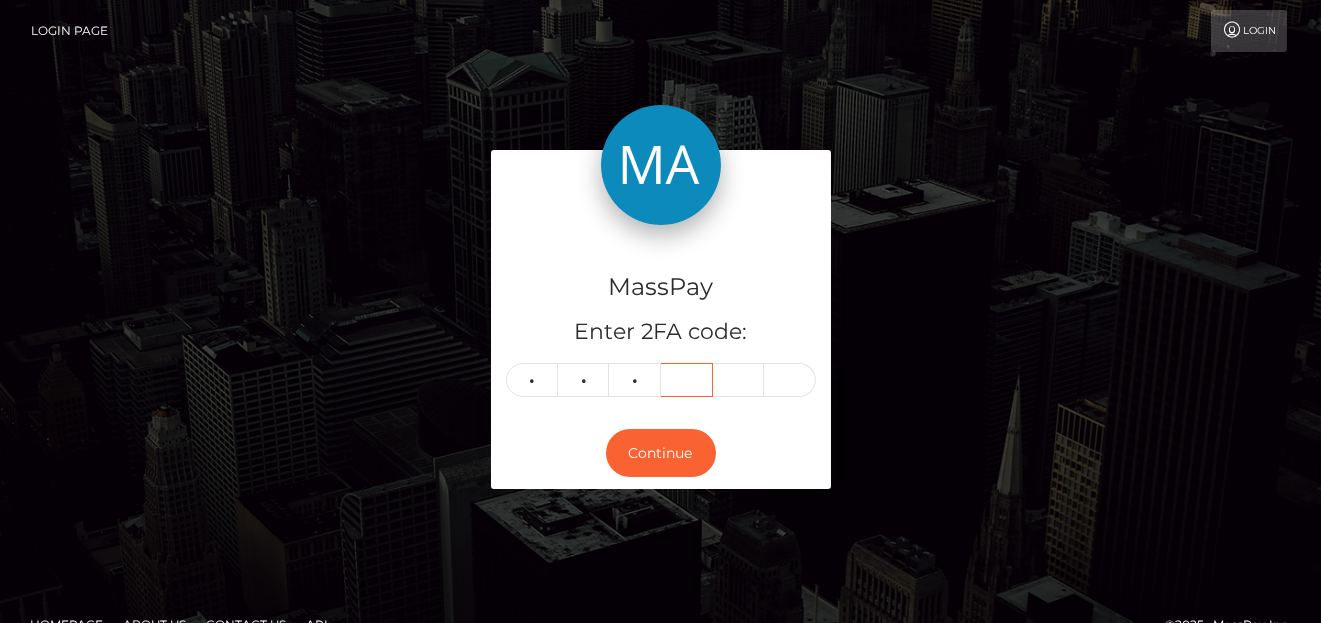 type 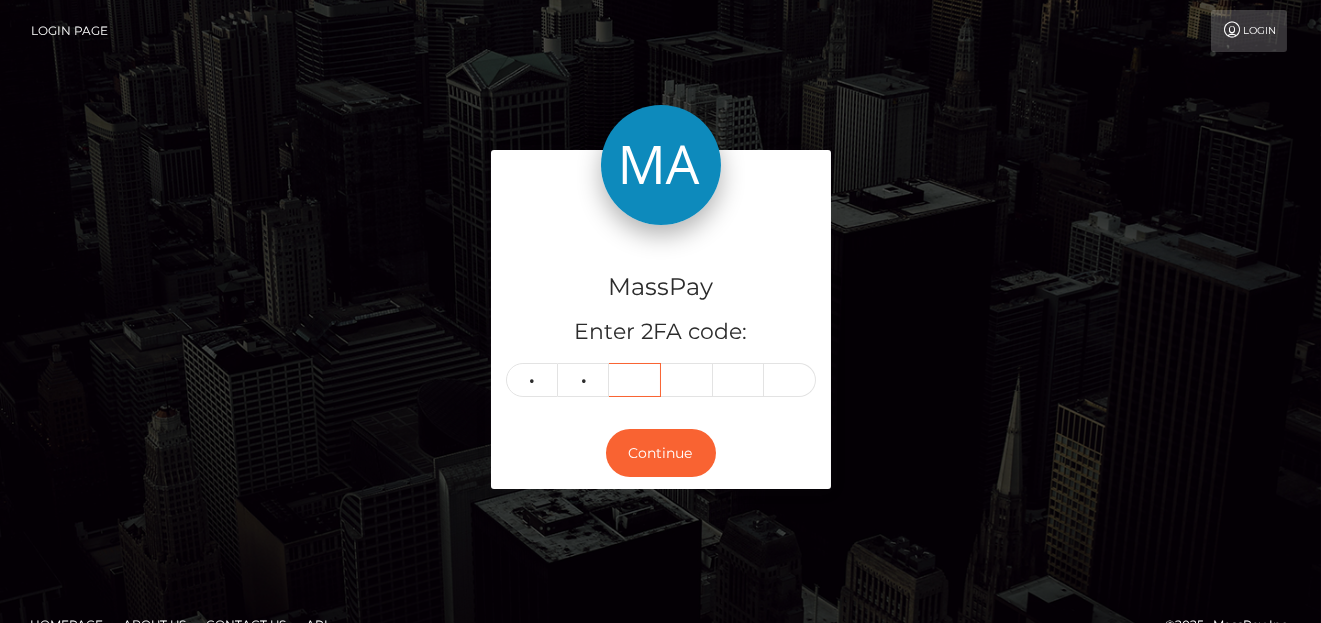 type 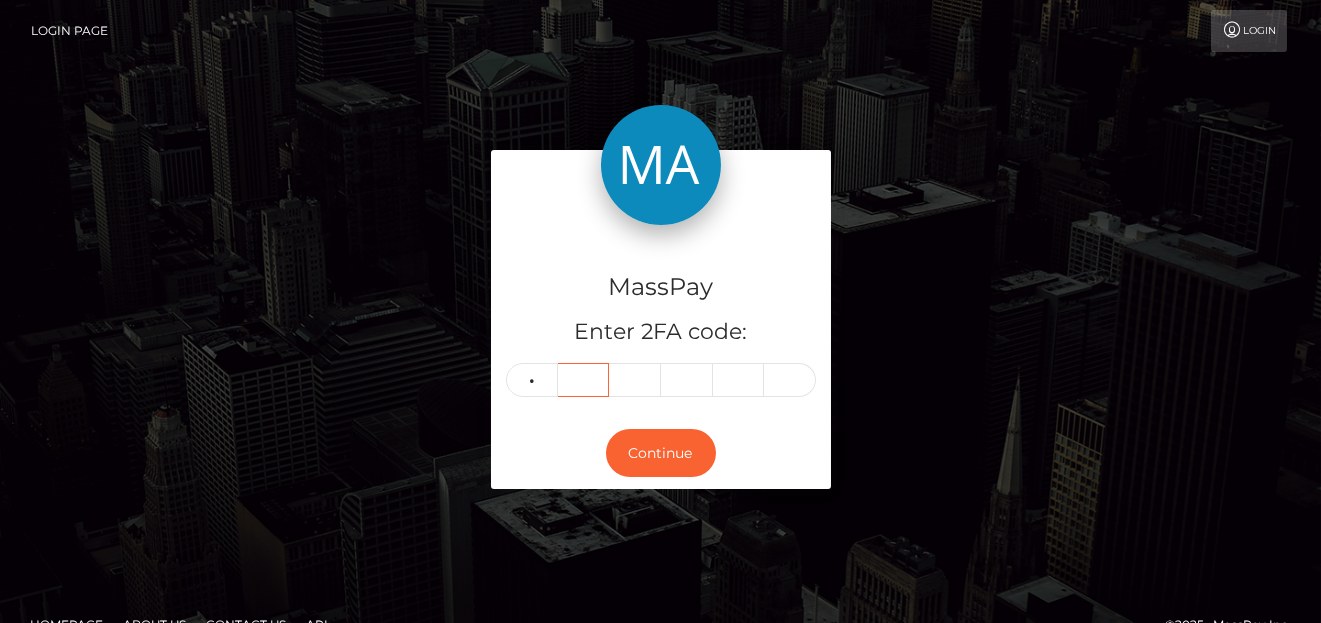 type 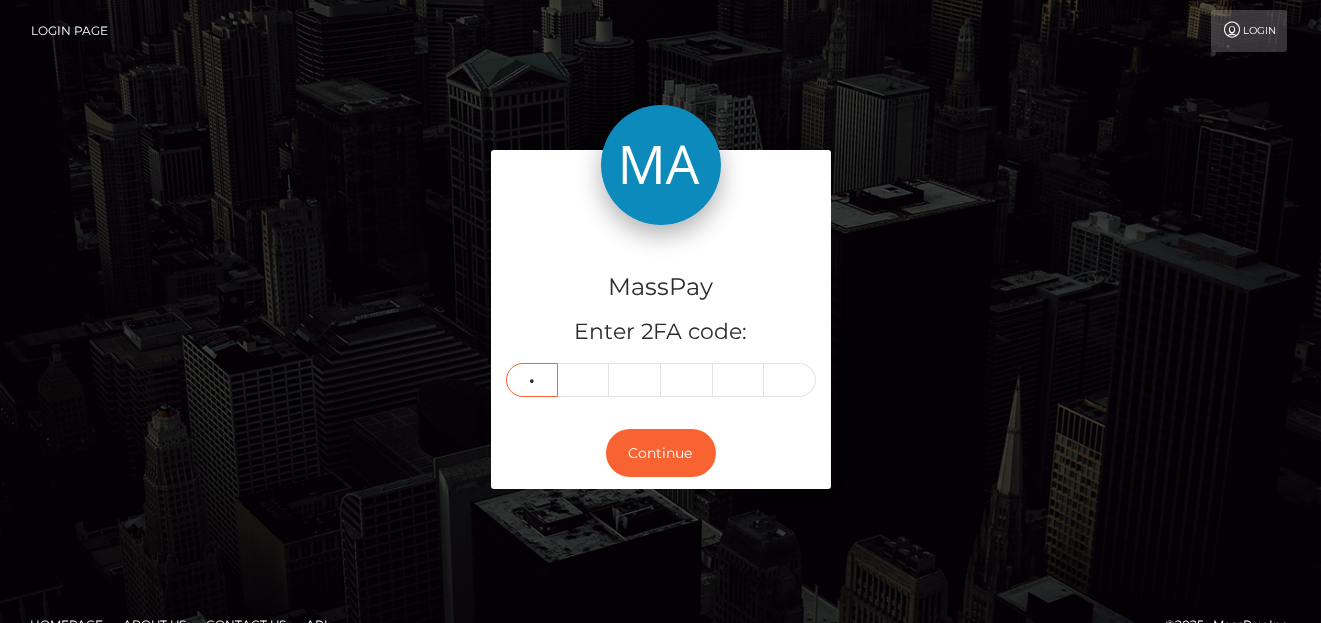 type on "7" 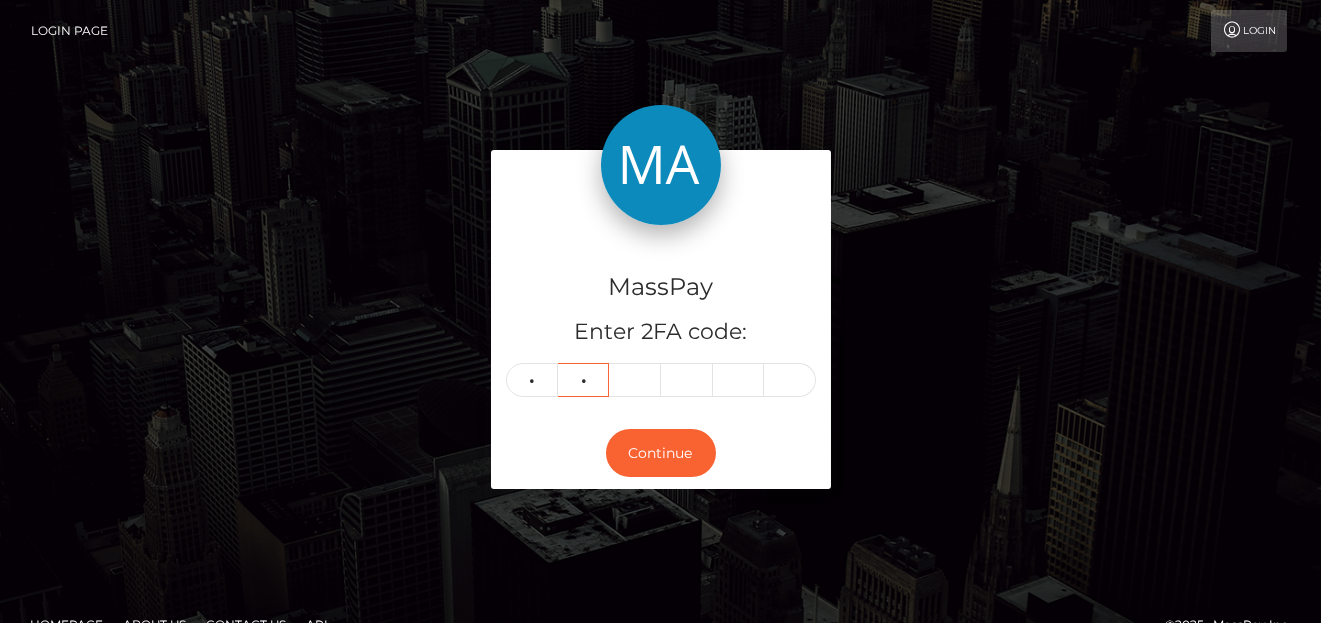 type on "9" 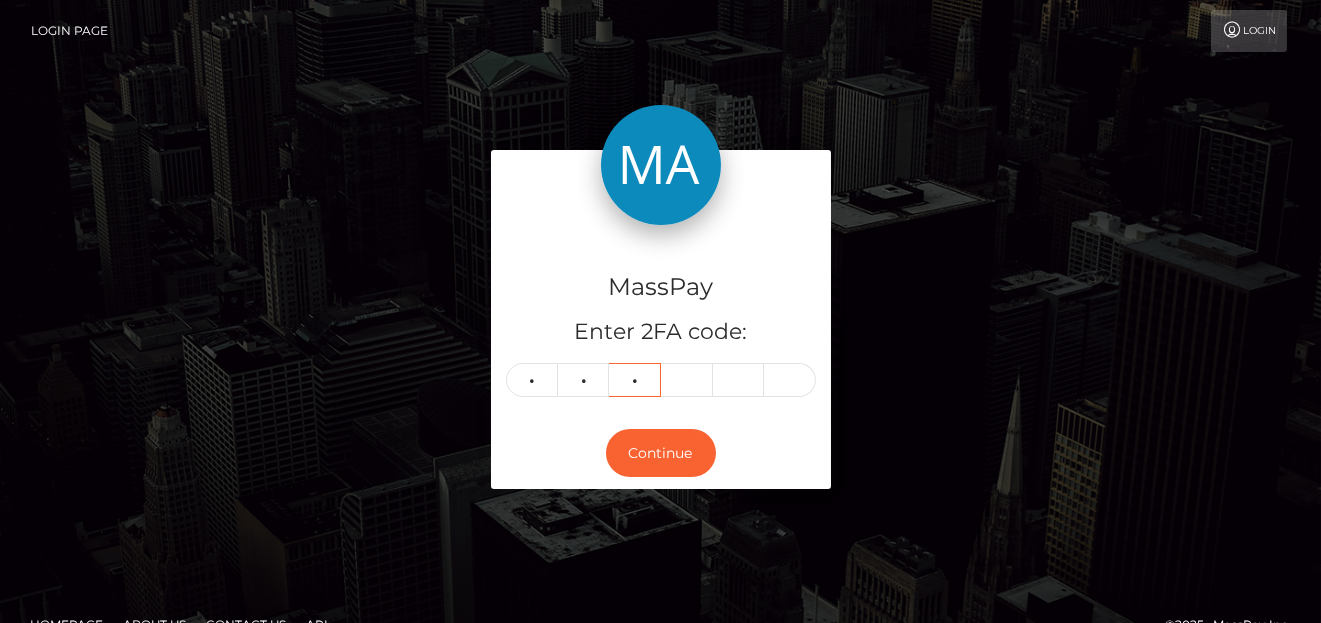 type on "8" 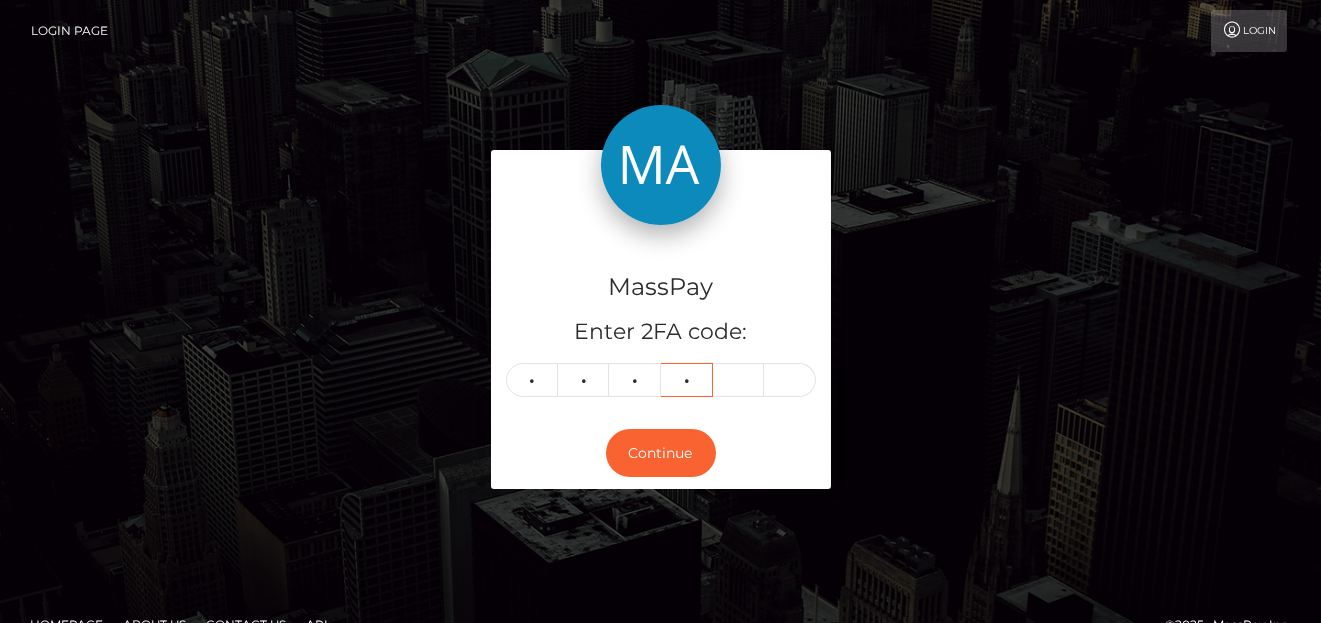 type on "5" 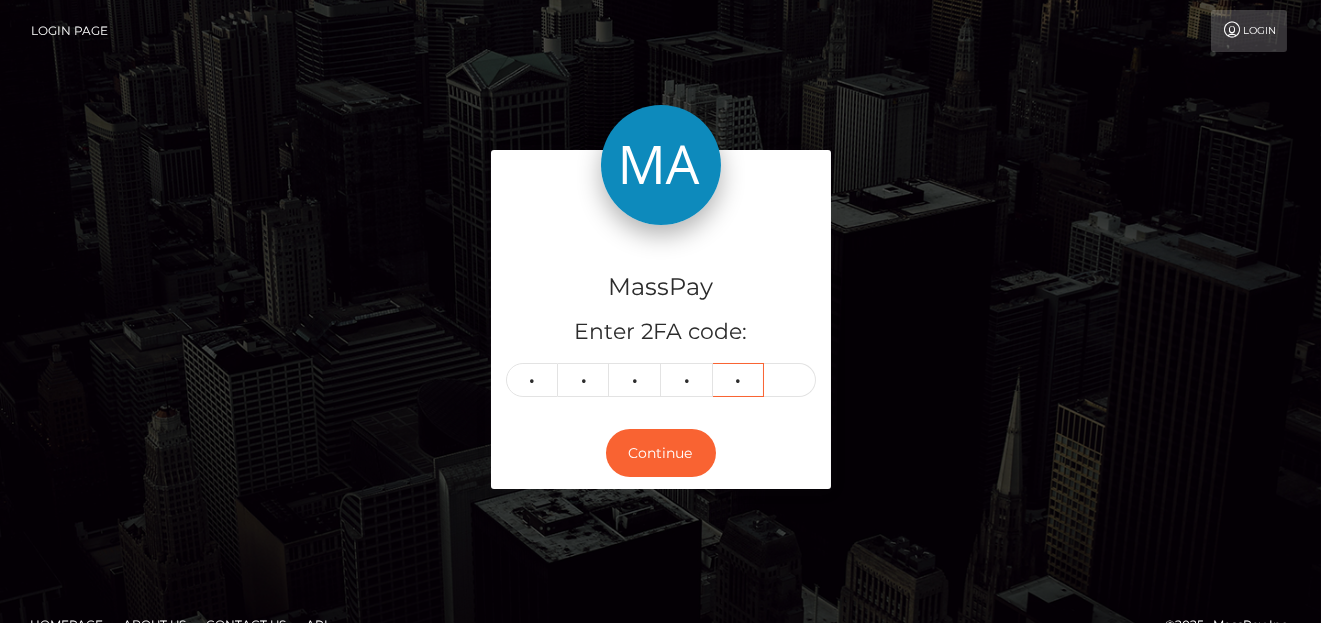 type on "7" 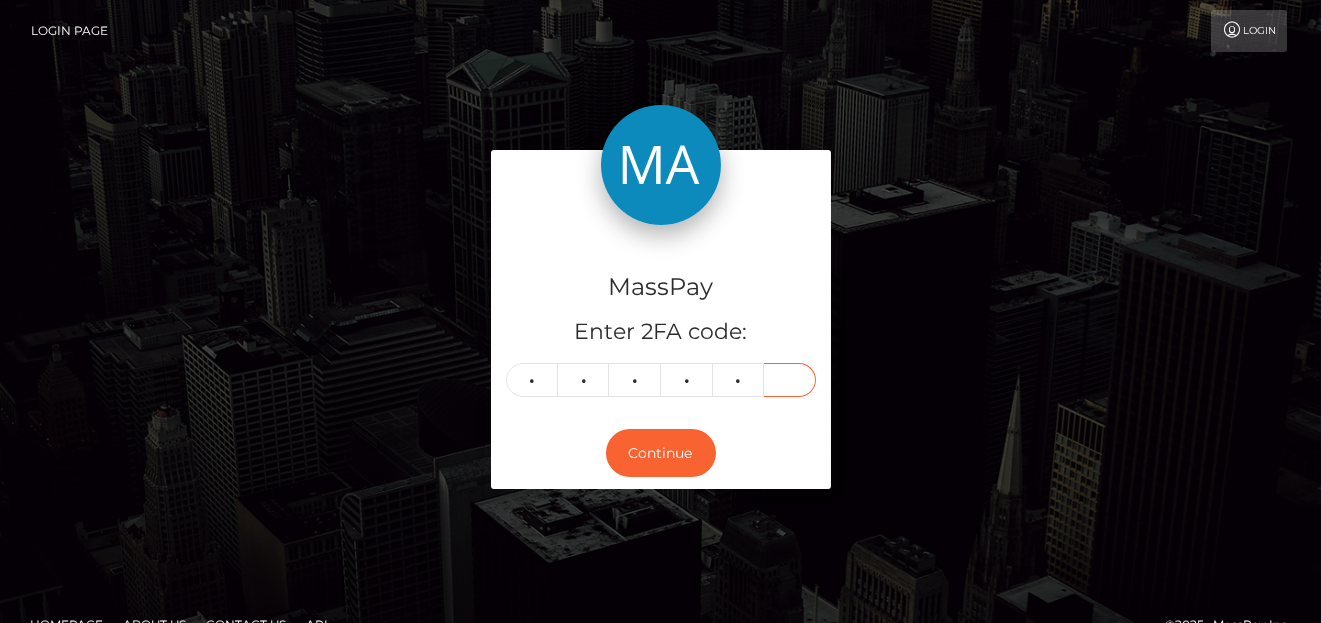 type on "2" 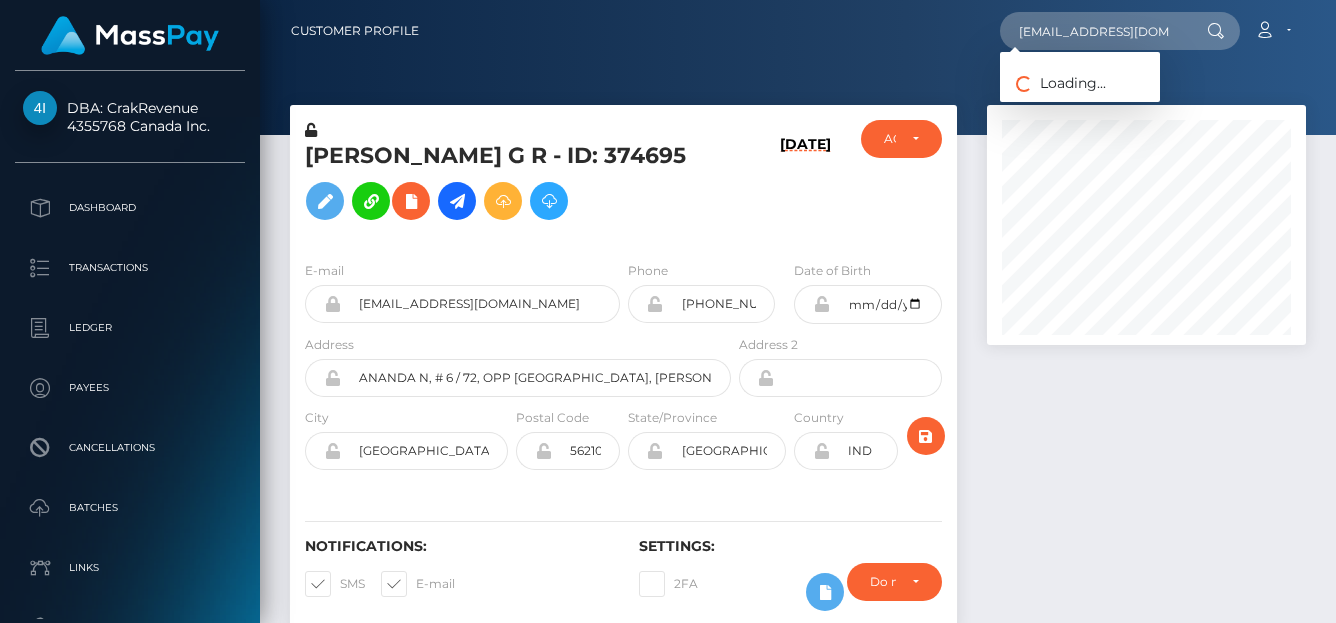 scroll, scrollTop: 0, scrollLeft: 0, axis: both 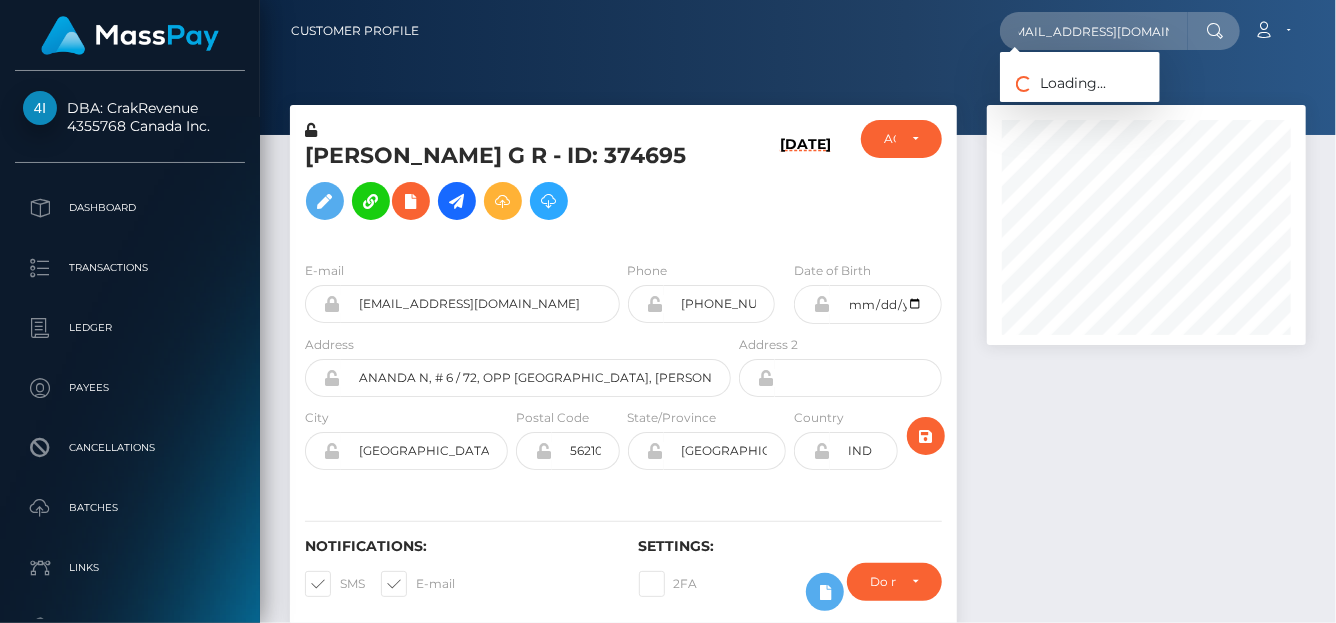 type on "uz.ujjwalgupta@gmail.com" 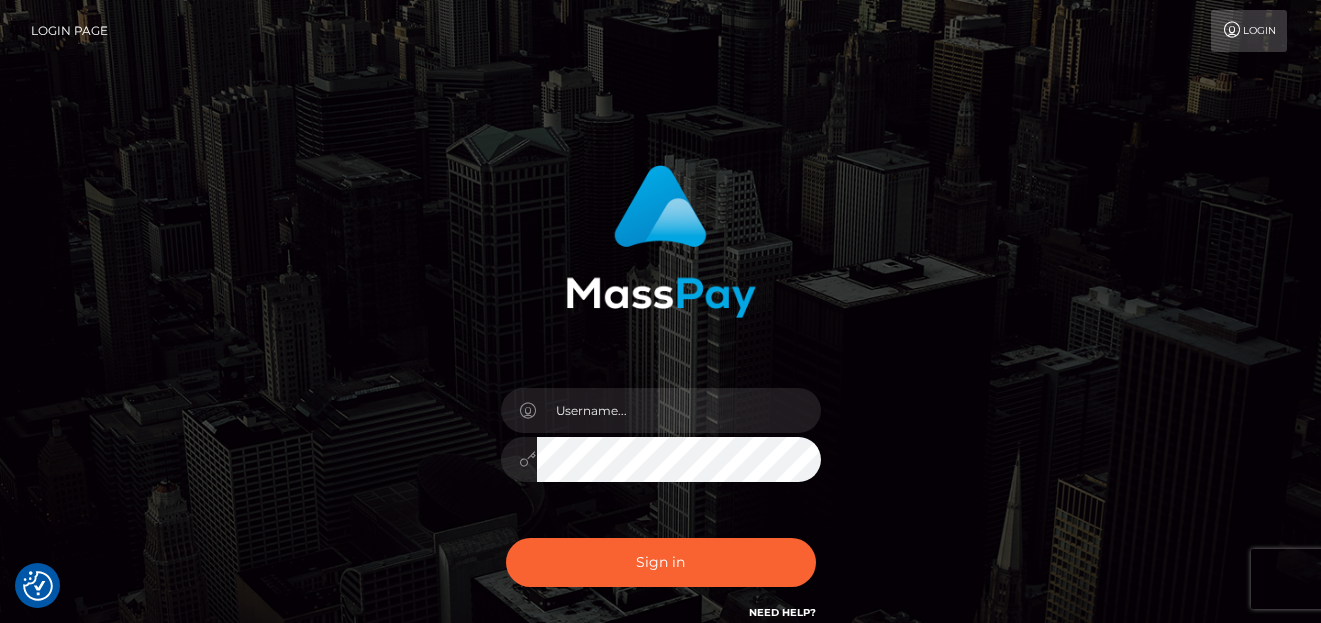 scroll, scrollTop: 0, scrollLeft: 0, axis: both 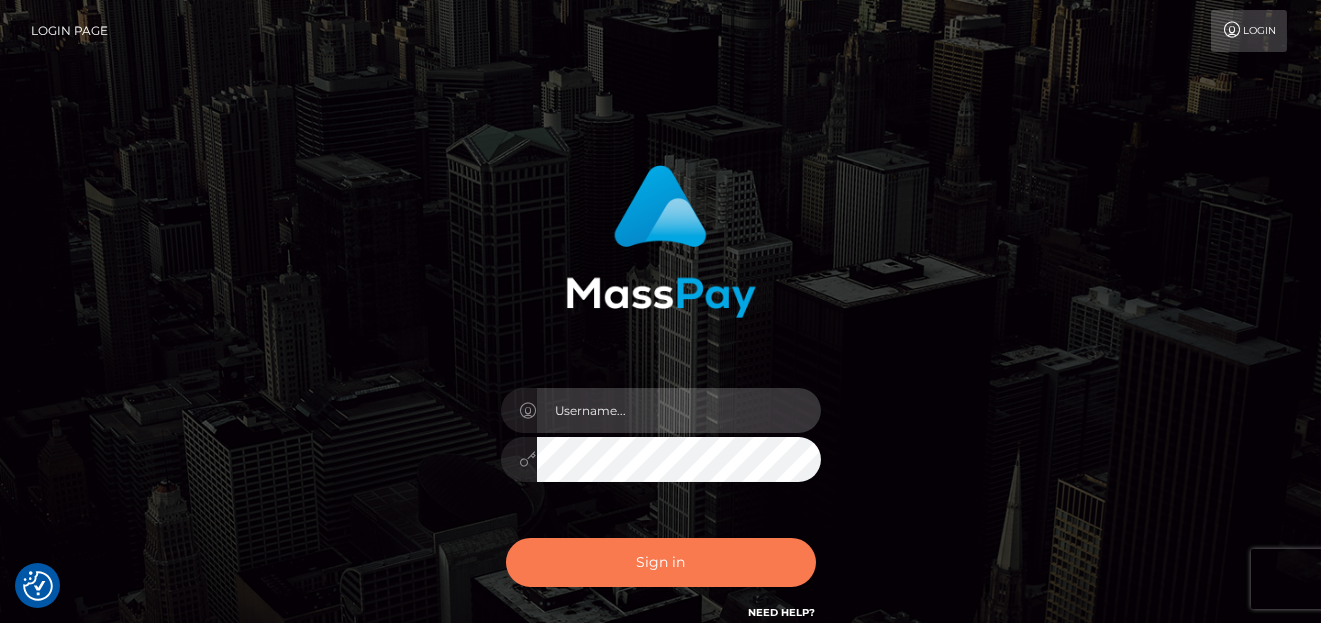 type on "[PERSON_NAME]" 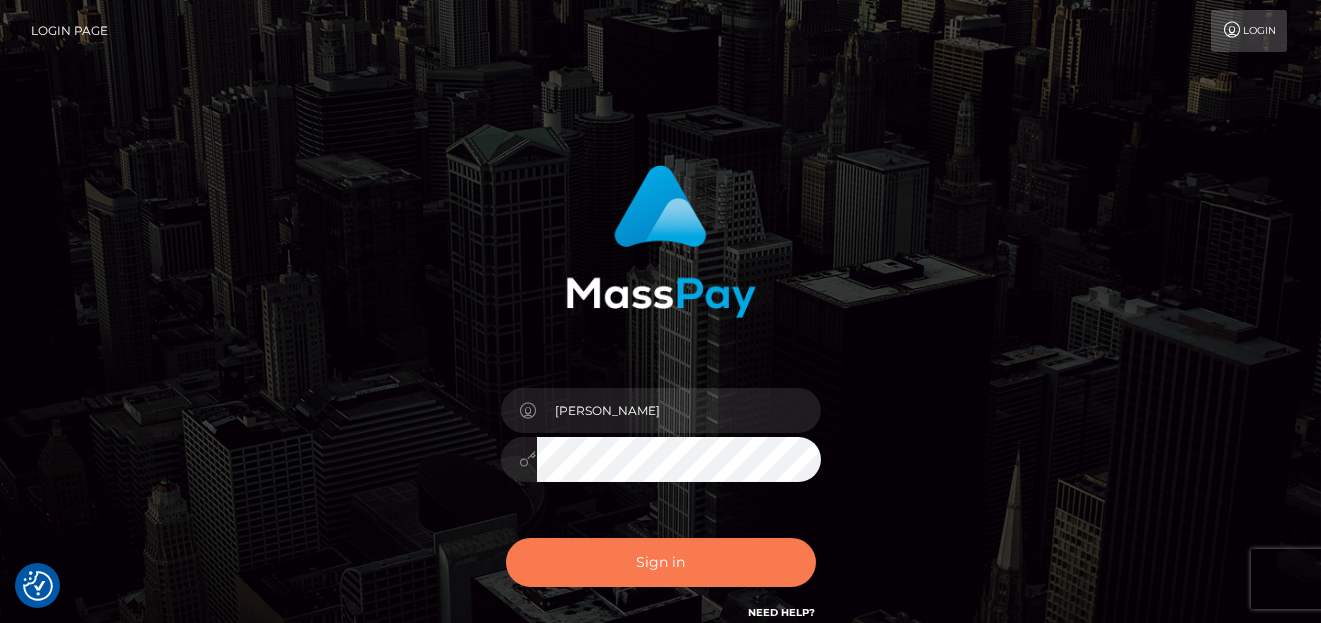 click on "Sign in" at bounding box center (661, 562) 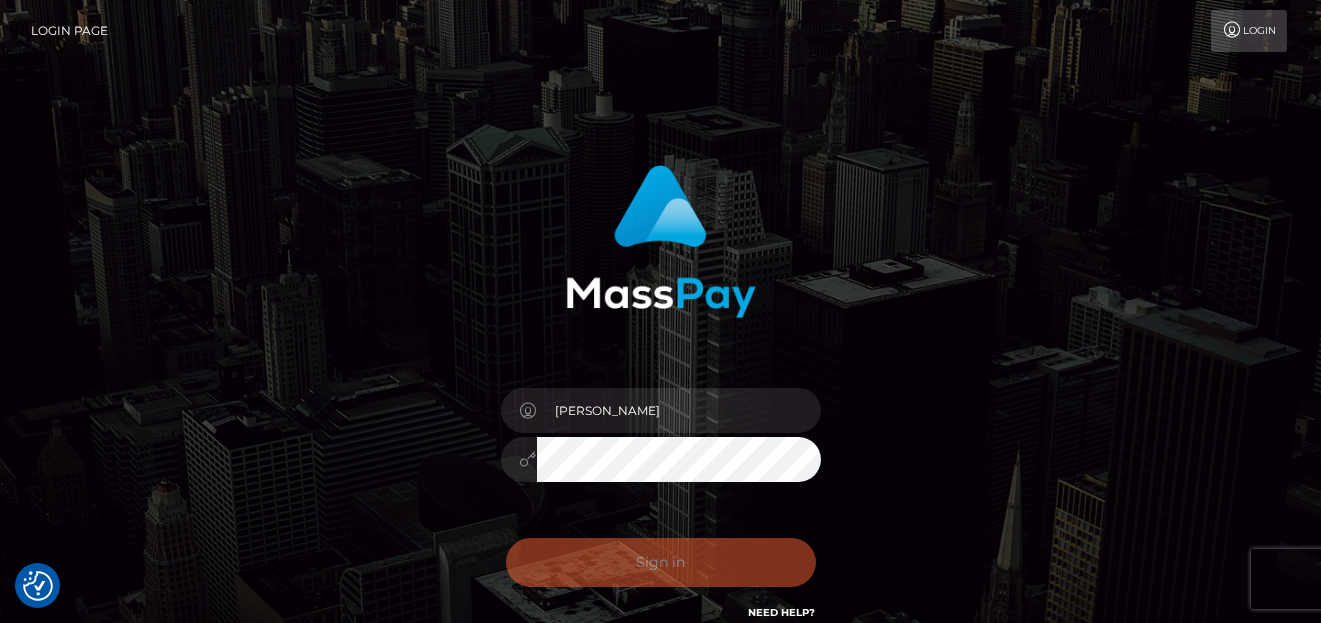 click on "Sign in
Need
Help?" at bounding box center [661, 570] 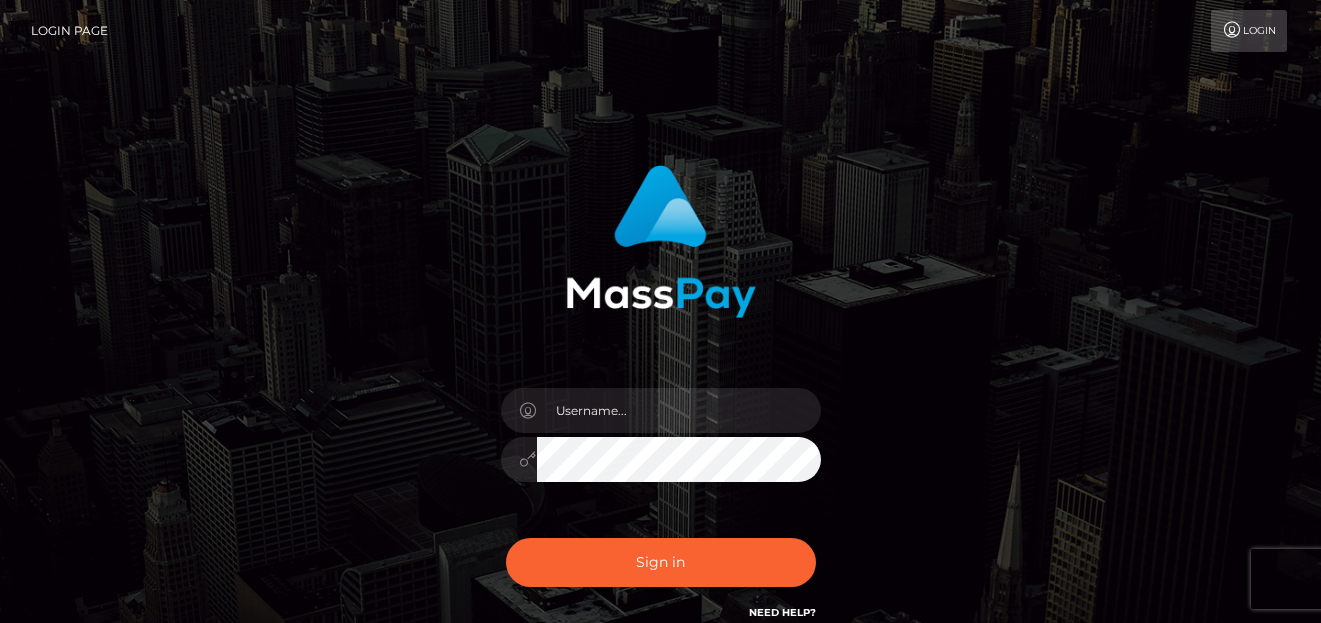 scroll, scrollTop: 0, scrollLeft: 0, axis: both 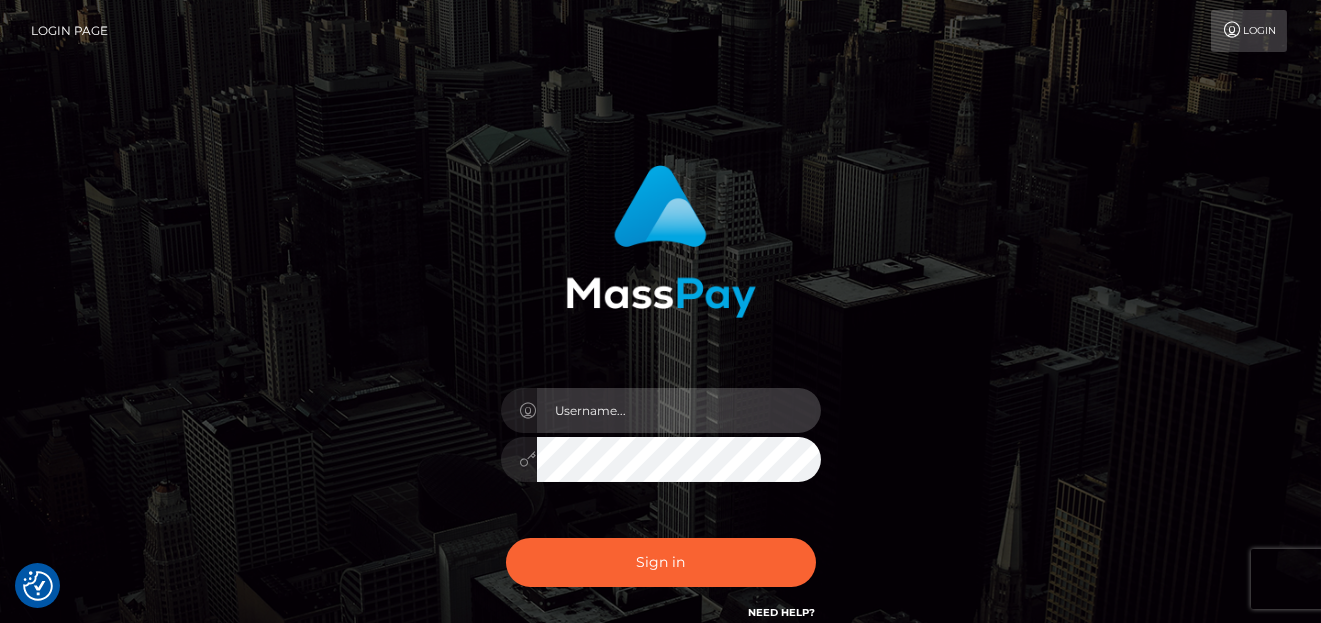 type on "[PERSON_NAME]" 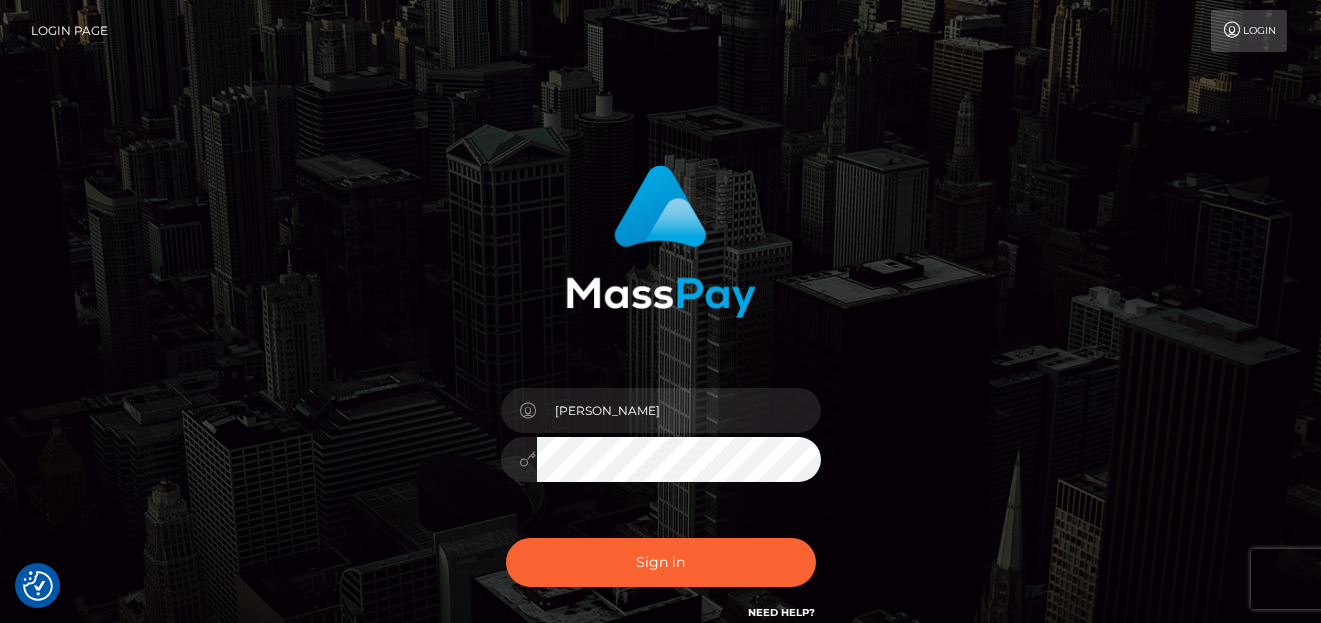 click on "Sign in
Need
Help?" at bounding box center (661, 570) 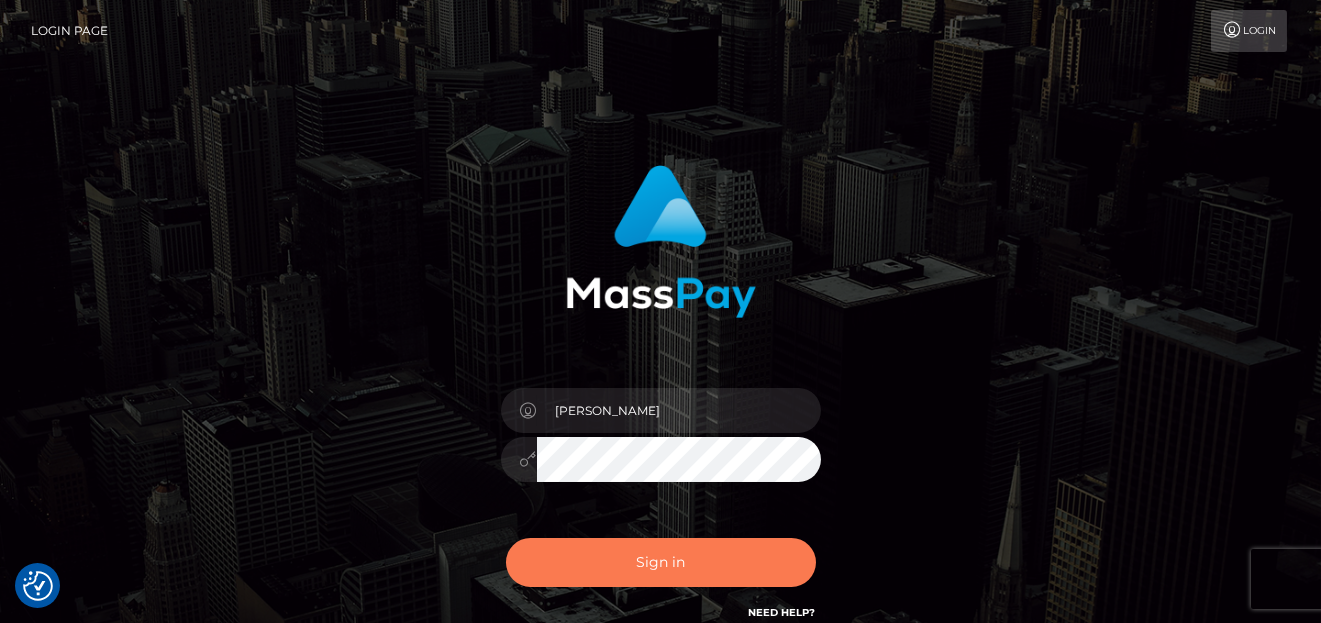 click on "Sign in" at bounding box center [661, 562] 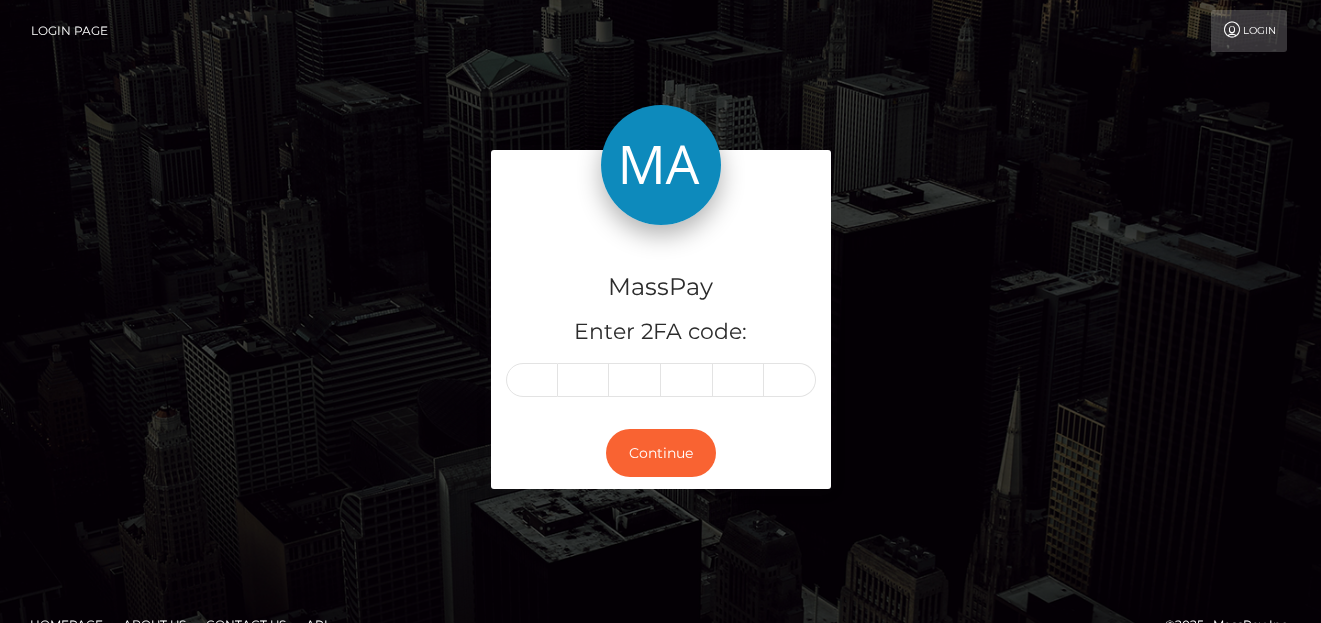 scroll, scrollTop: 0, scrollLeft: 0, axis: both 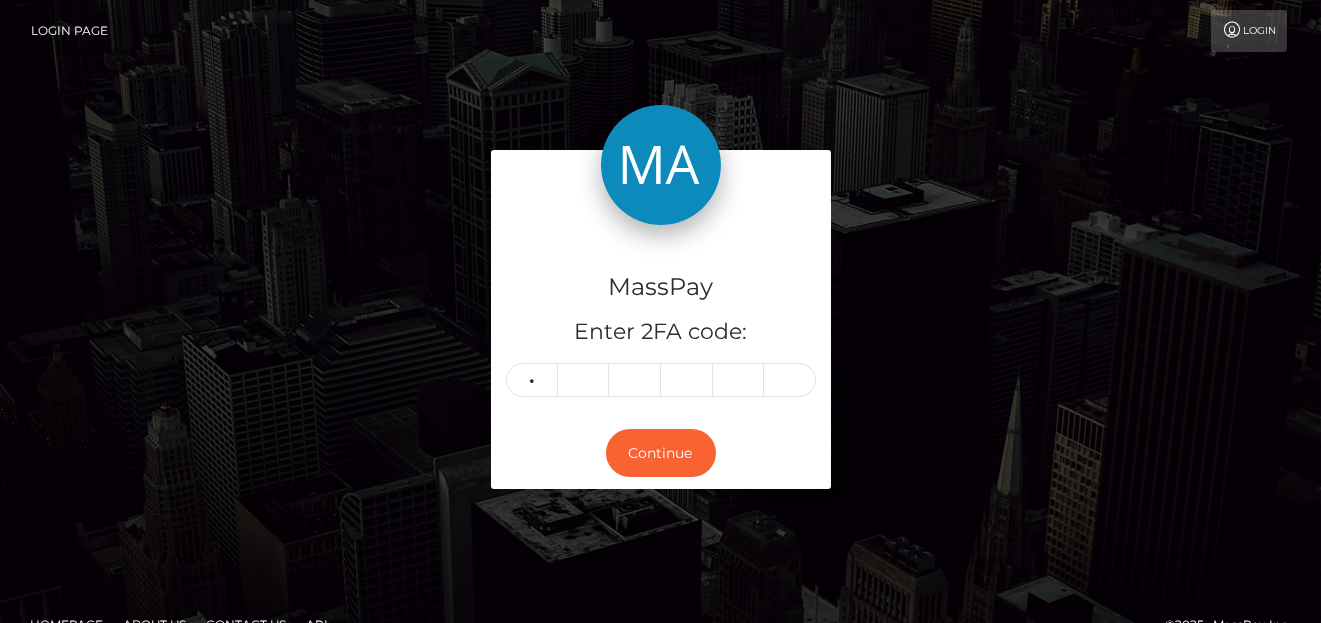 type on "3" 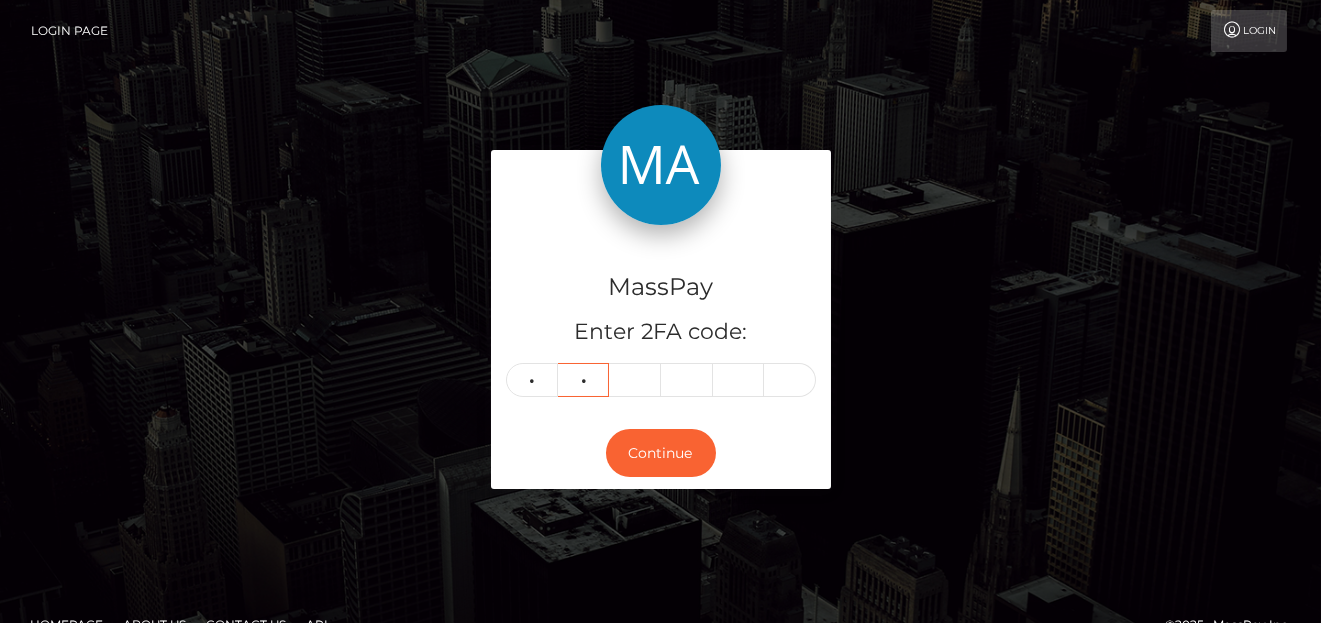 type on "3" 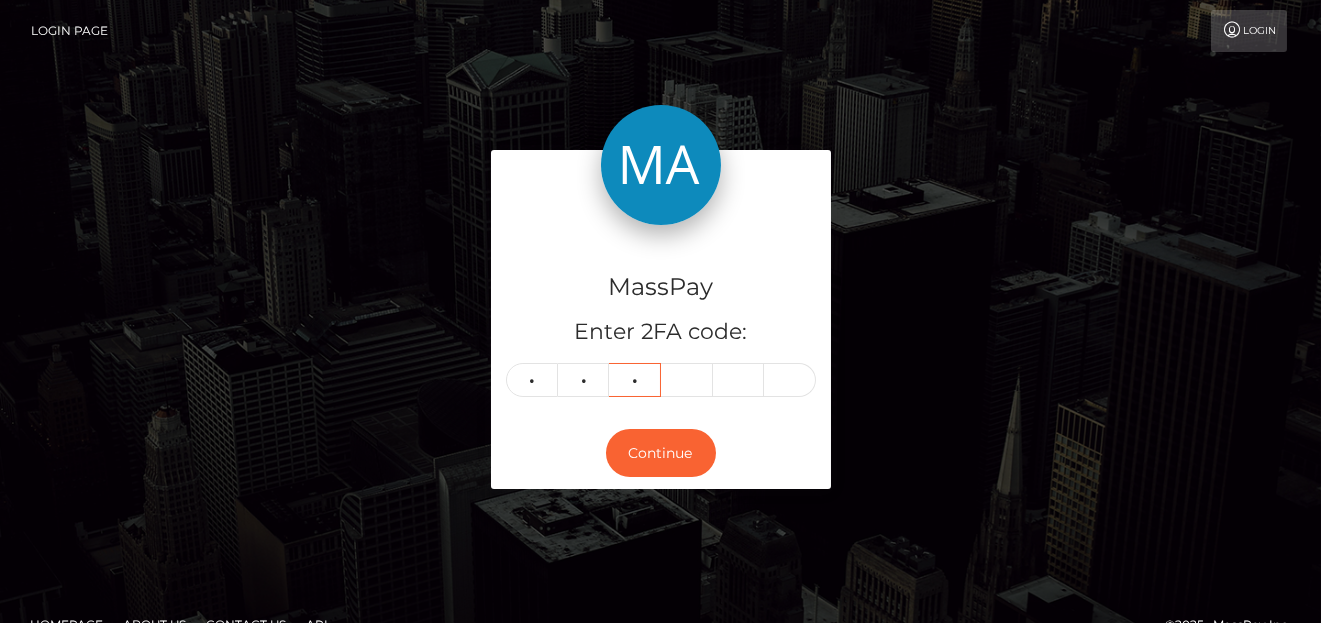 type on "3" 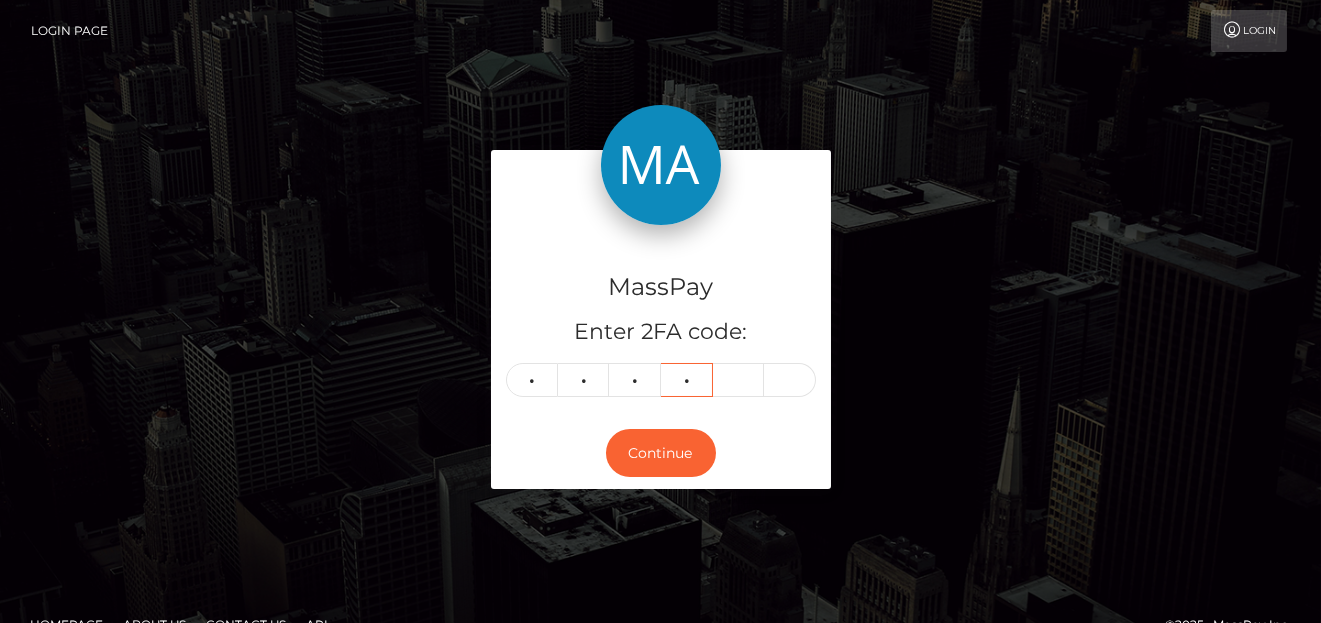 type on "4" 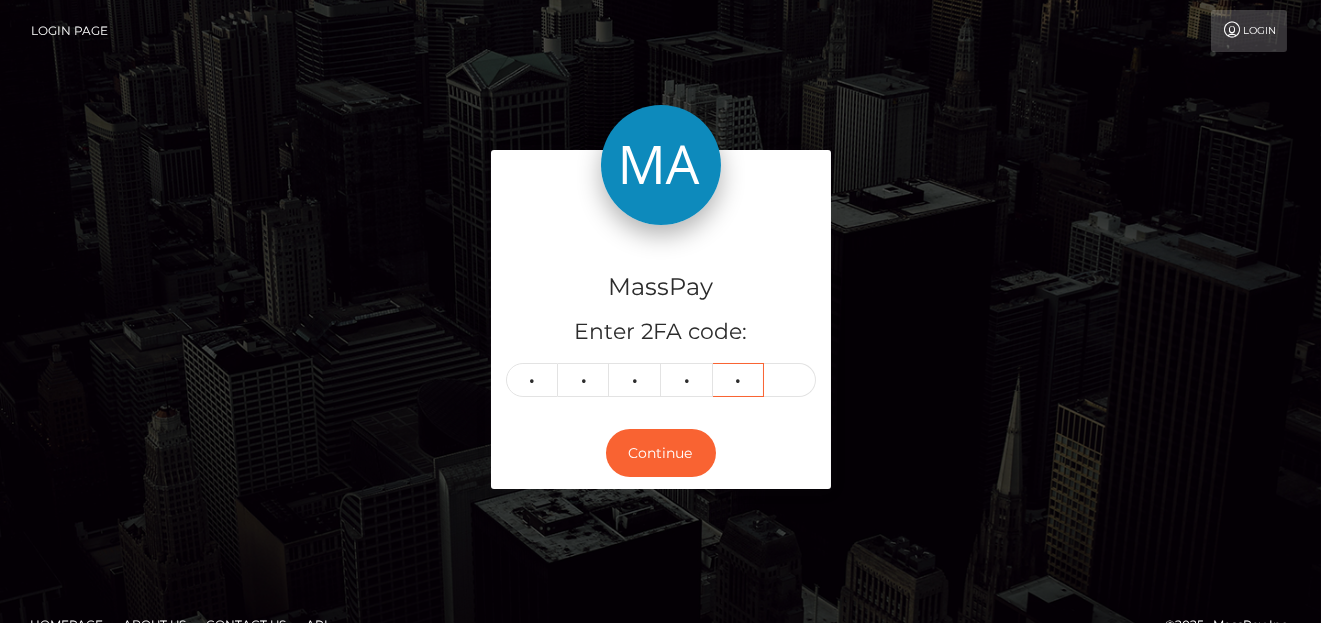 type on "0" 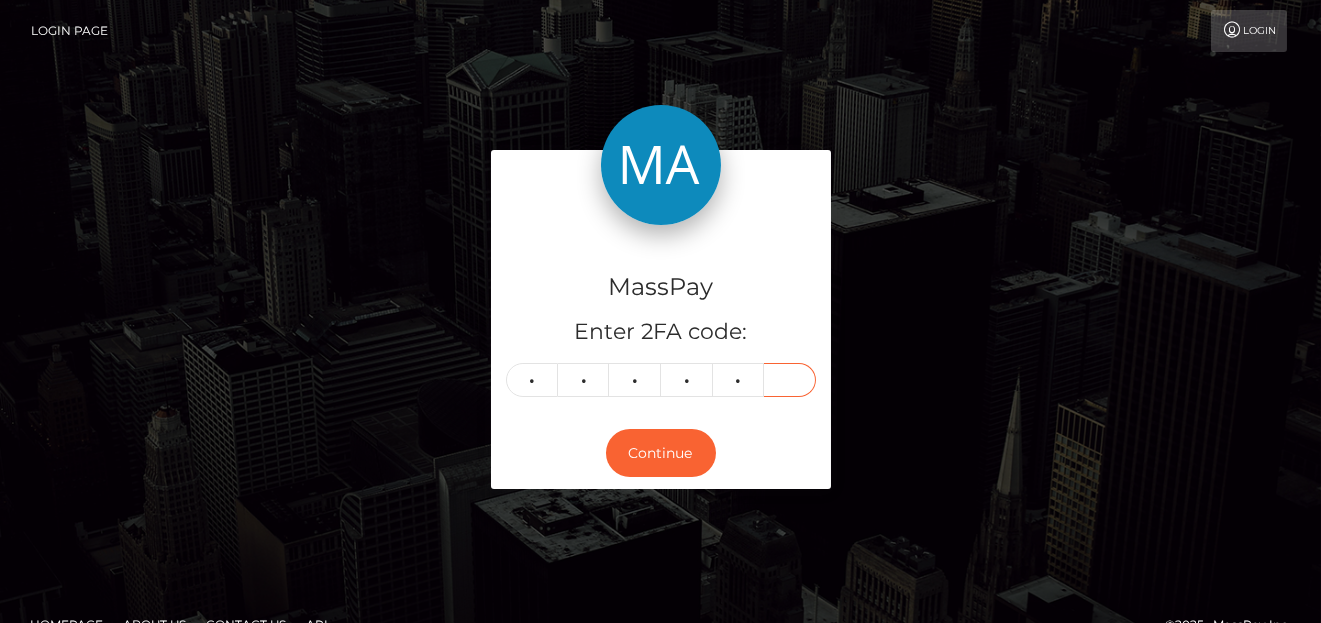 type on "2" 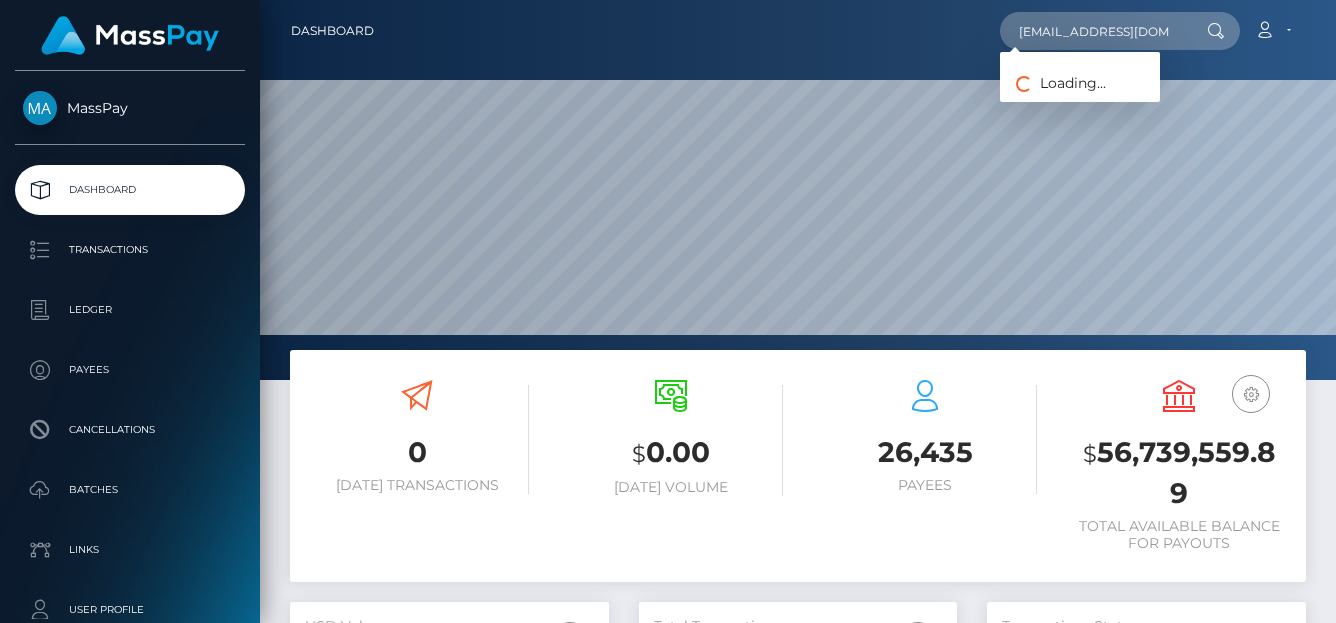 scroll, scrollTop: 0, scrollLeft: 0, axis: both 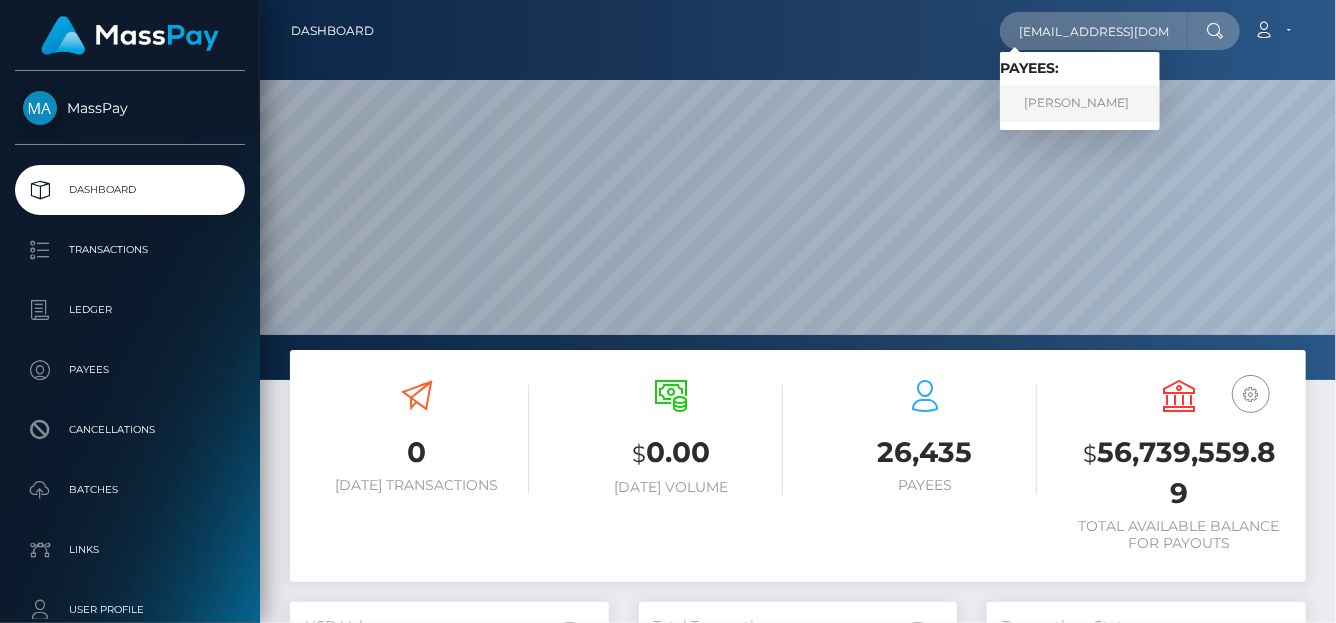 type on "[EMAIL_ADDRESS][DOMAIN_NAME]" 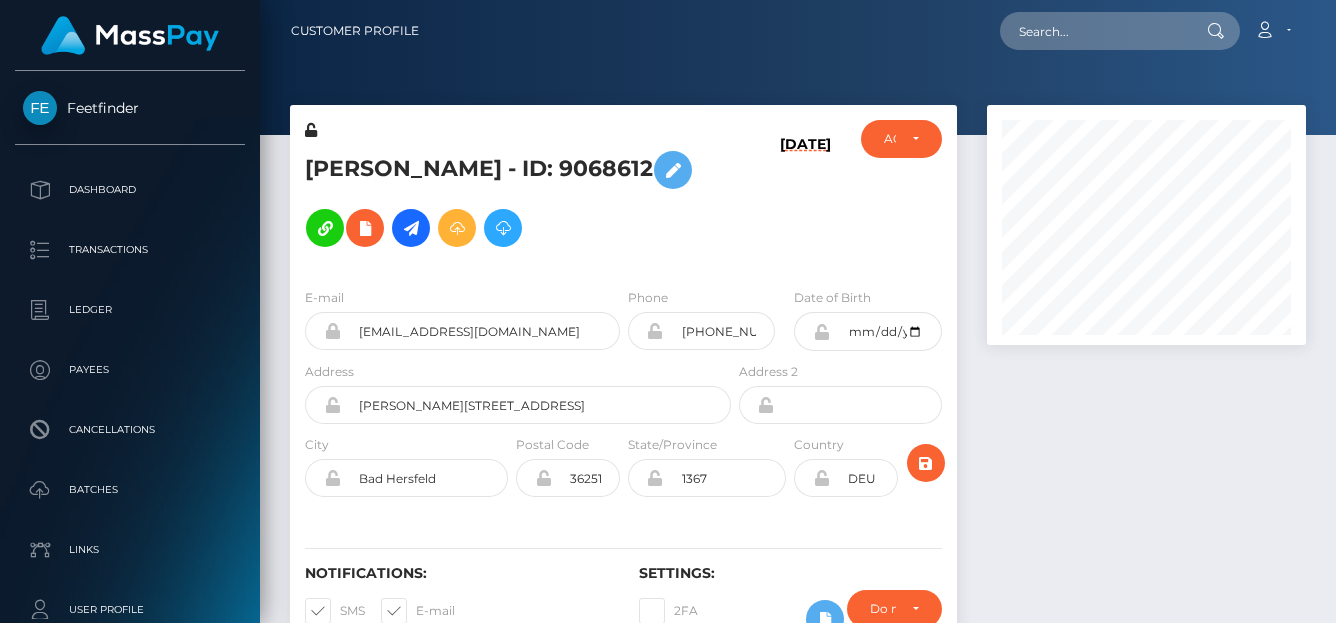 scroll, scrollTop: 0, scrollLeft: 0, axis: both 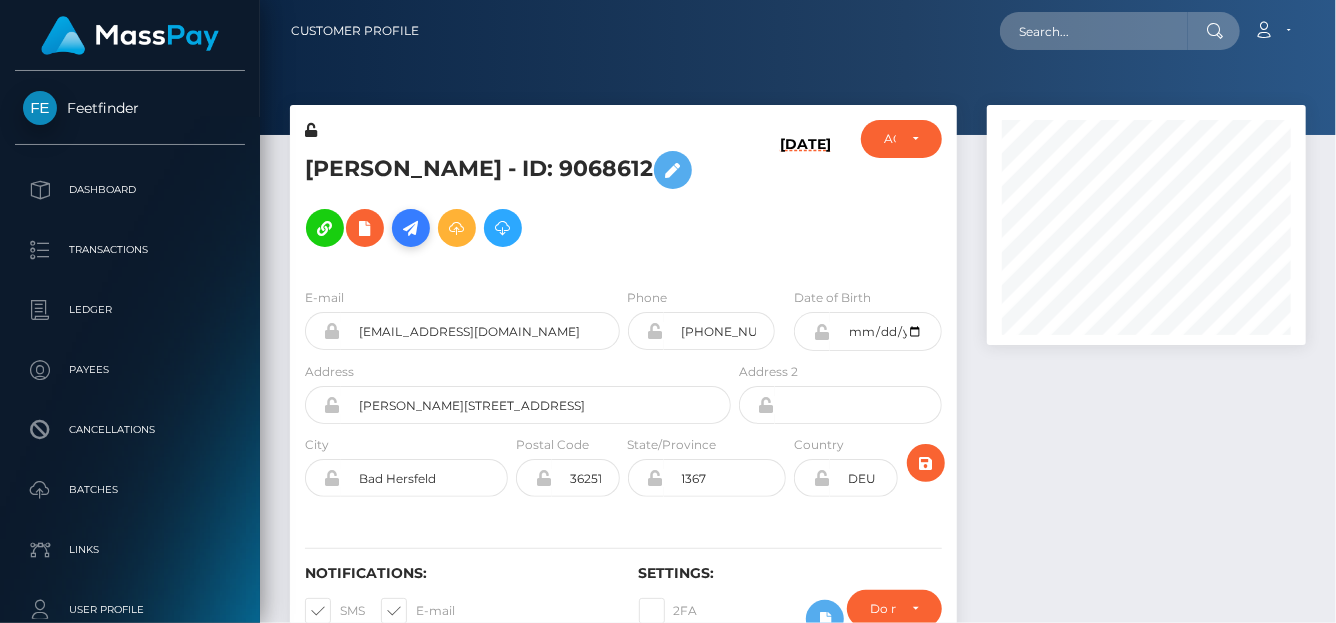 click at bounding box center [411, 228] 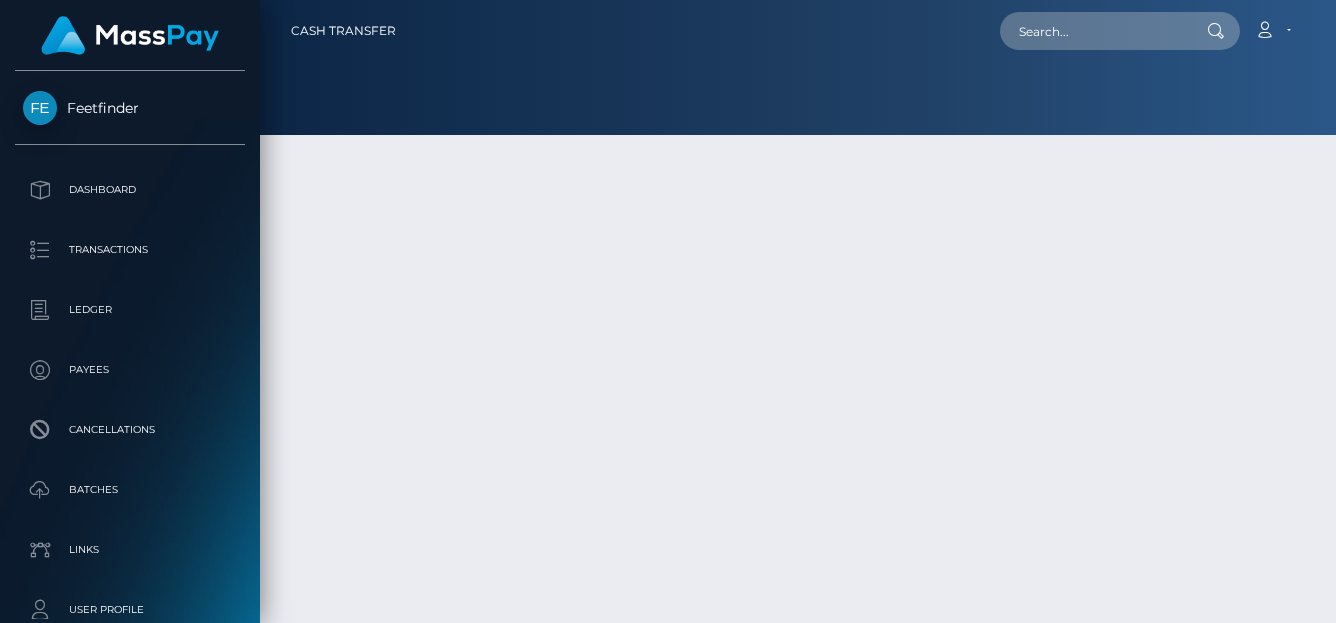 scroll, scrollTop: 0, scrollLeft: 0, axis: both 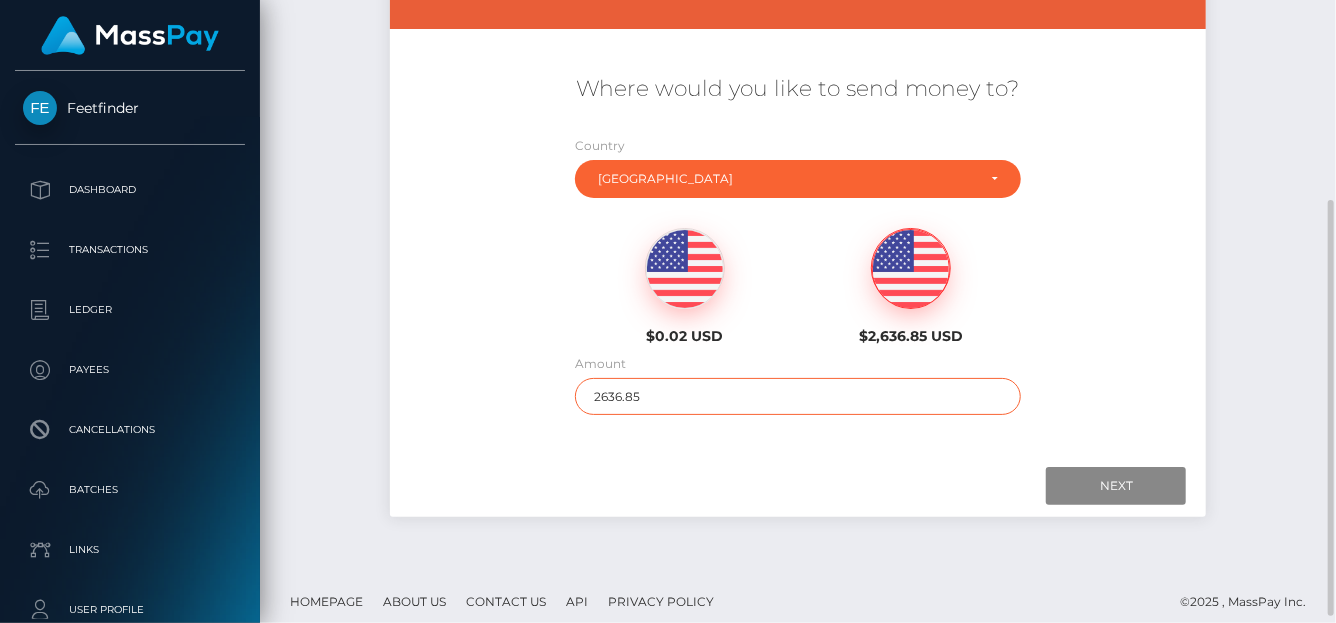 click on "2636.85" at bounding box center (798, 396) 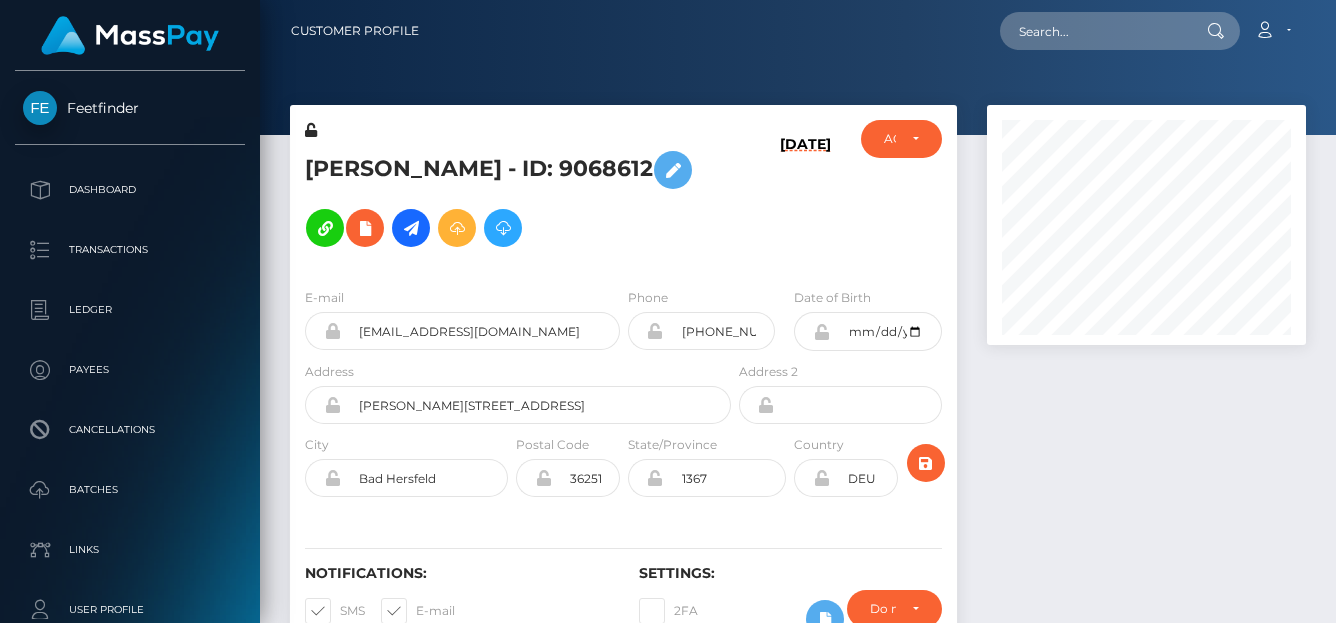 scroll, scrollTop: 0, scrollLeft: 0, axis: both 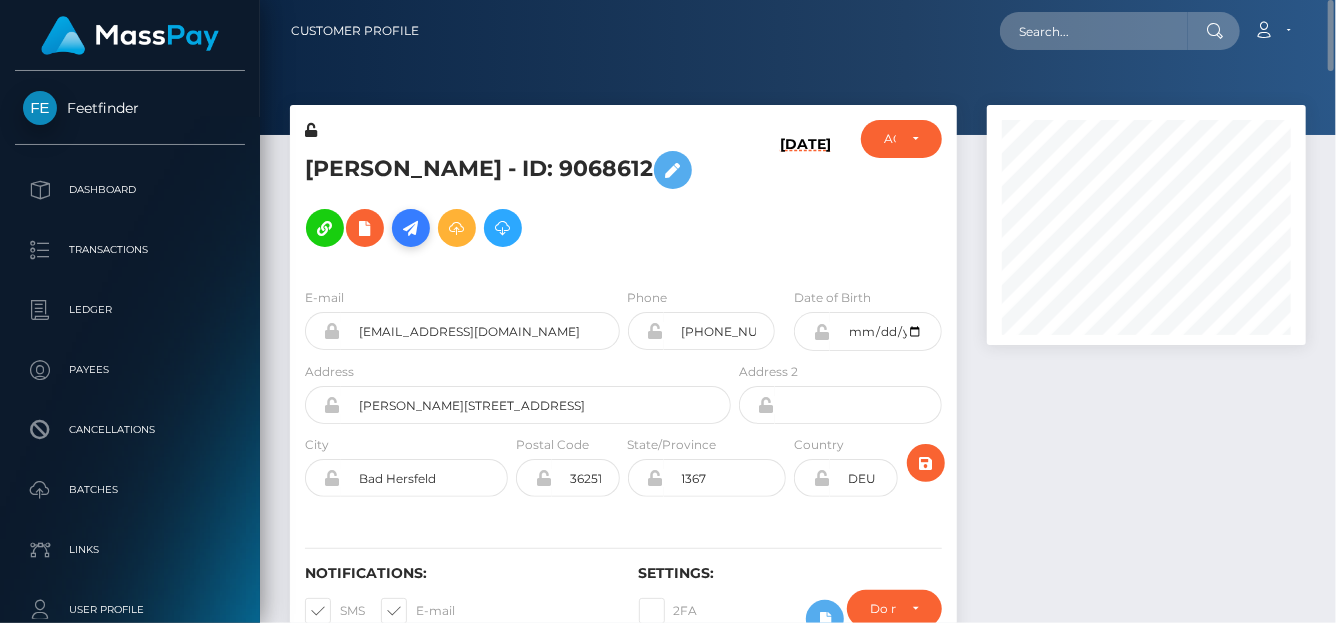 click at bounding box center (411, 228) 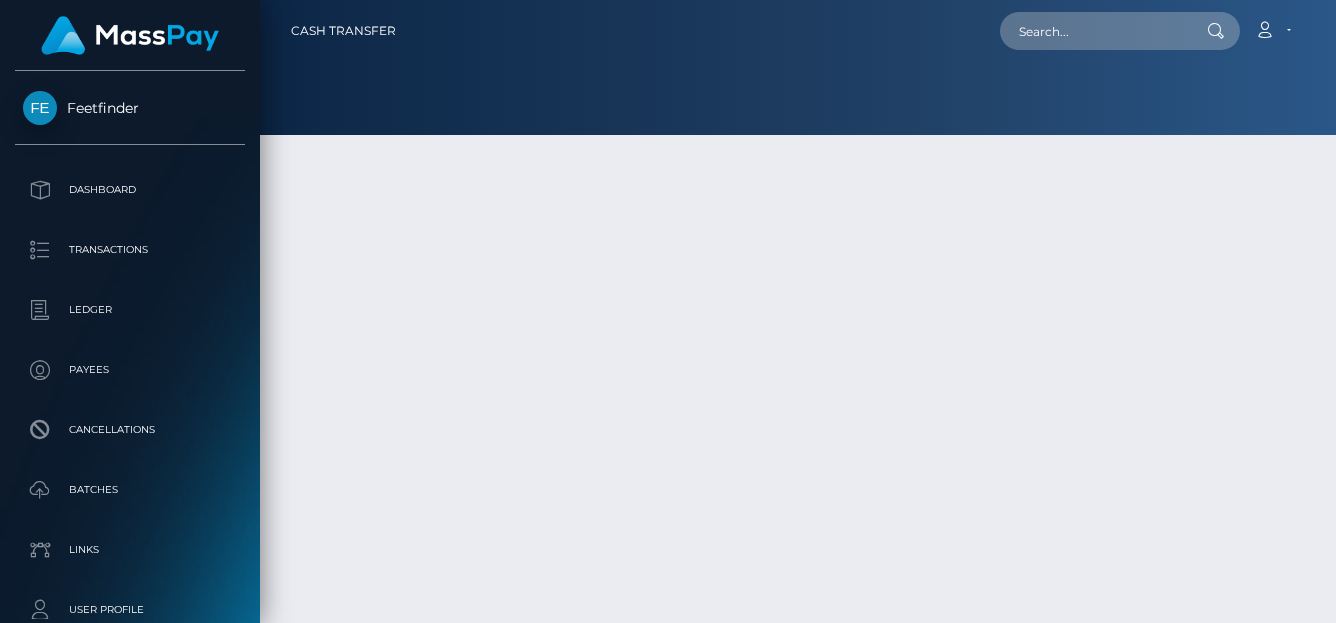 scroll, scrollTop: 0, scrollLeft: 0, axis: both 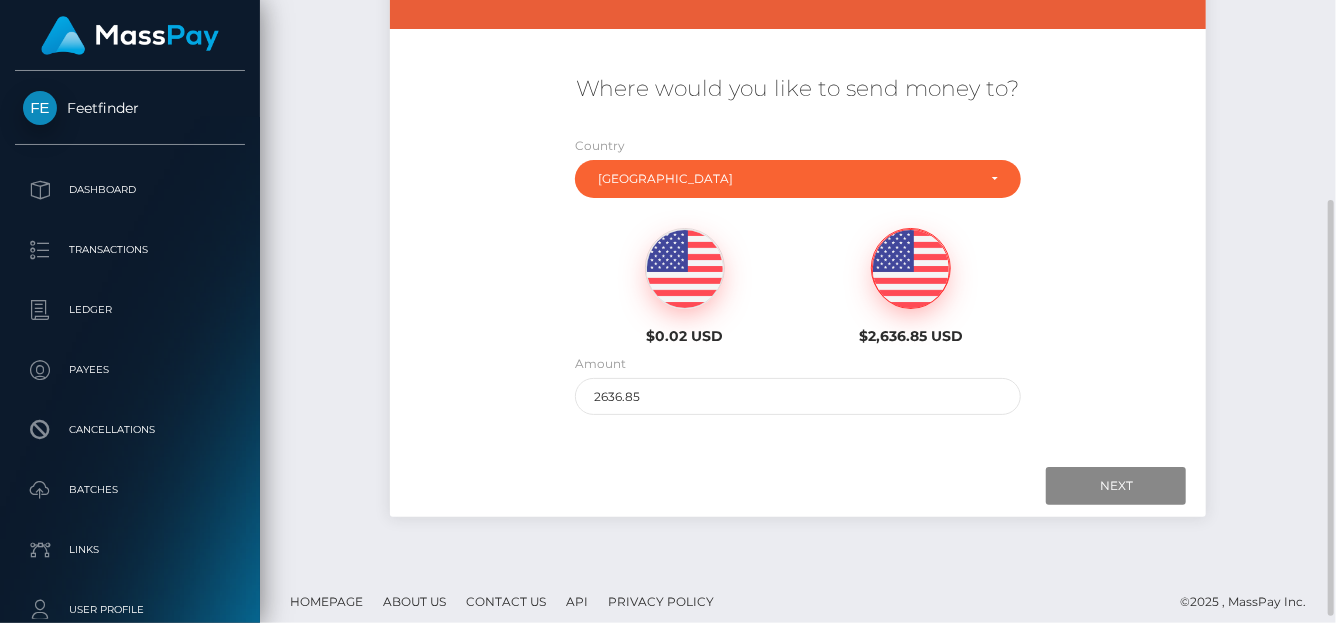 click at bounding box center [911, 269] 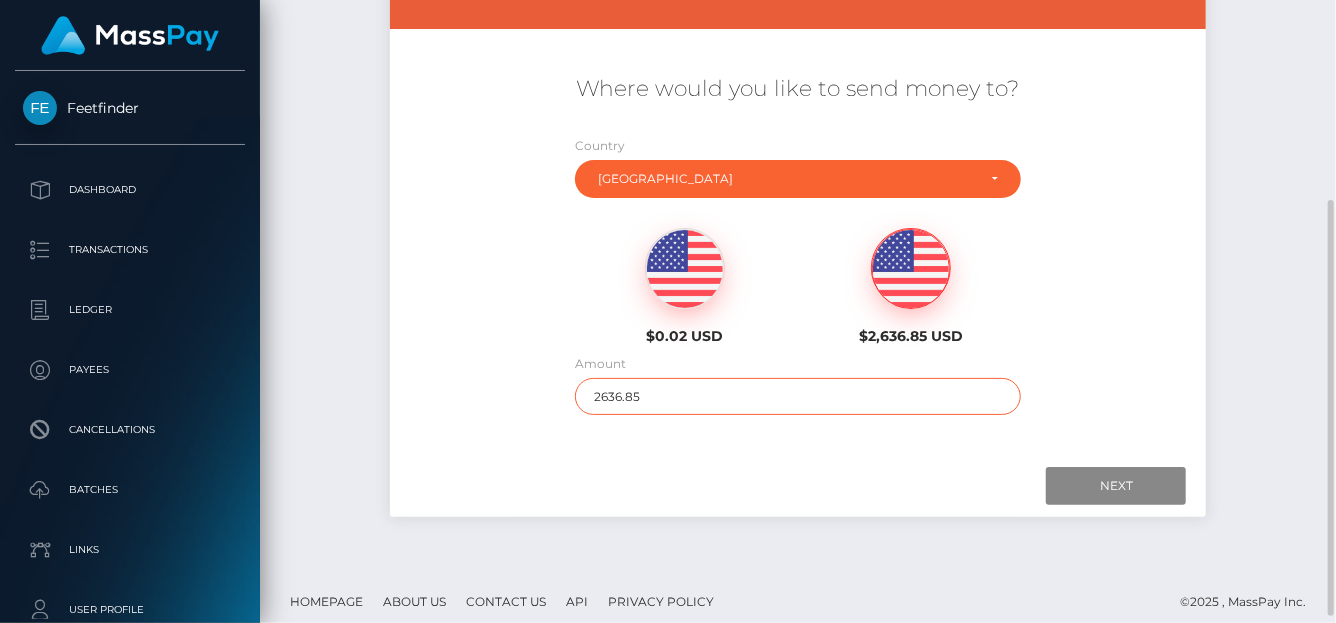 drag, startPoint x: 650, startPoint y: 395, endPoint x: 496, endPoint y: 377, distance: 155.04839 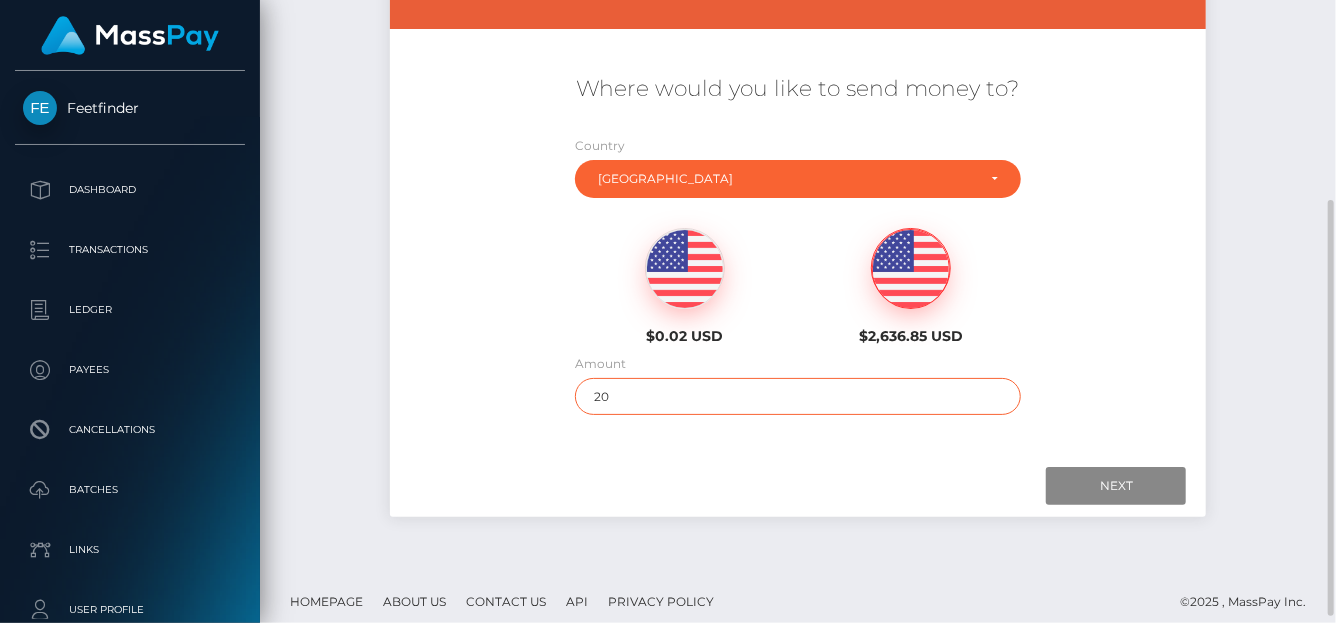 type on "2" 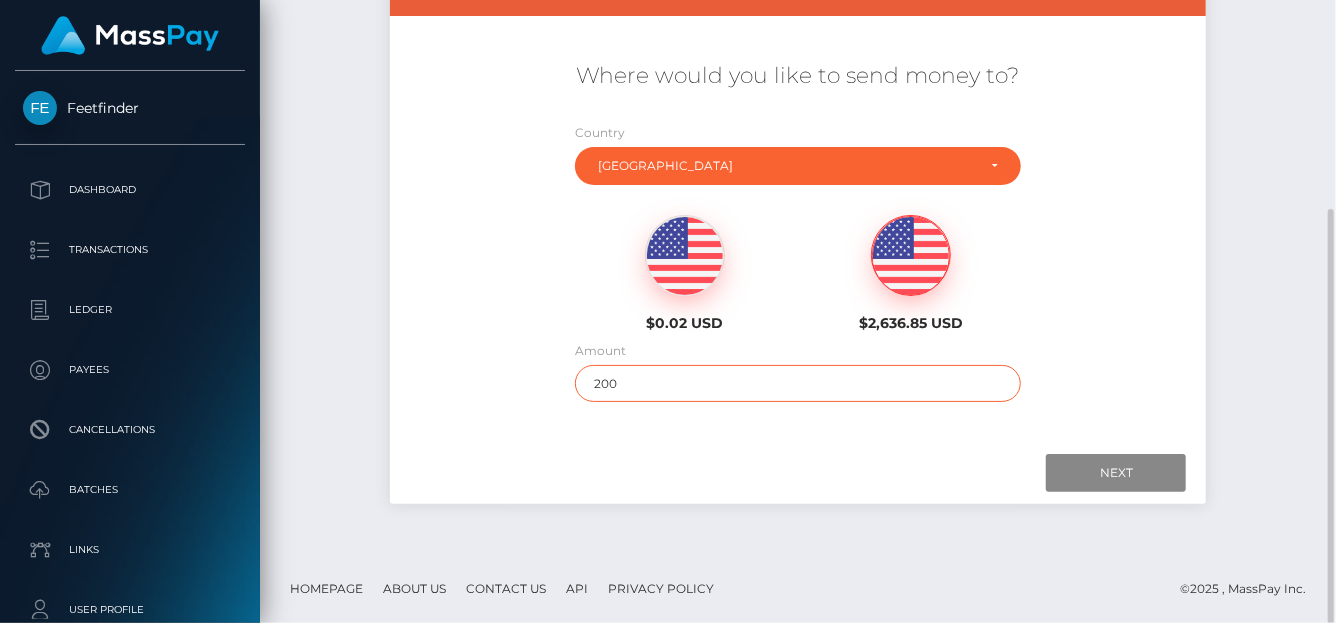 scroll, scrollTop: 313, scrollLeft: 0, axis: vertical 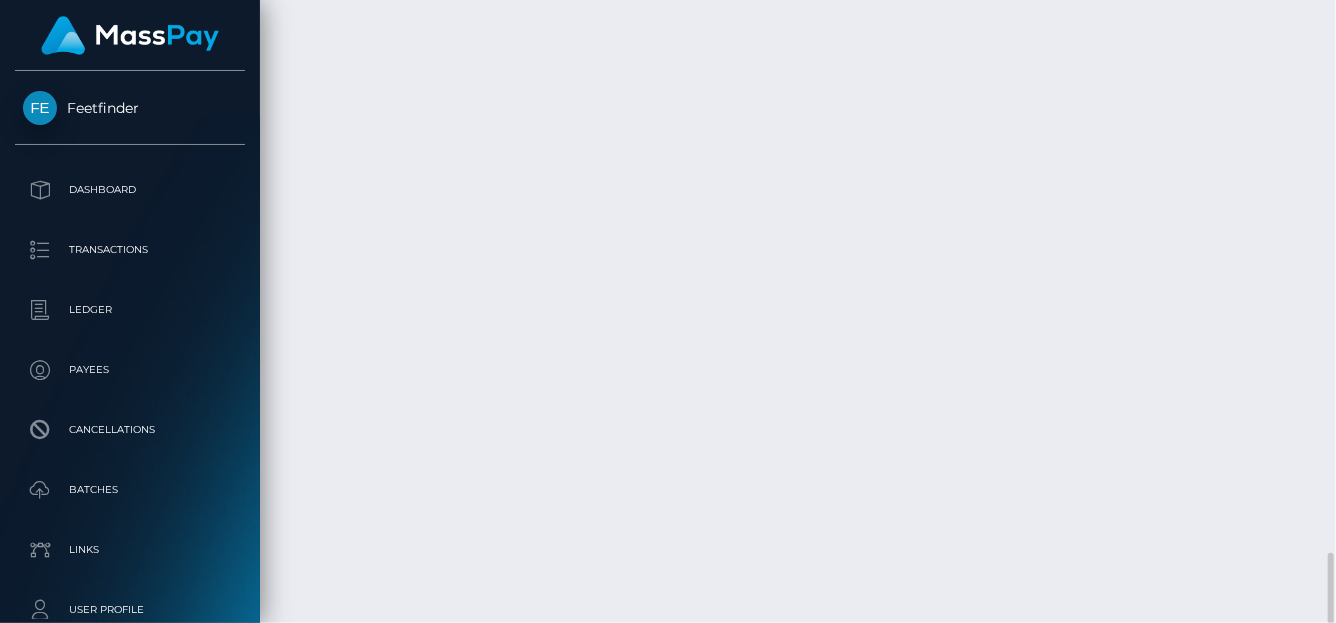drag, startPoint x: 965, startPoint y: 338, endPoint x: 904, endPoint y: 327, distance: 61.983868 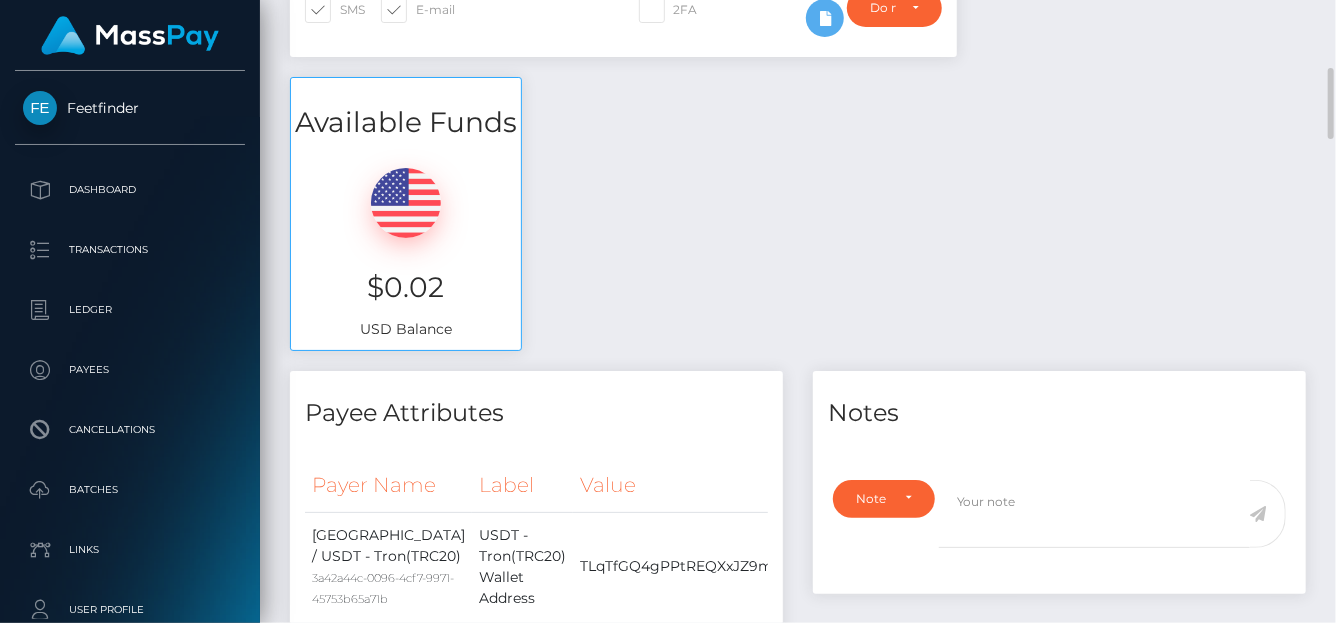 scroll, scrollTop: 0, scrollLeft: 0, axis: both 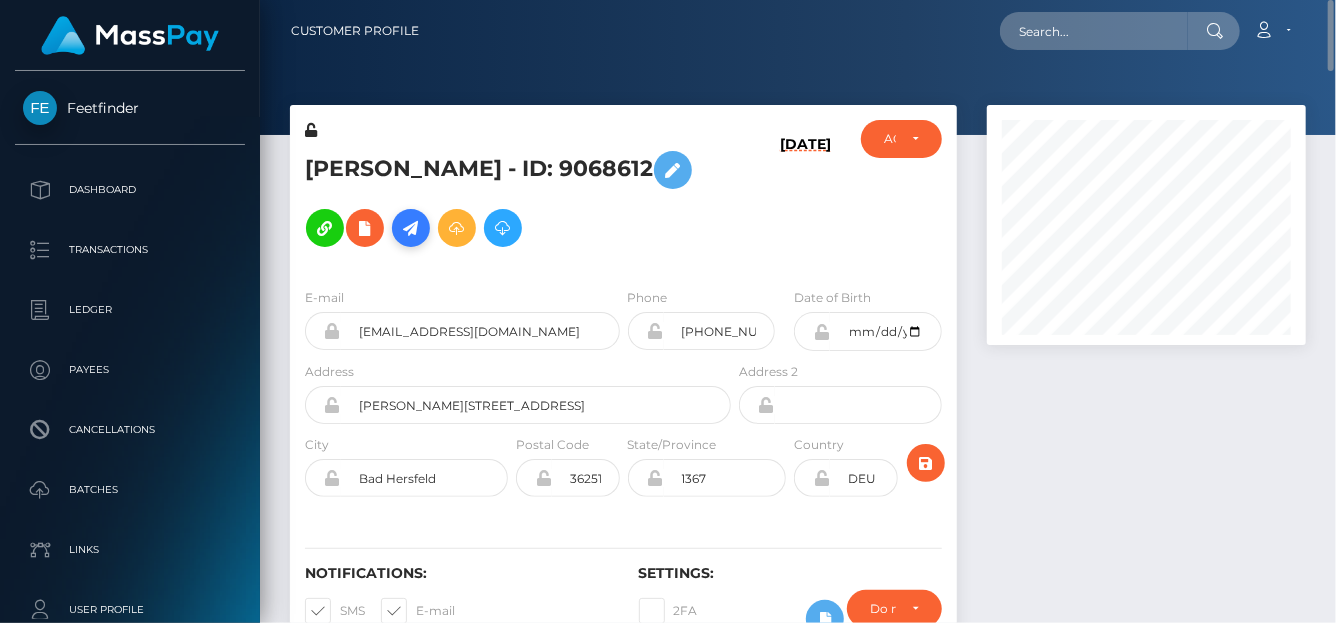 click at bounding box center [411, 228] 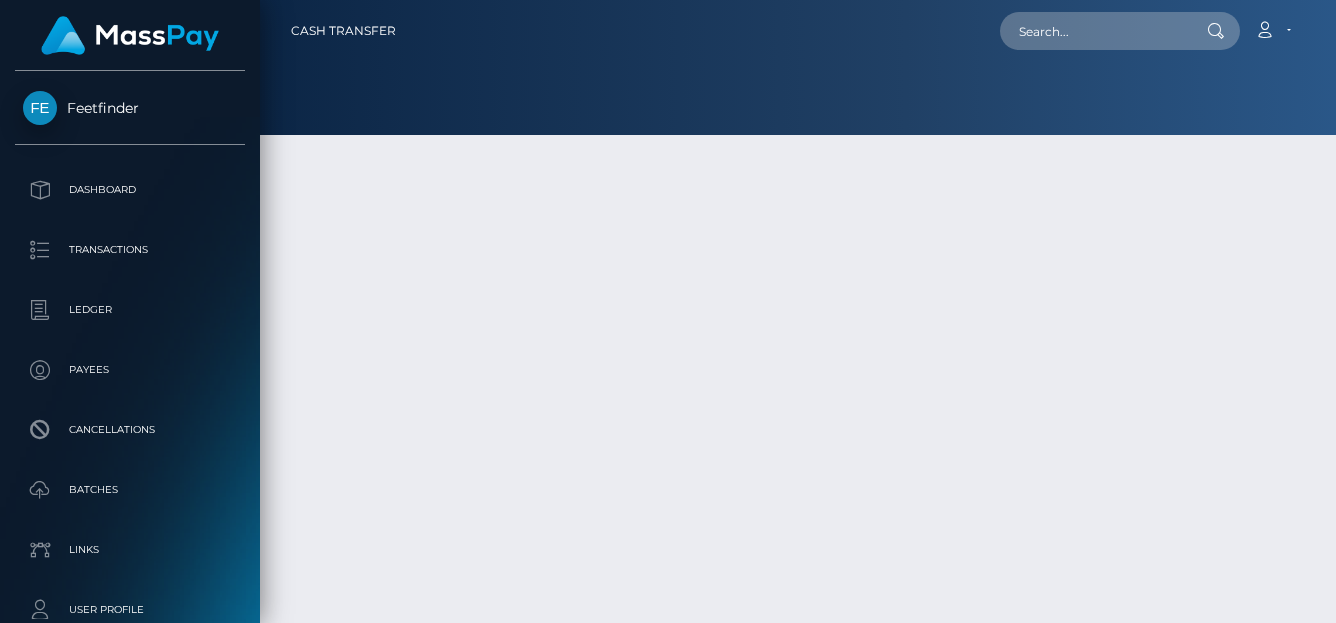 scroll, scrollTop: 0, scrollLeft: 0, axis: both 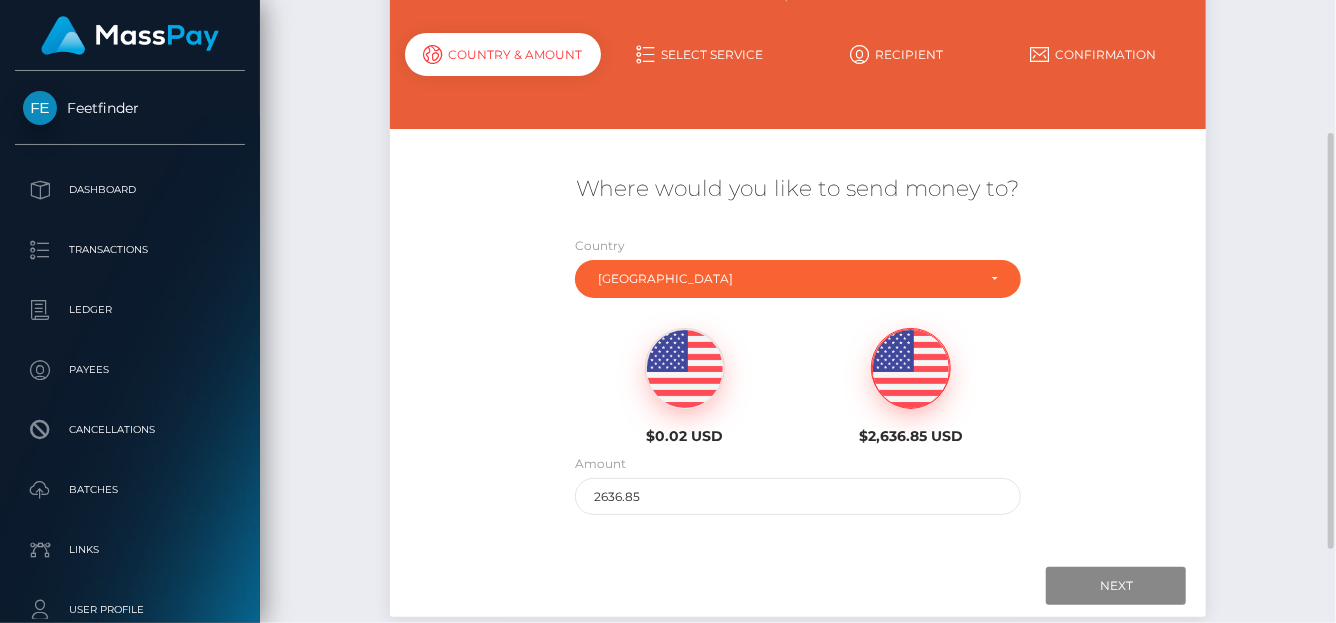 click at bounding box center [911, 369] 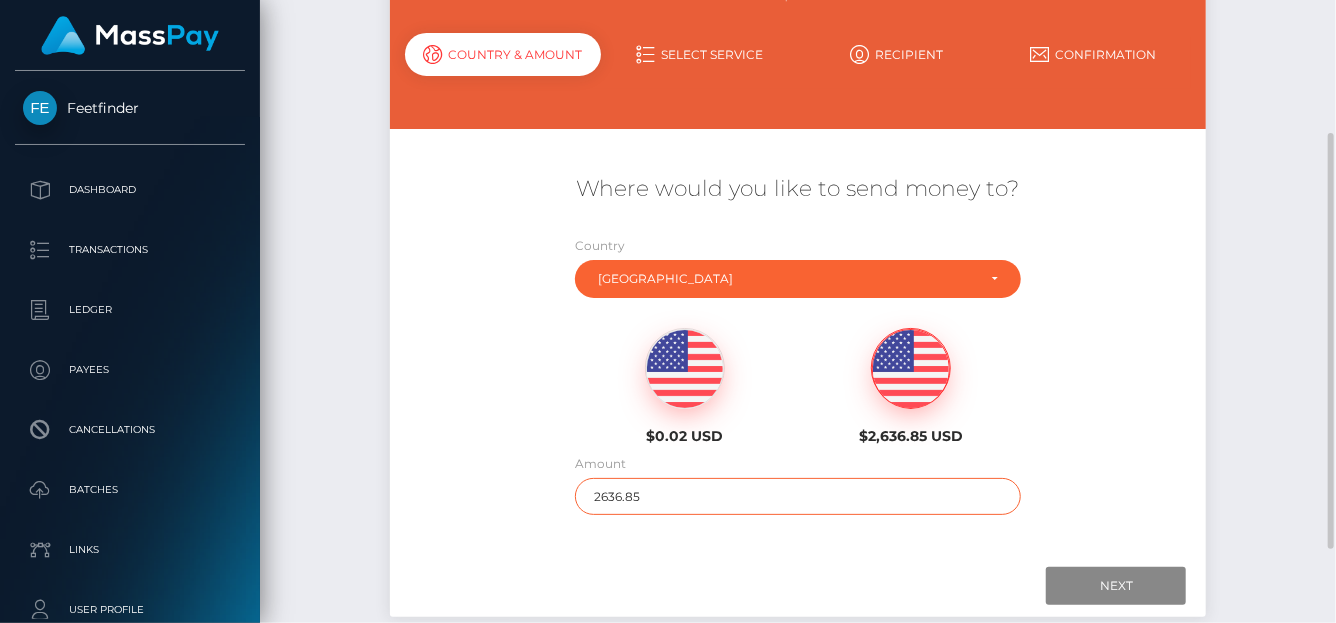drag, startPoint x: 648, startPoint y: 506, endPoint x: 533, endPoint y: 505, distance: 115.00435 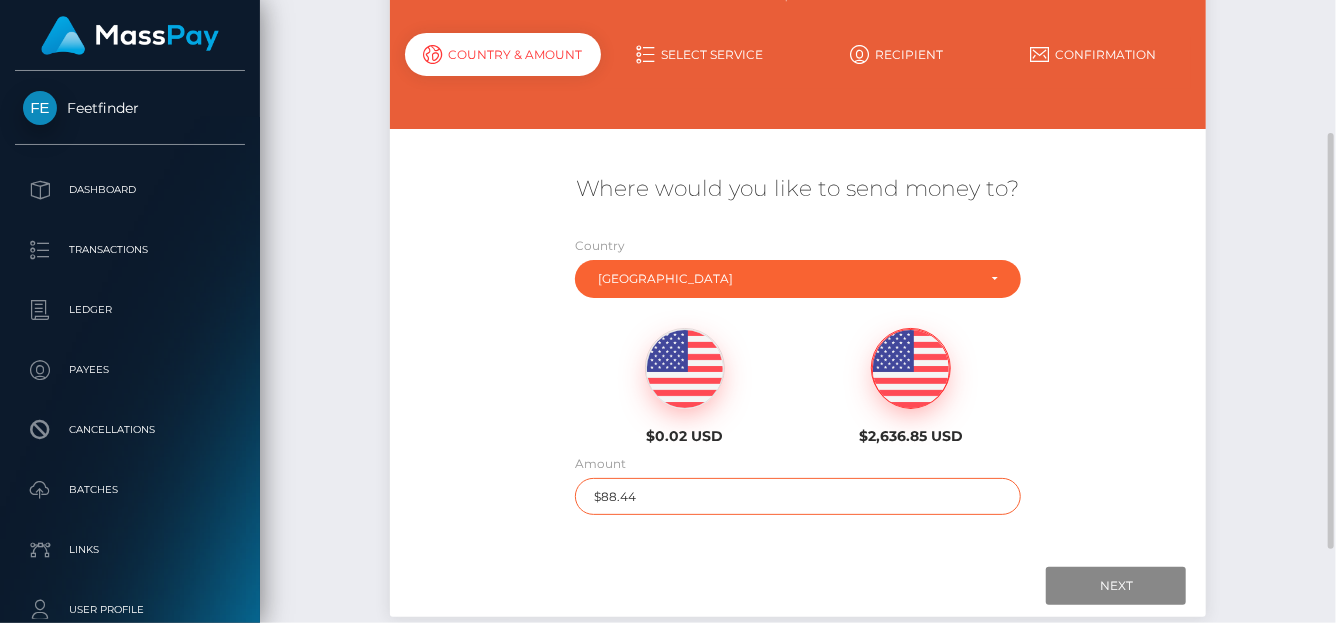click on "$88.44" at bounding box center [798, 496] 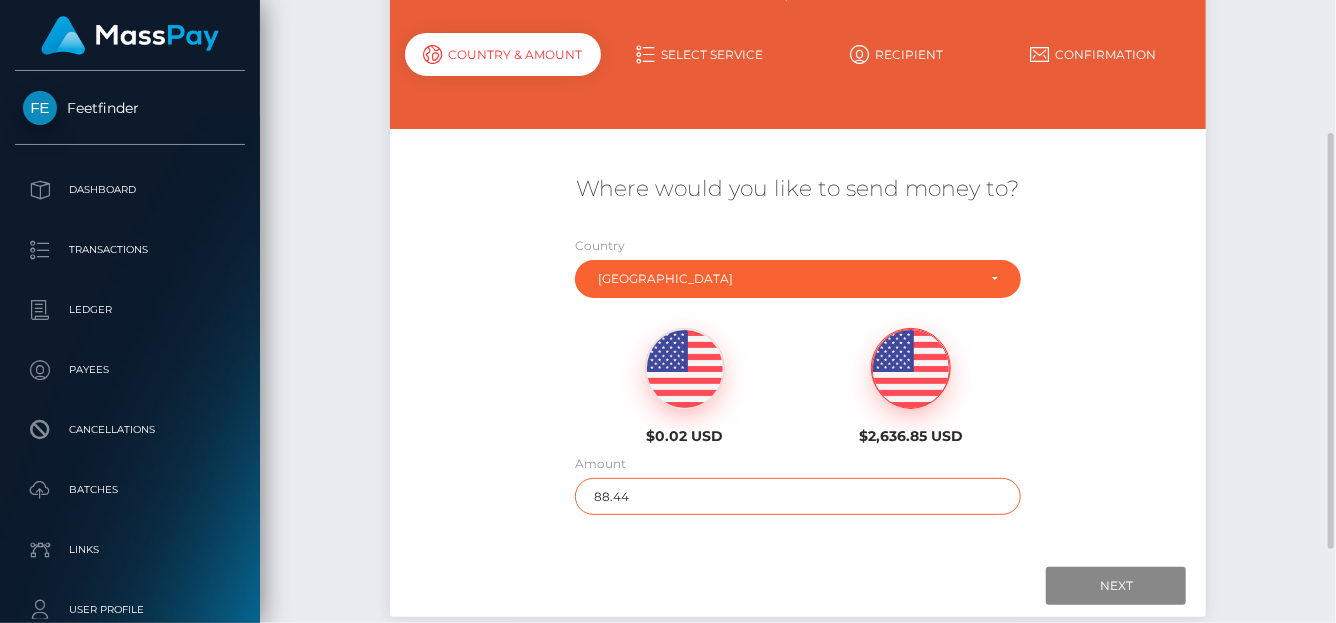 drag, startPoint x: 396, startPoint y: 482, endPoint x: 341, endPoint y: 483, distance: 55.00909 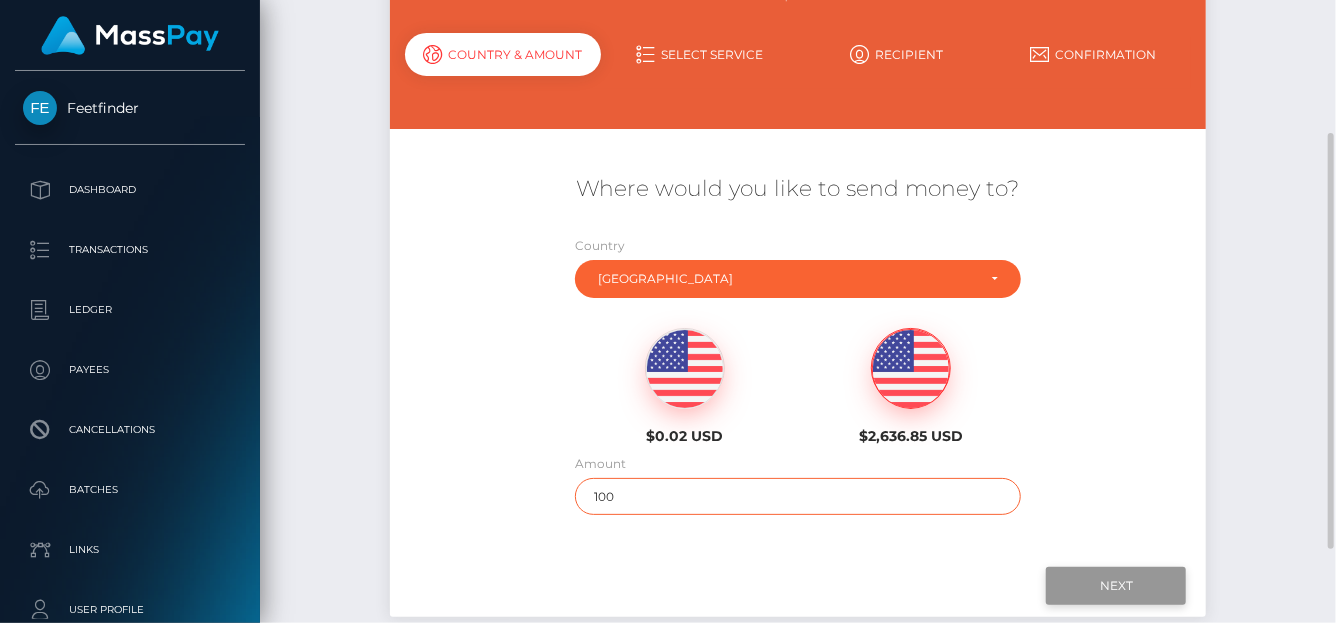 type on "100" 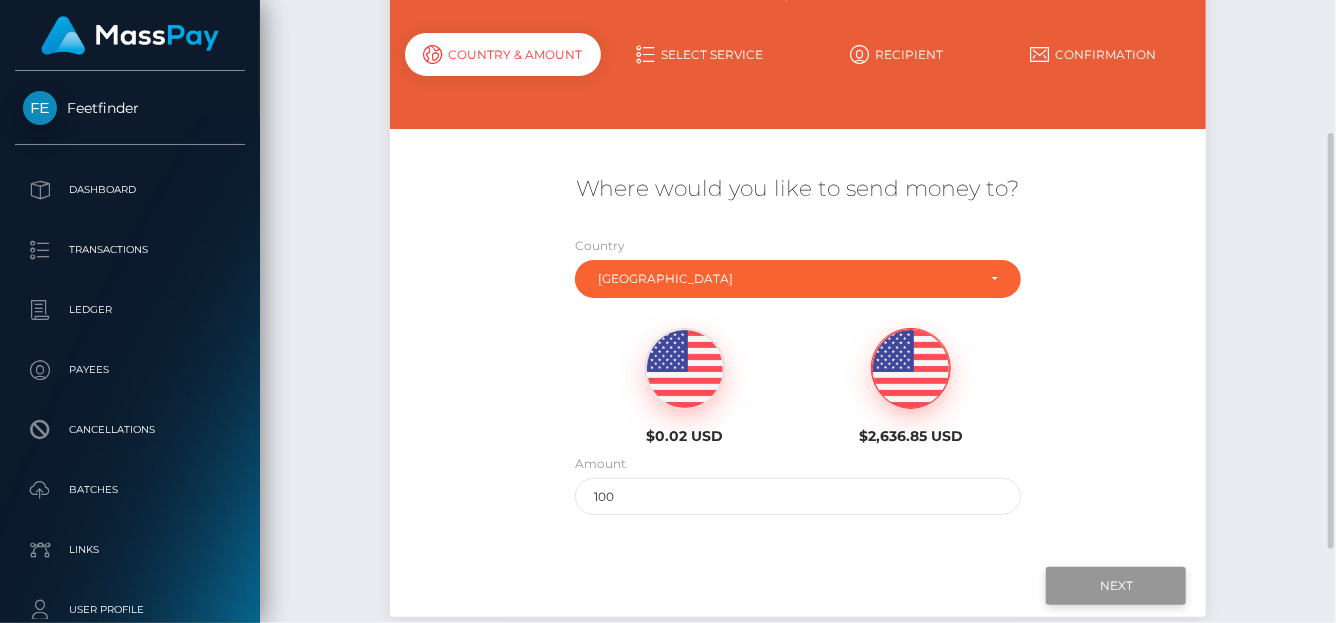 click on "Next" at bounding box center (1116, 586) 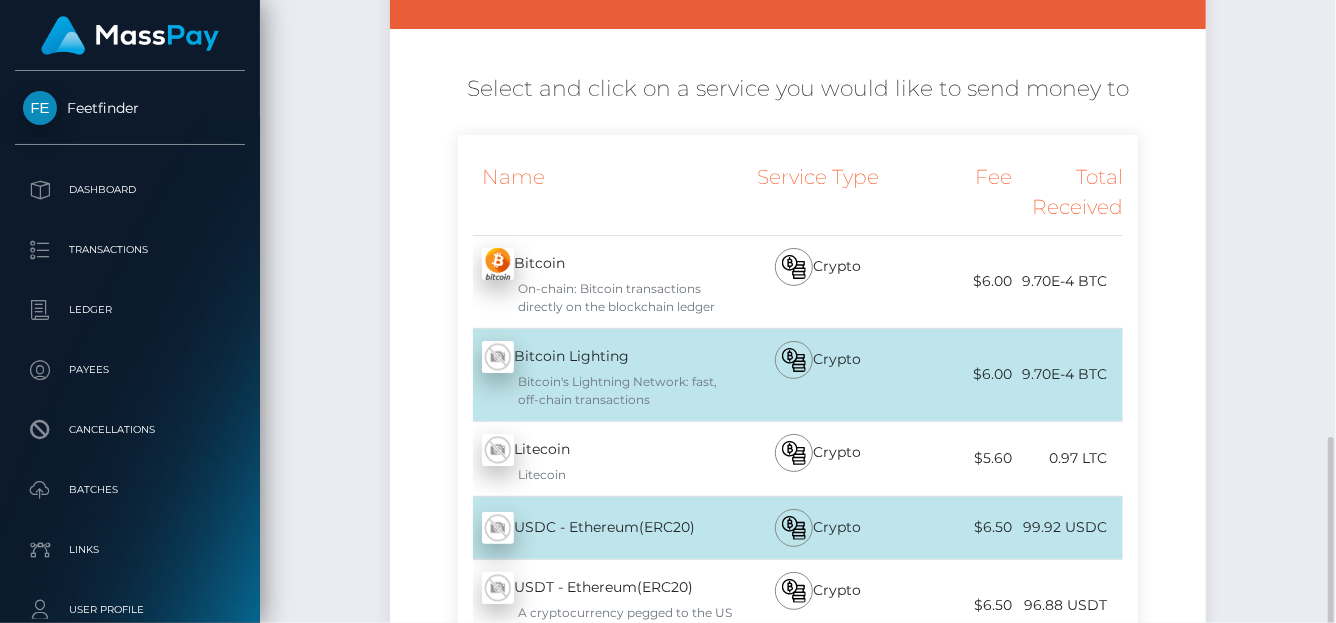 scroll, scrollTop: 500, scrollLeft: 0, axis: vertical 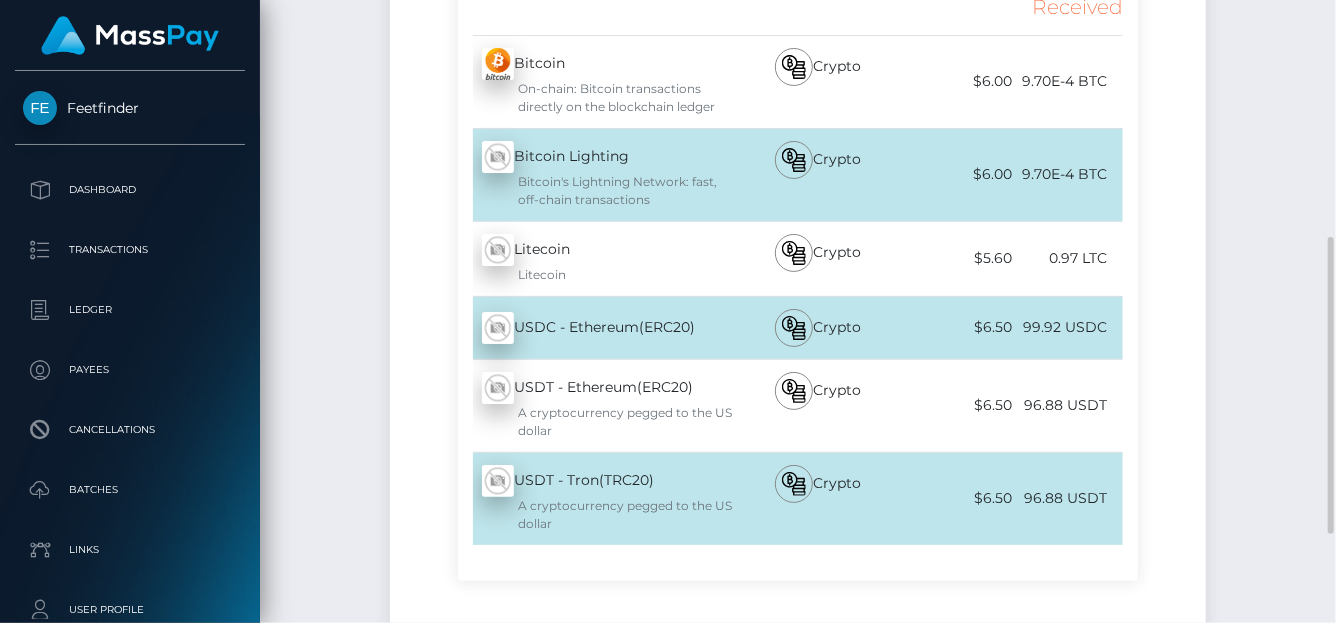 click on "A cryptocurrency pegged to the US dollar" at bounding box center (608, 515) 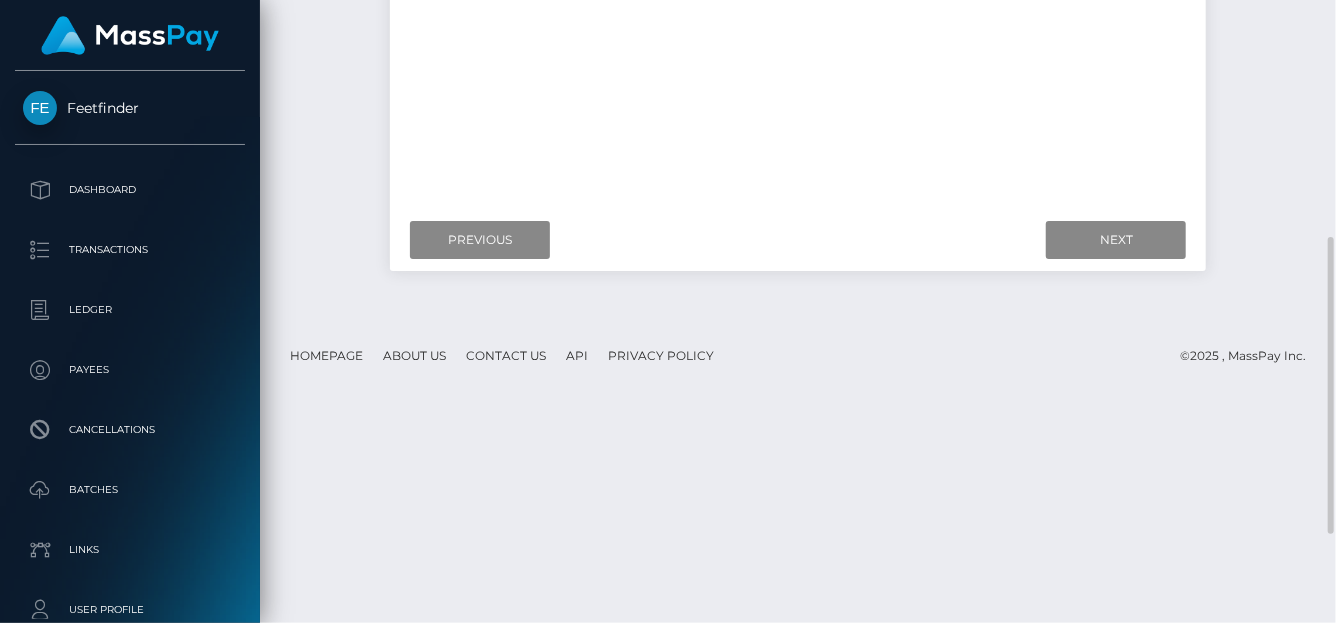 scroll, scrollTop: 100, scrollLeft: 0, axis: vertical 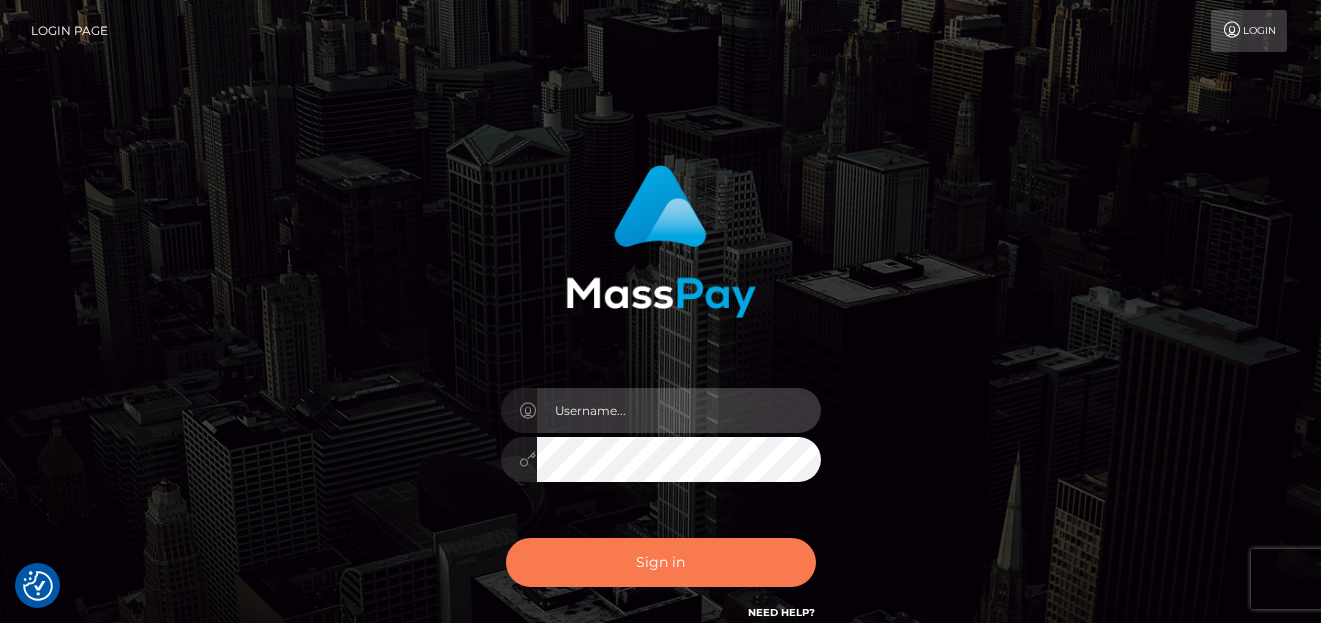 type on "denise" 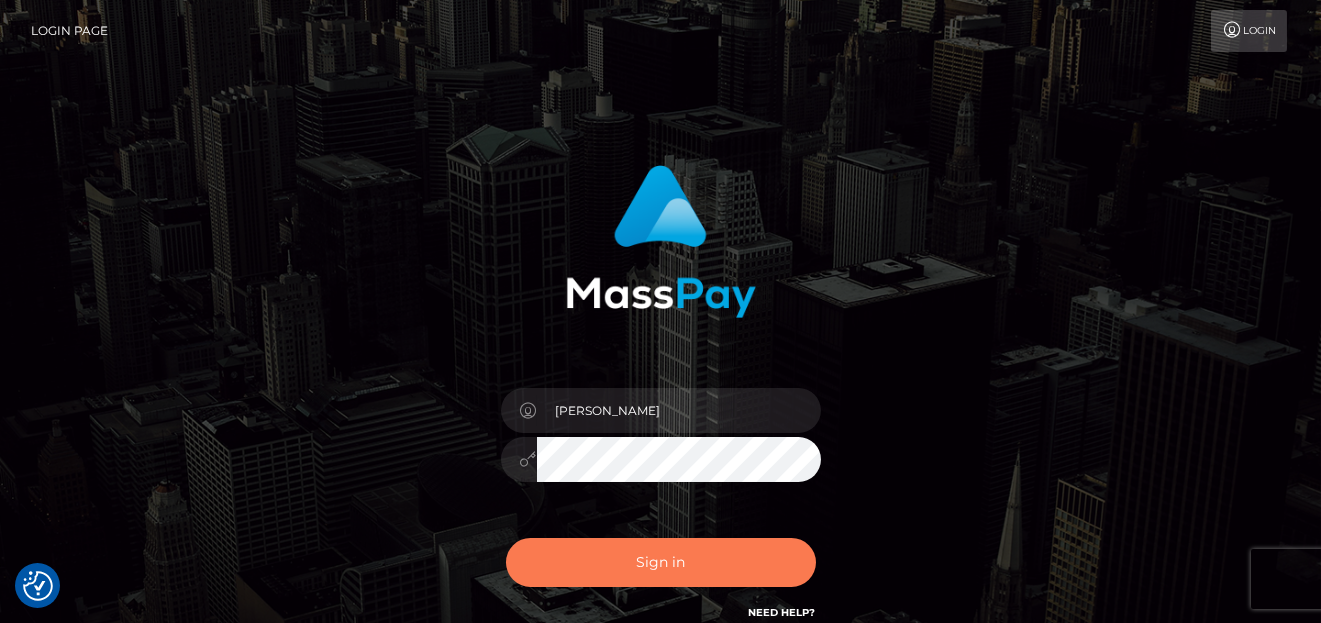click on "Sign in" at bounding box center (661, 562) 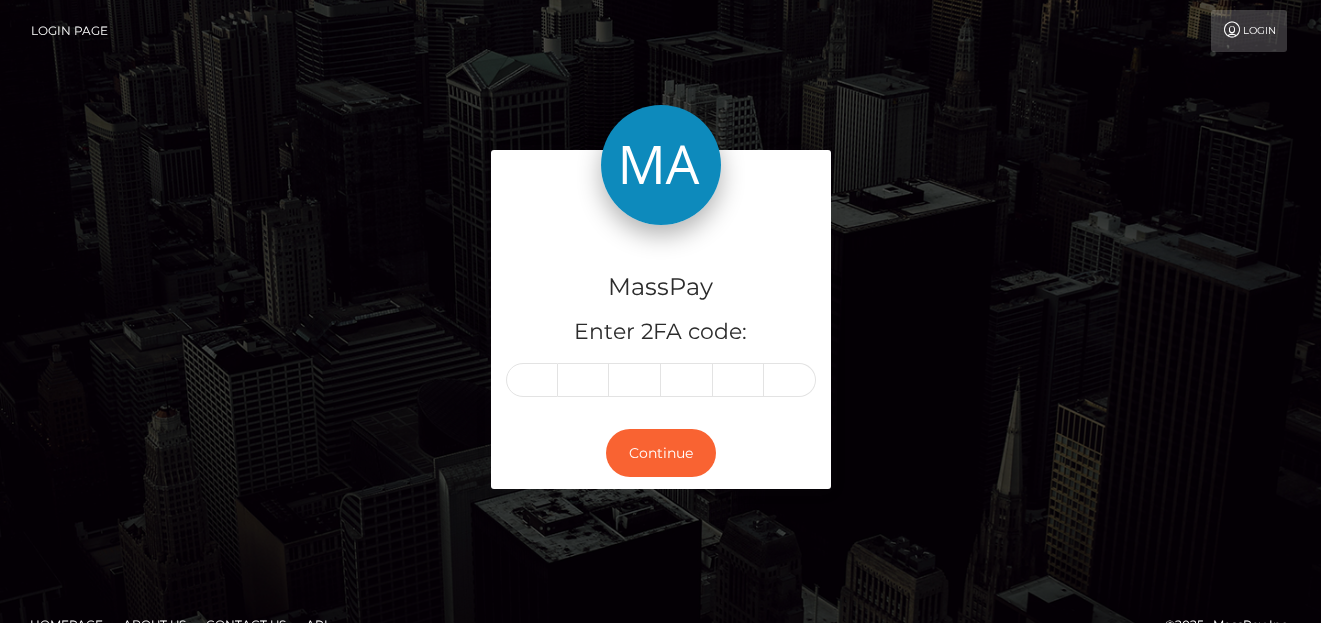 scroll, scrollTop: 0, scrollLeft: 0, axis: both 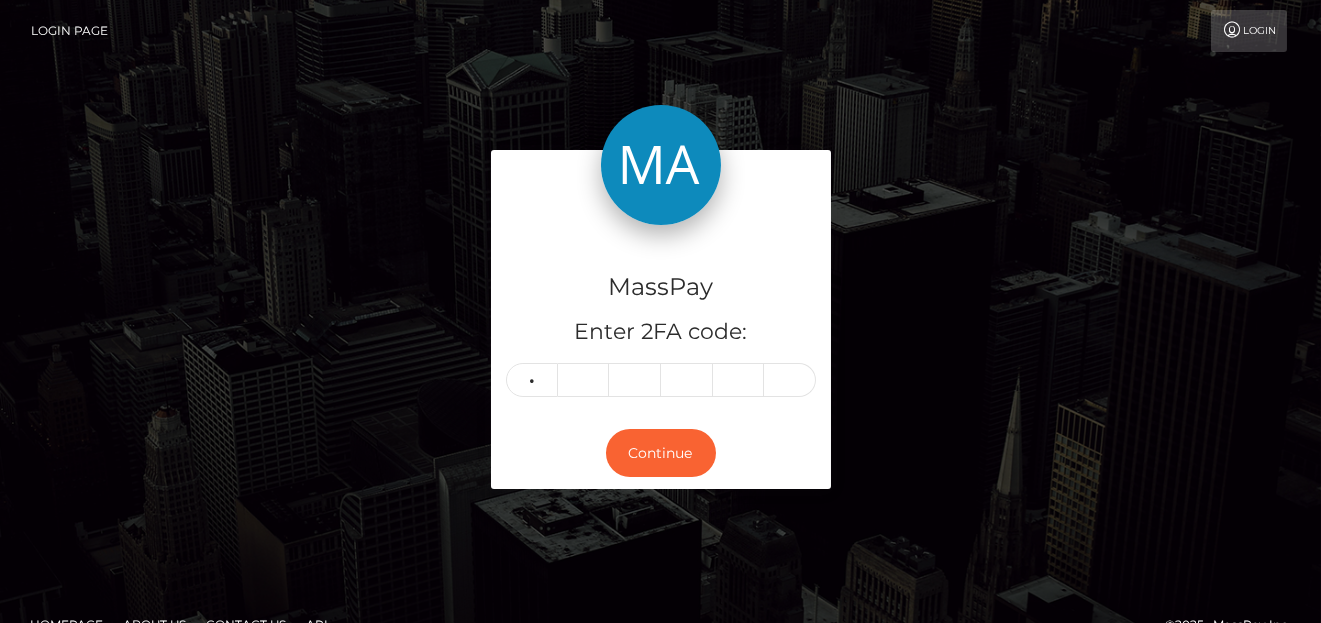 type on "0" 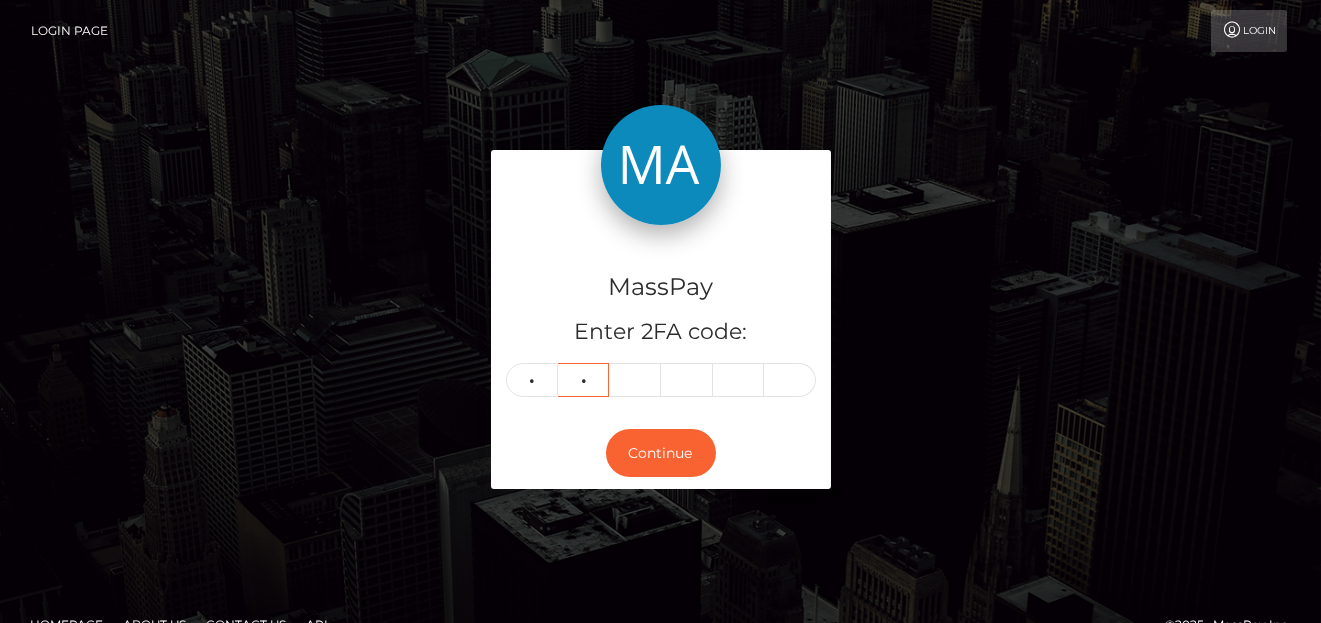 type on "2" 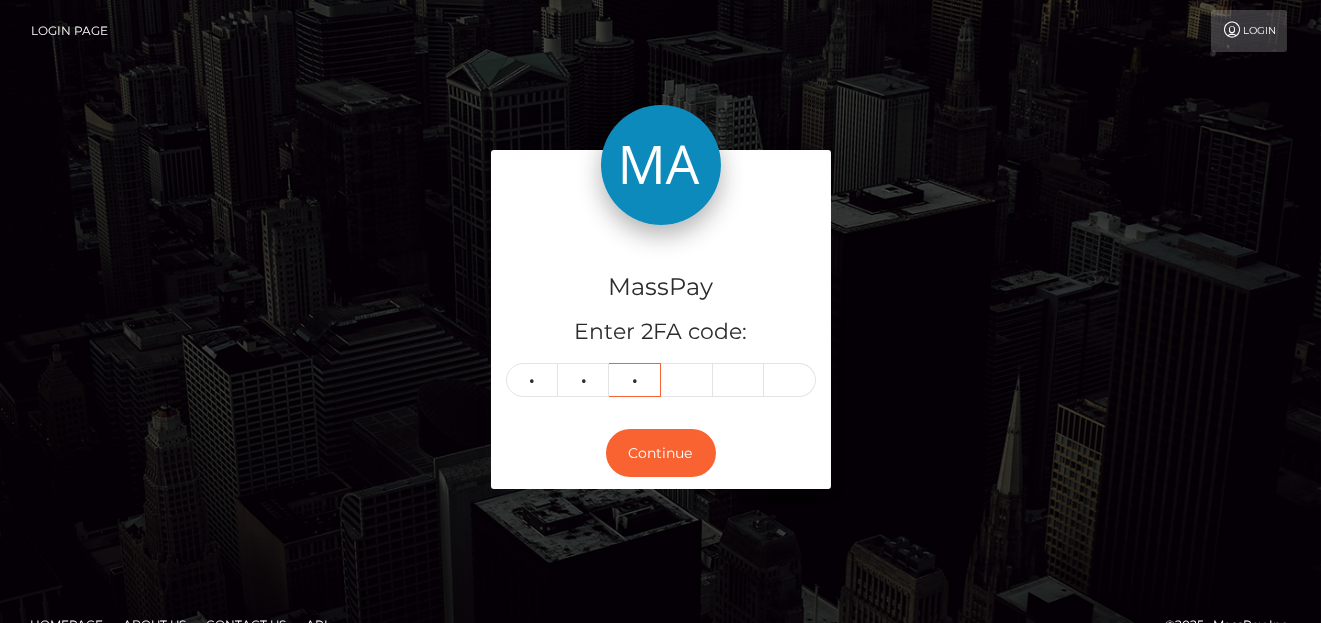 type on "4" 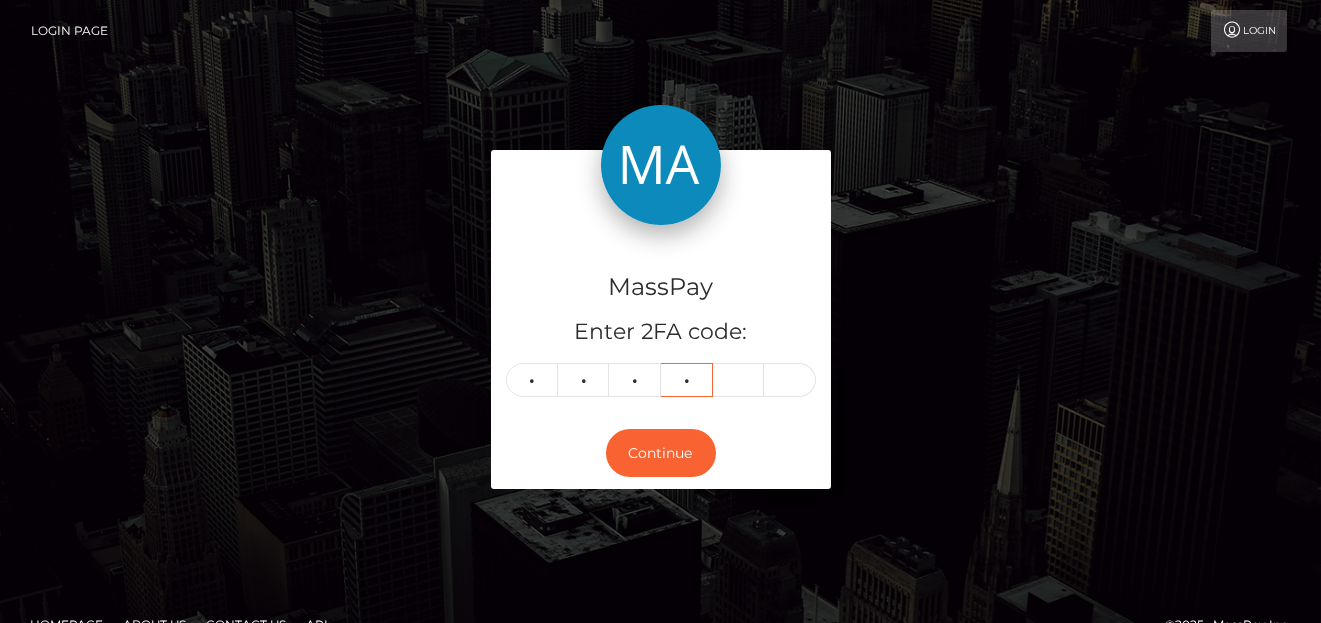type on "1" 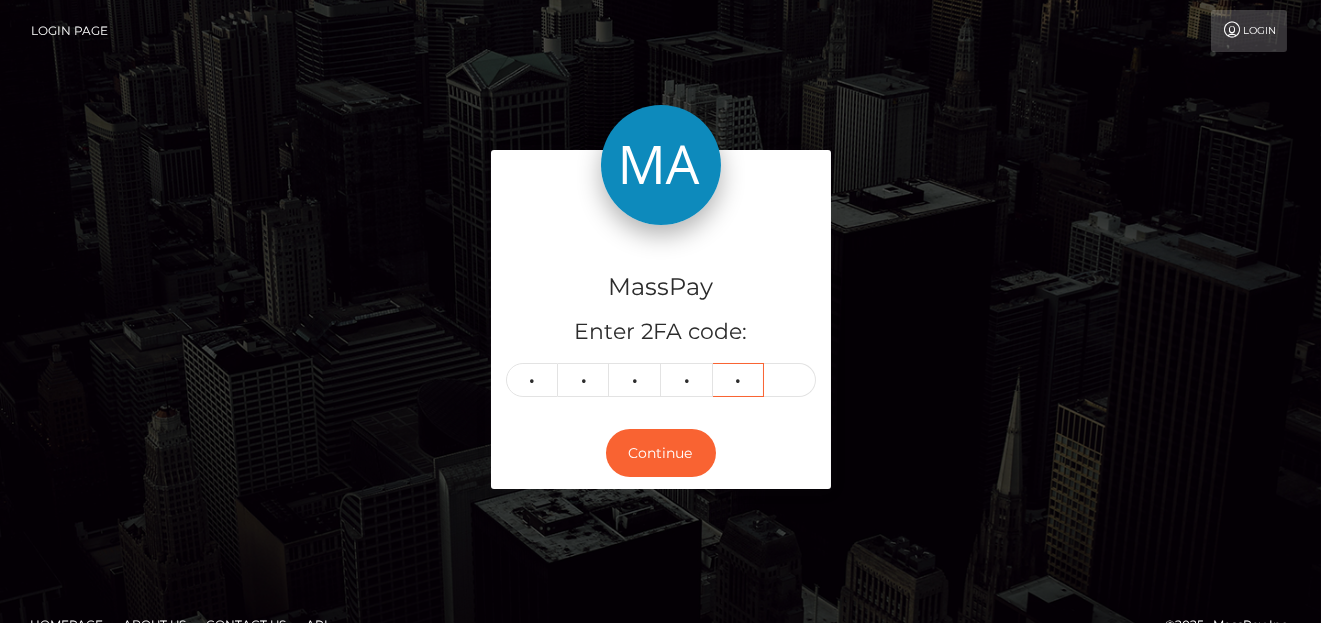 type on "5" 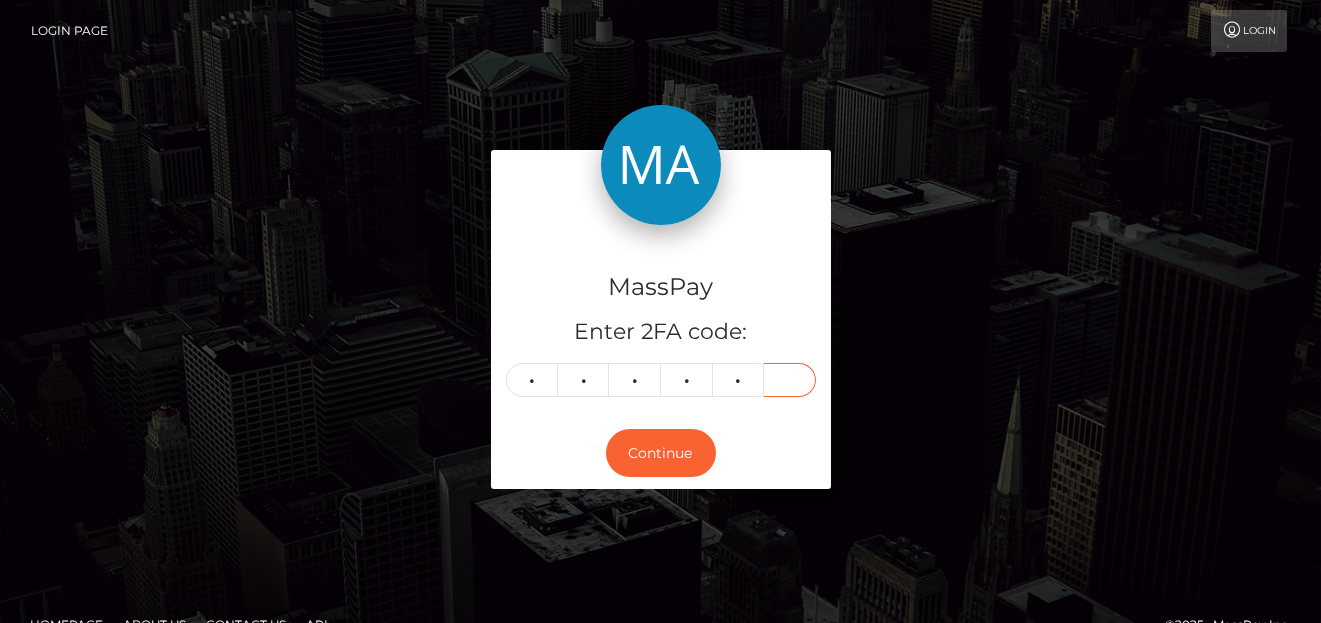 type on "1" 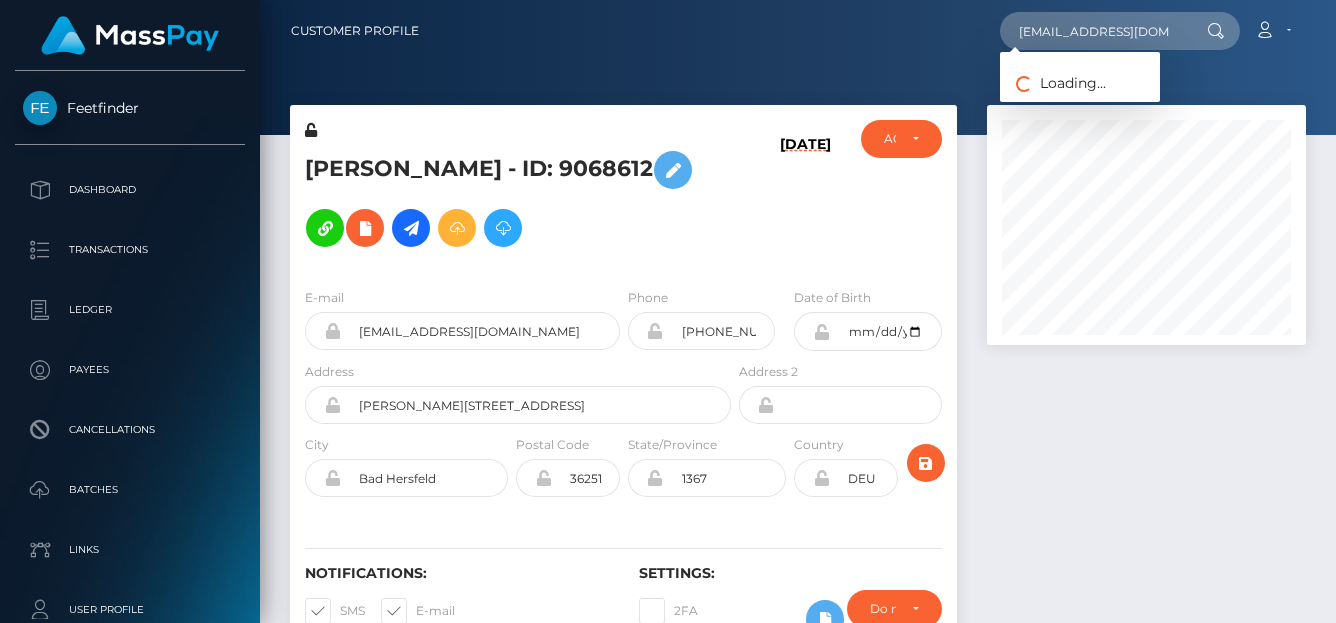 scroll, scrollTop: 0, scrollLeft: 0, axis: both 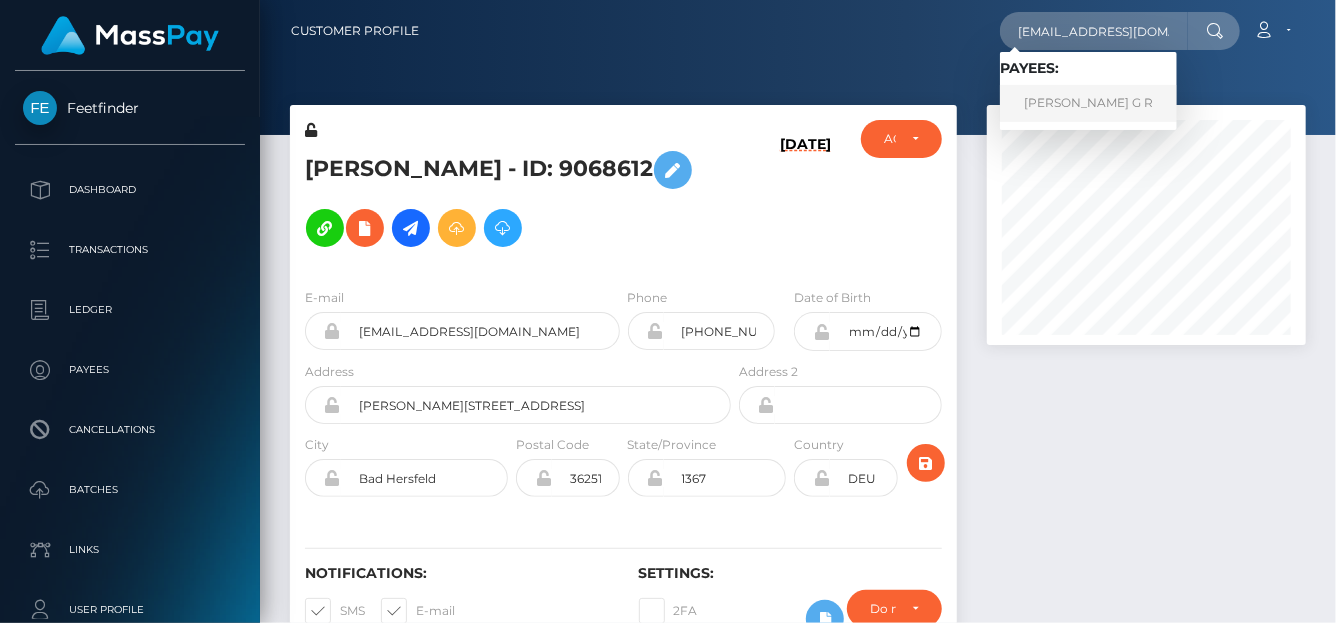 type on "[EMAIL_ADDRESS][DOMAIN_NAME]" 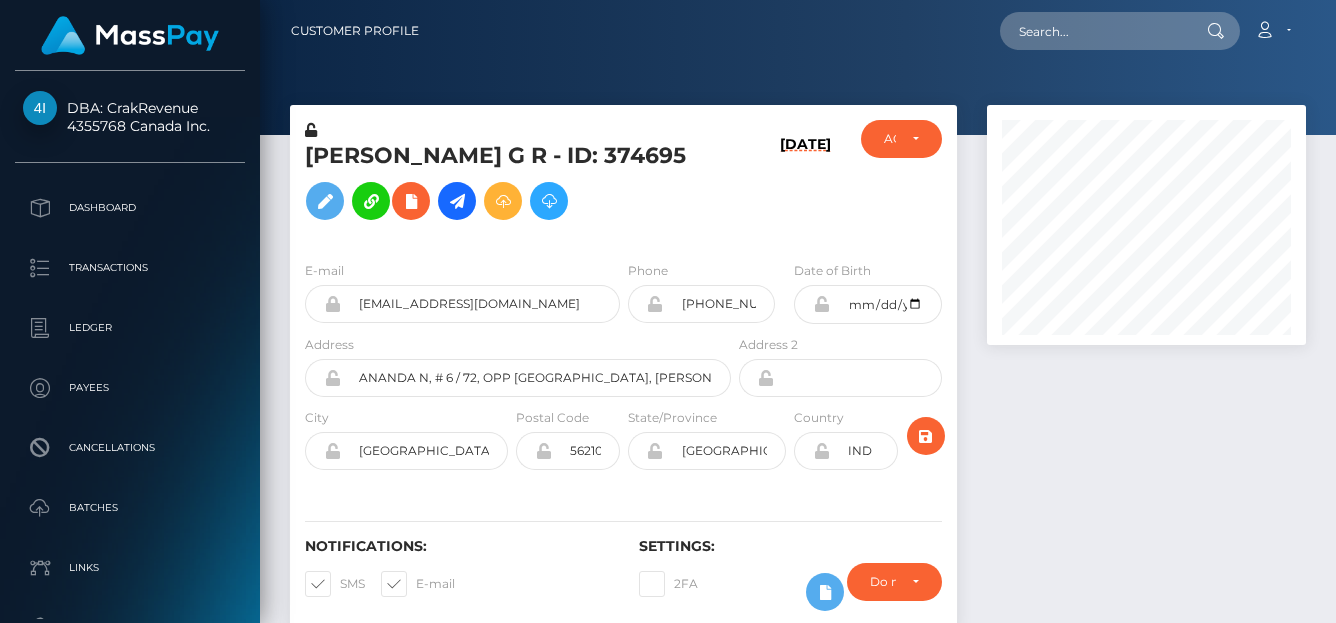 scroll, scrollTop: 0, scrollLeft: 0, axis: both 